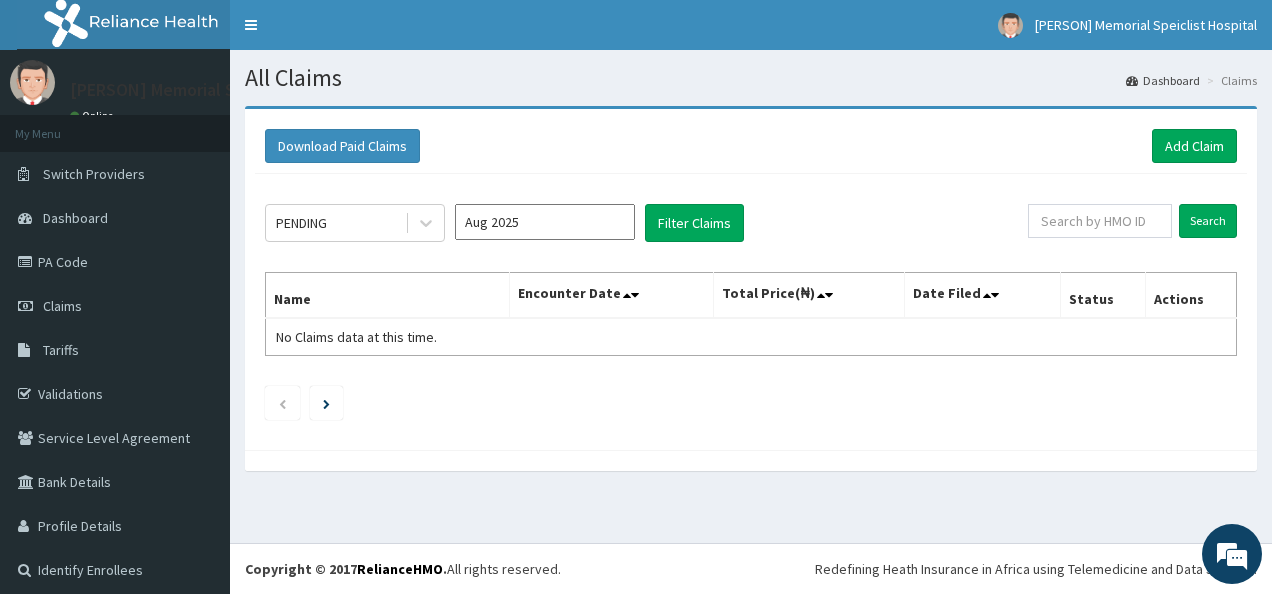 scroll, scrollTop: 0, scrollLeft: 0, axis: both 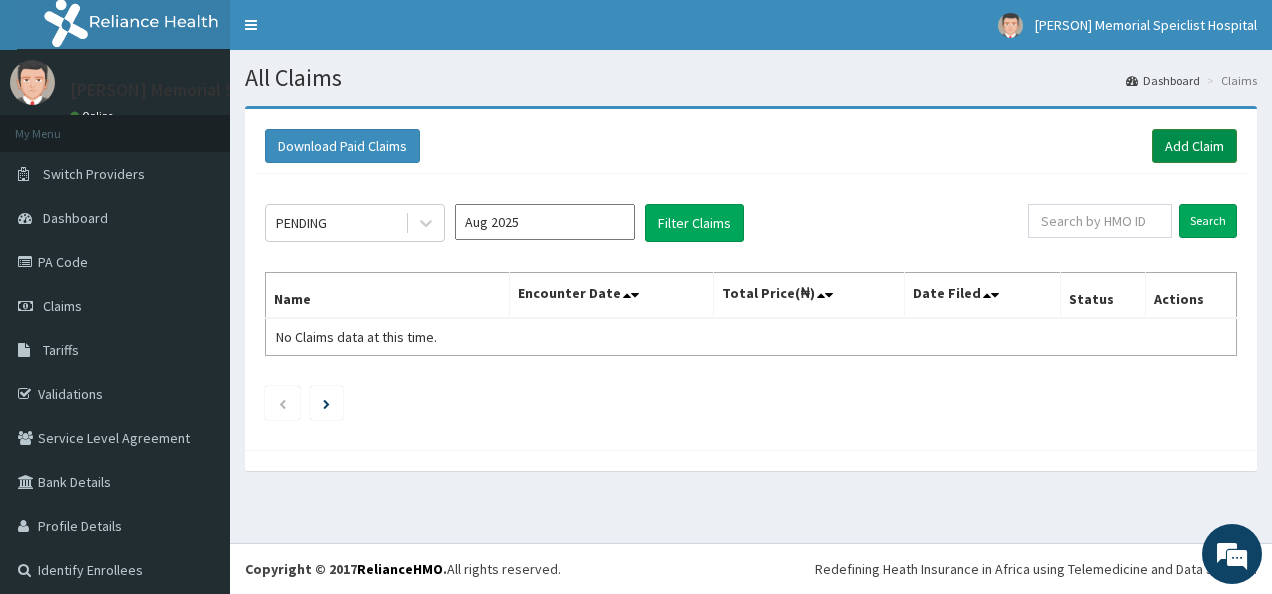 click on "Add Claim" at bounding box center (1194, 146) 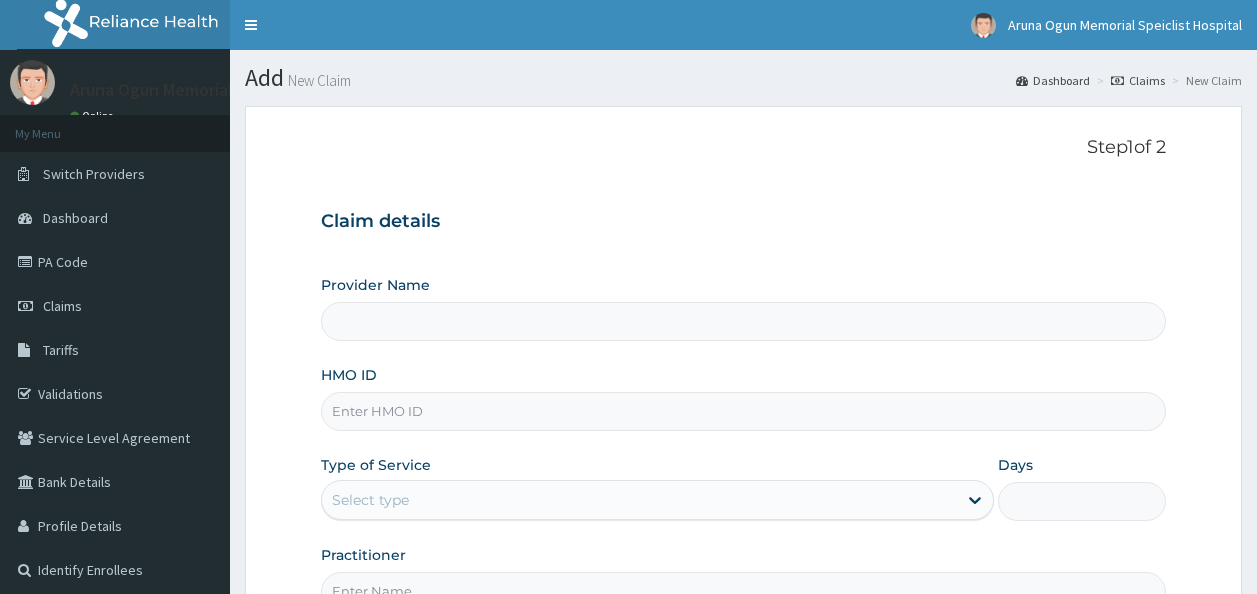 scroll, scrollTop: 0, scrollLeft: 0, axis: both 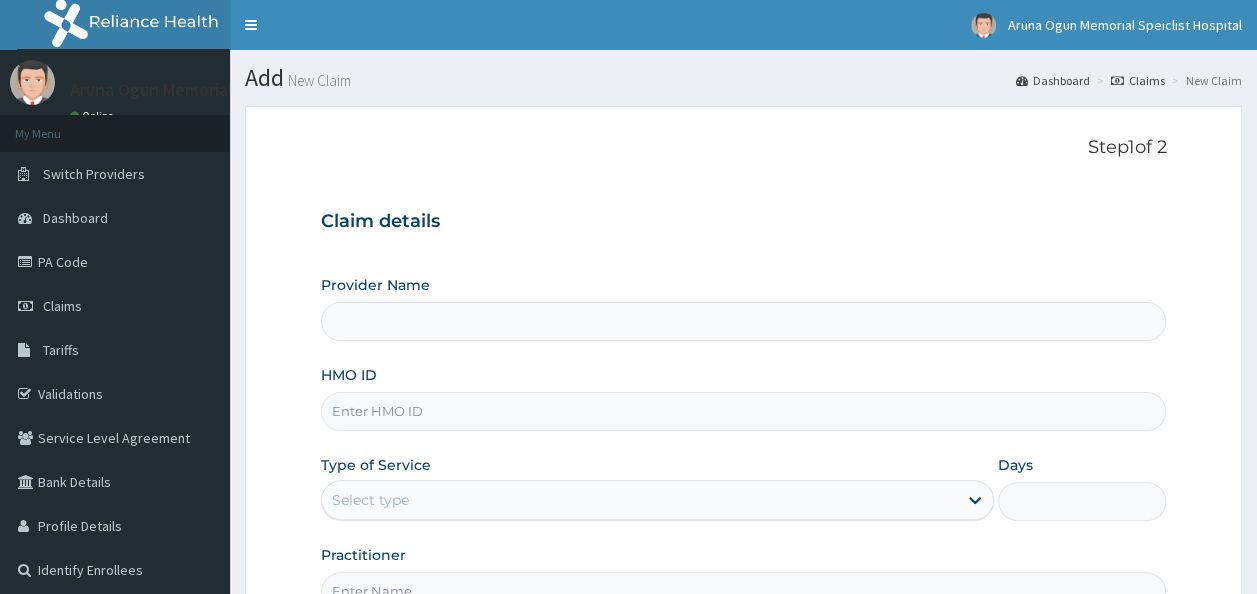 click on "HMO ID" at bounding box center [744, 411] 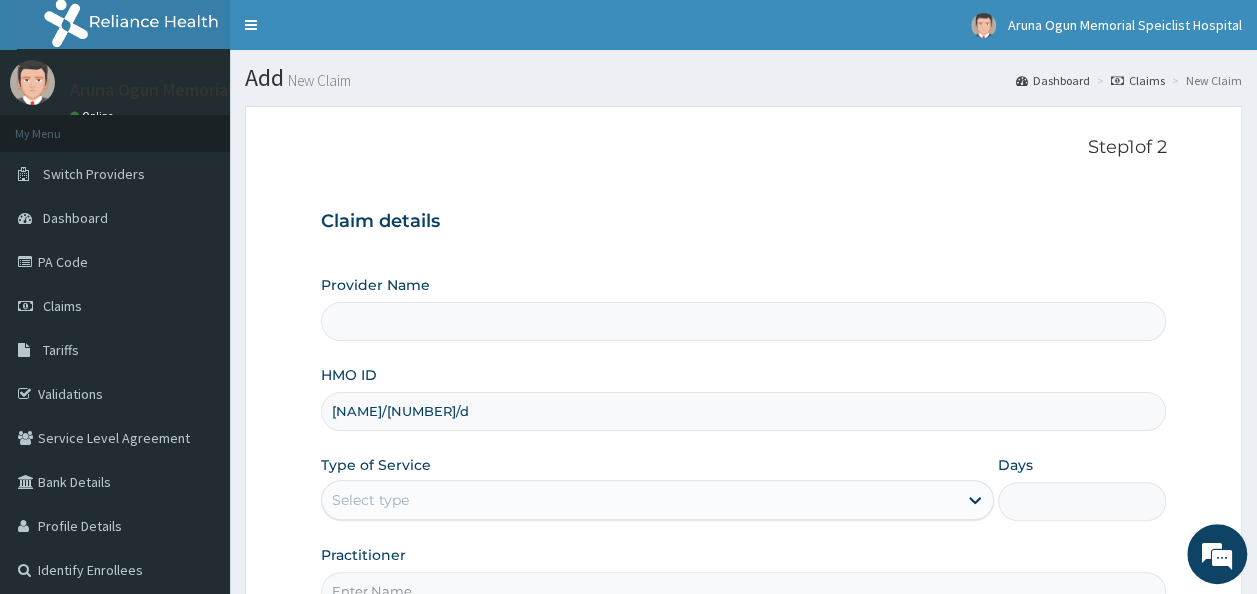 scroll, scrollTop: 0, scrollLeft: 0, axis: both 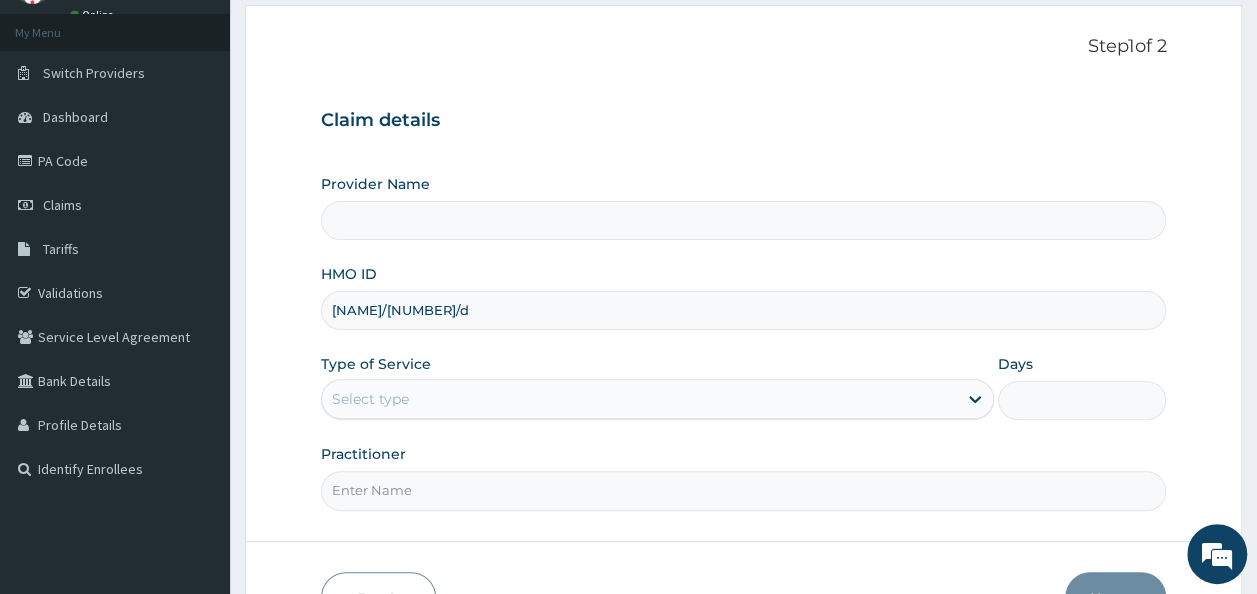click on "Select type" at bounding box center [639, 399] 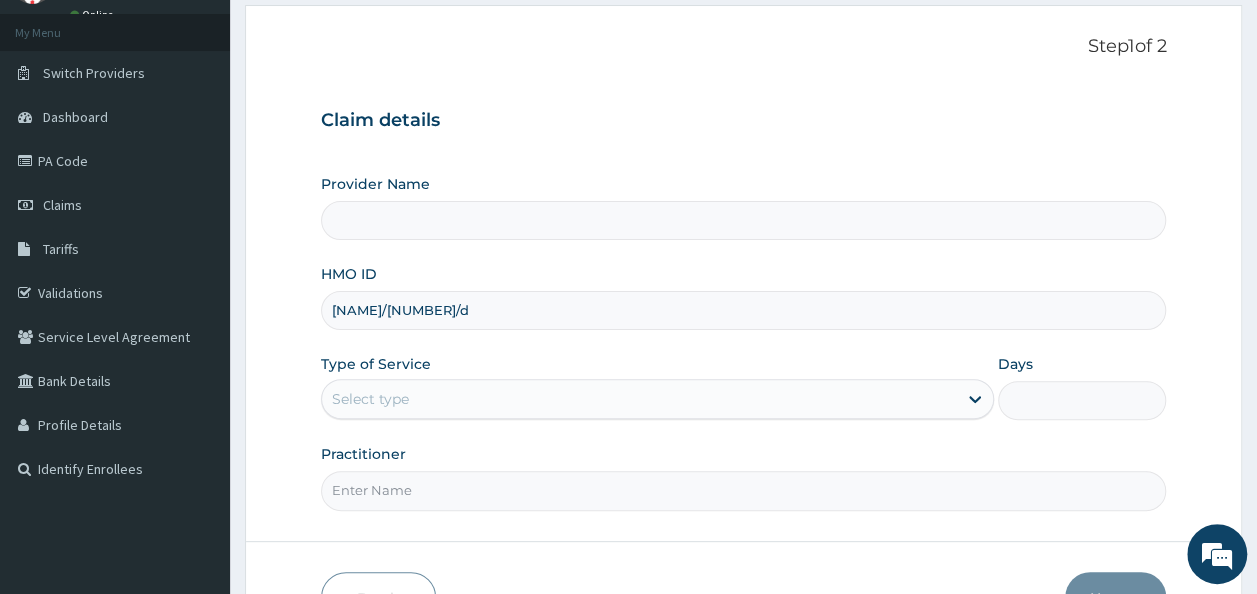 click on "Select type" at bounding box center [639, 399] 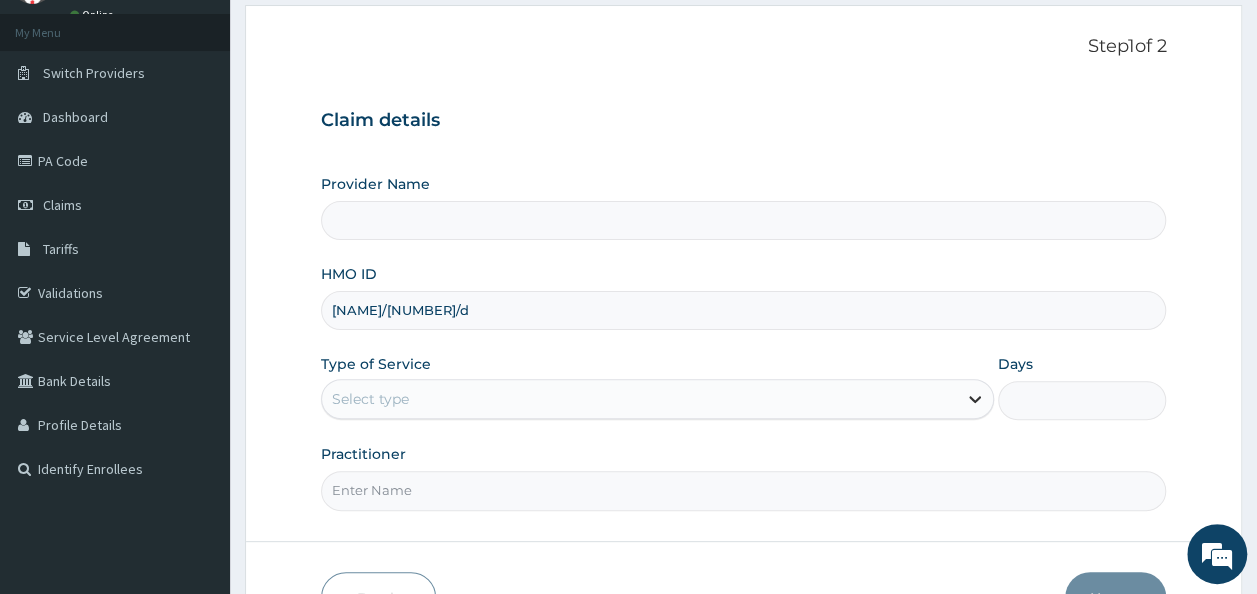 click at bounding box center (975, 399) 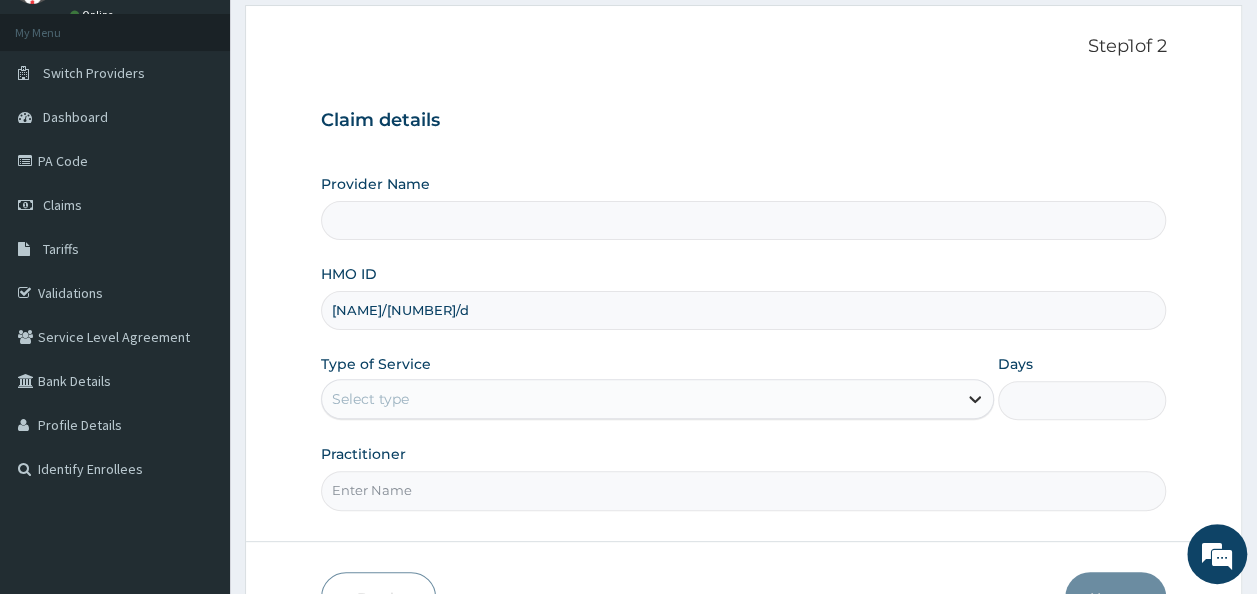 click 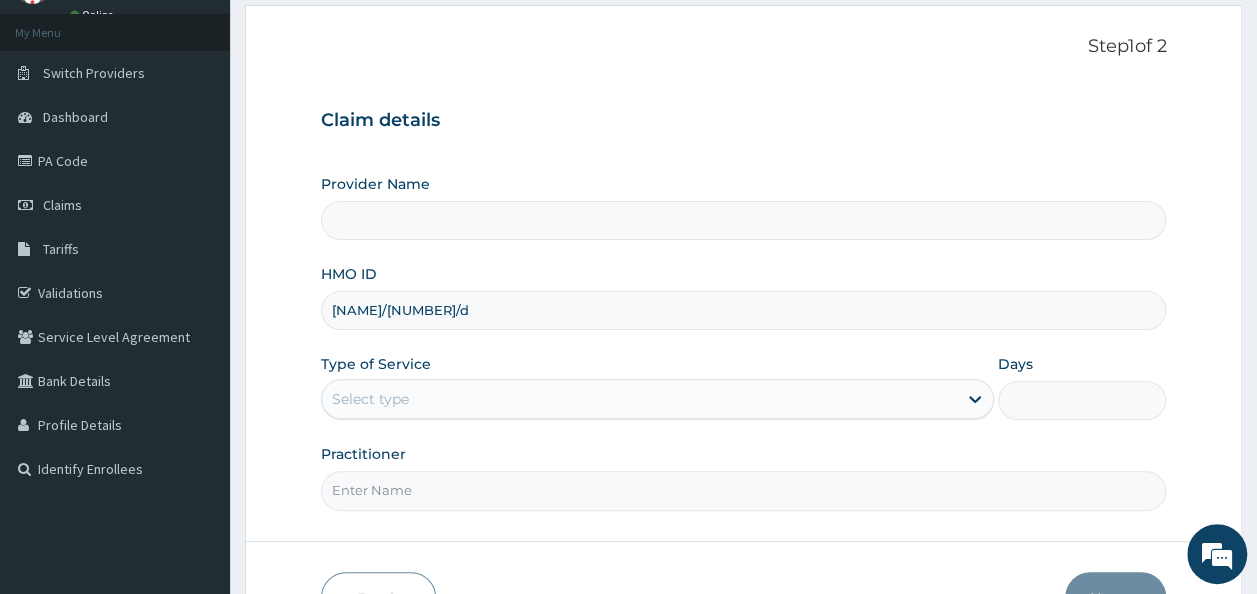 click on "ida/10003/d" at bounding box center [744, 310] 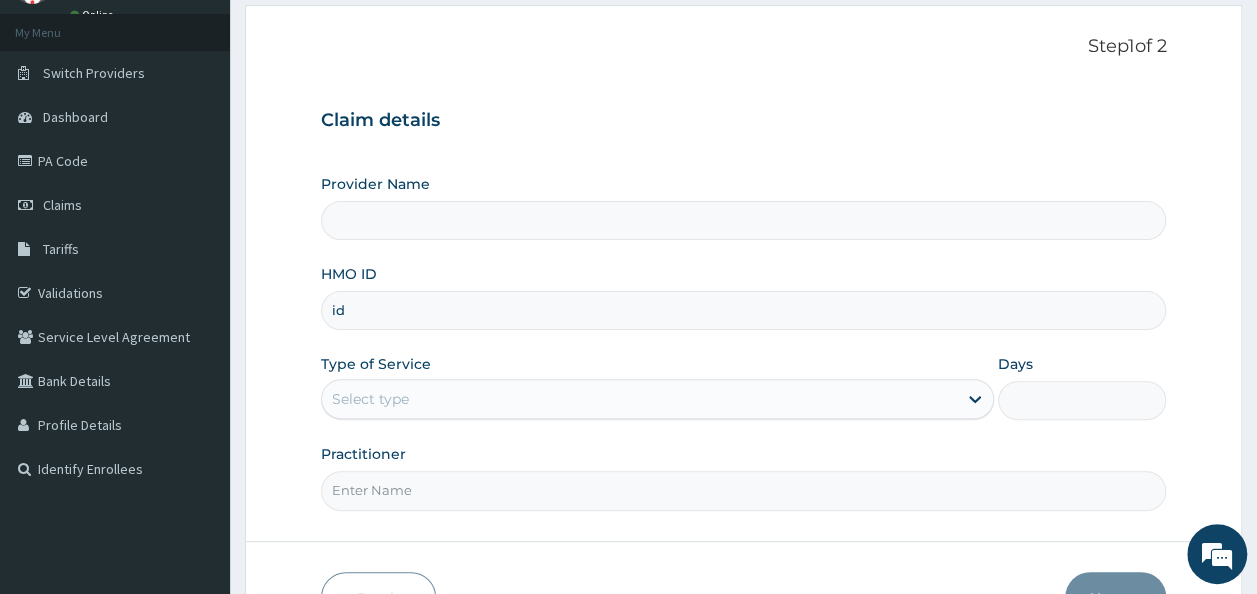 type on "i" 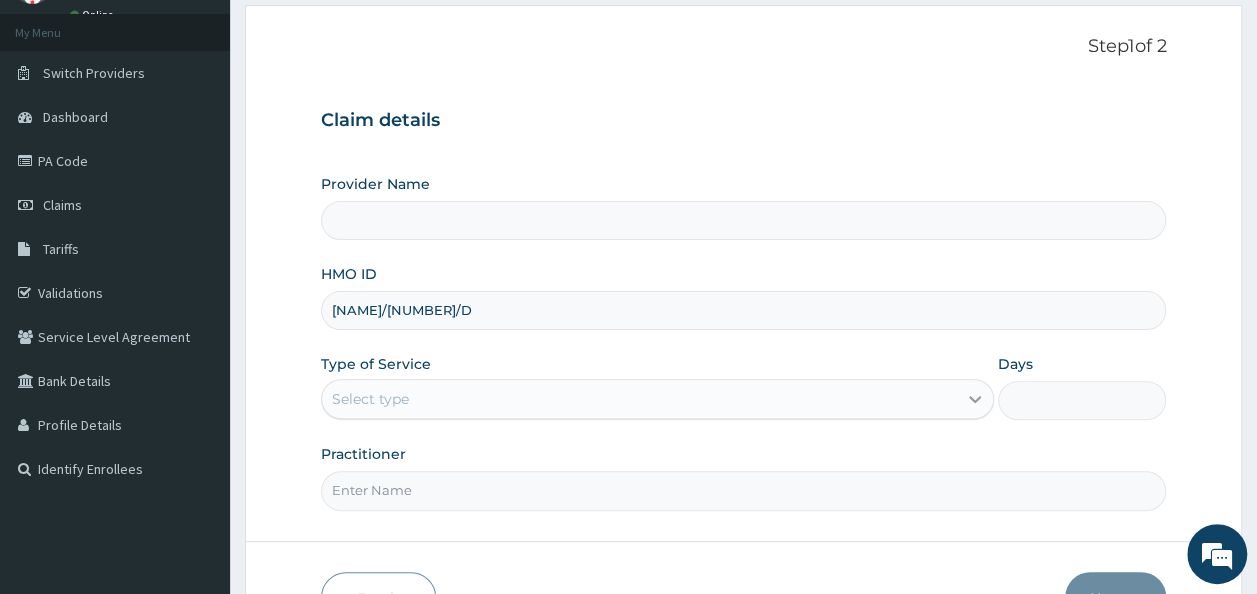 type on "IDA/10003/D" 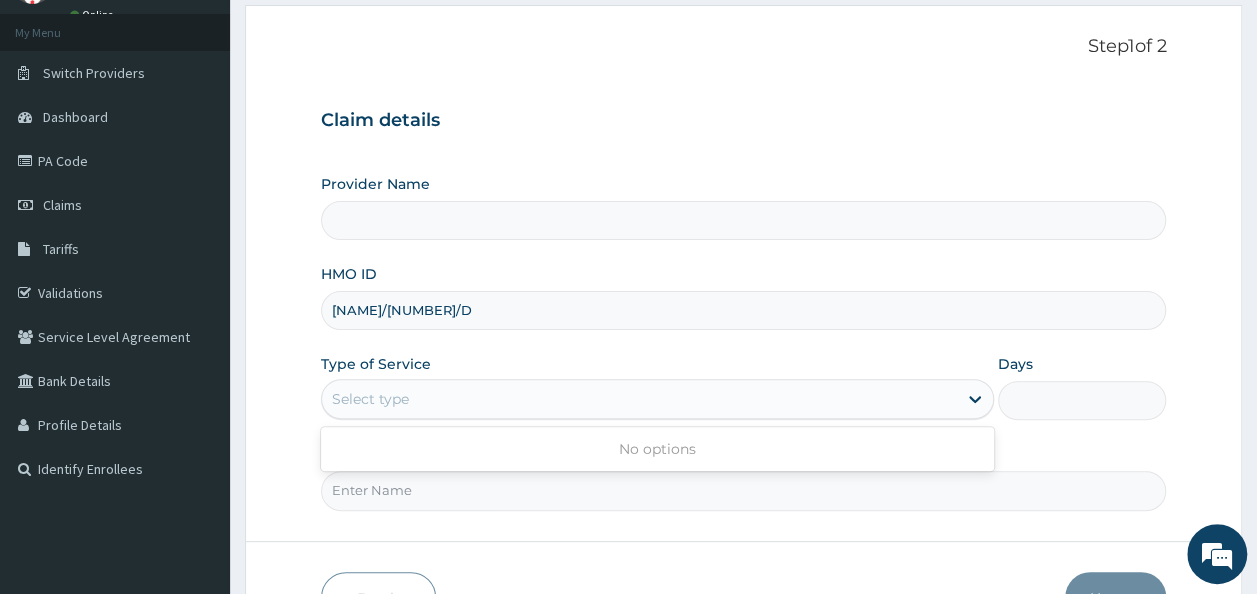click on "Provider Name" at bounding box center (744, 220) 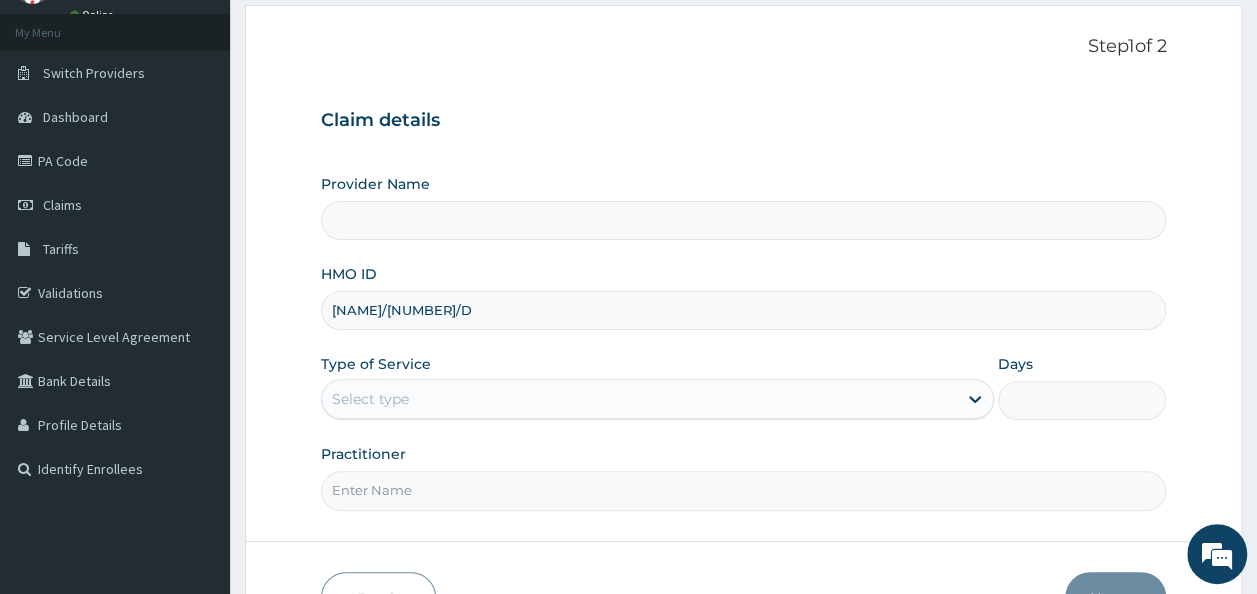 click on "Provider Name" at bounding box center [744, 220] 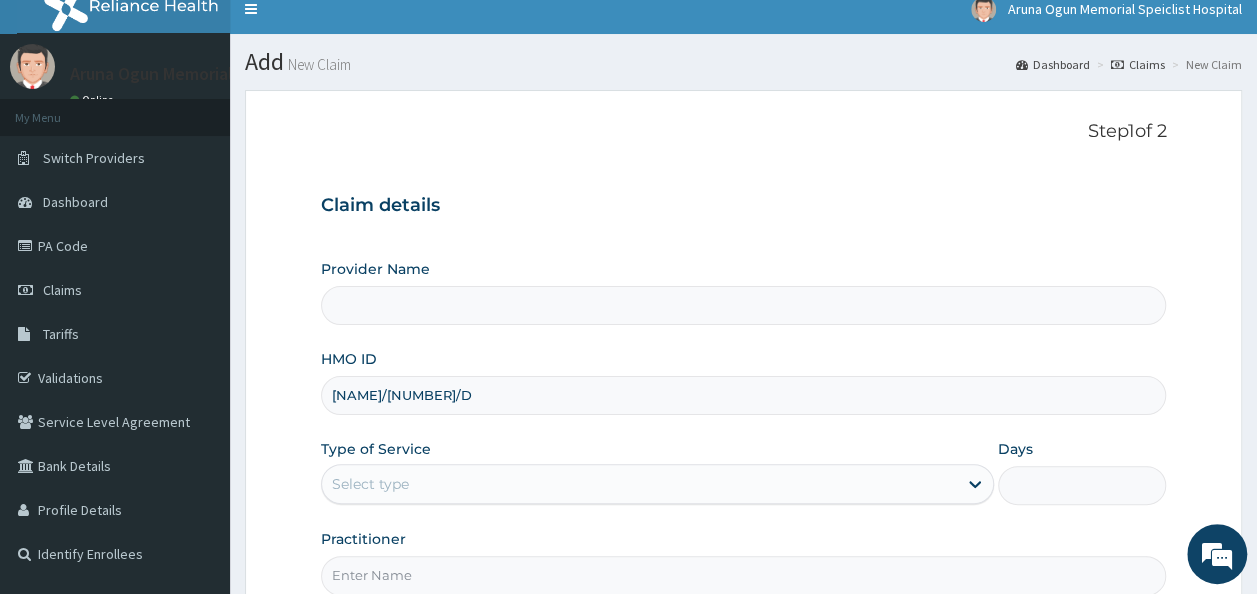 scroll, scrollTop: 0, scrollLeft: 0, axis: both 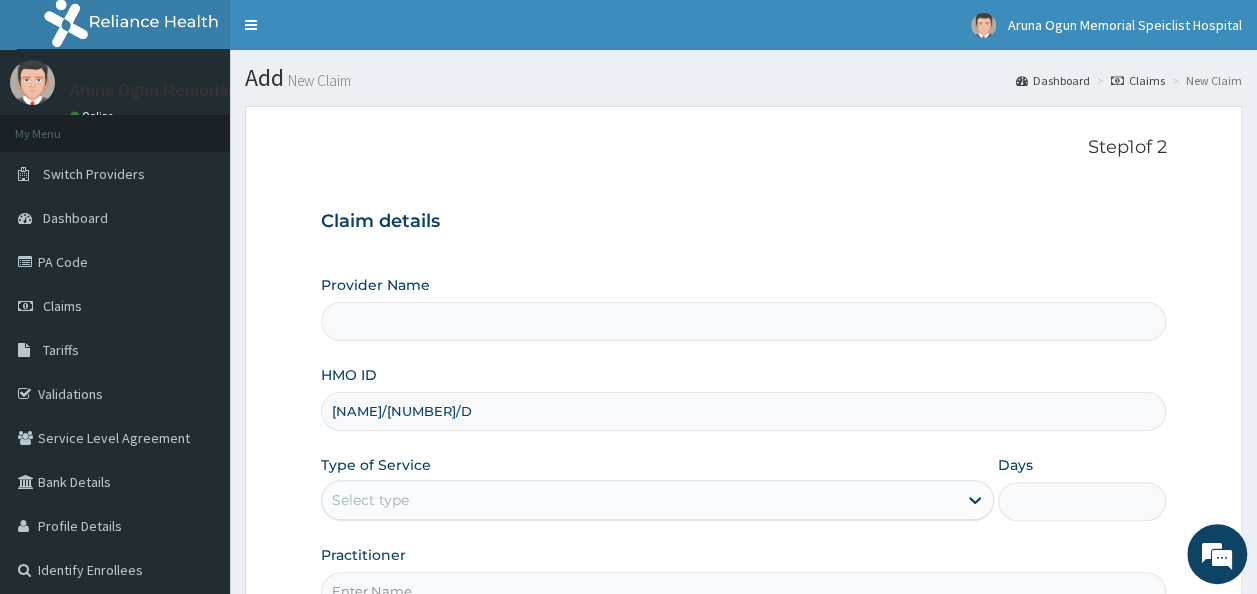 click on "Claim details" at bounding box center (744, 222) 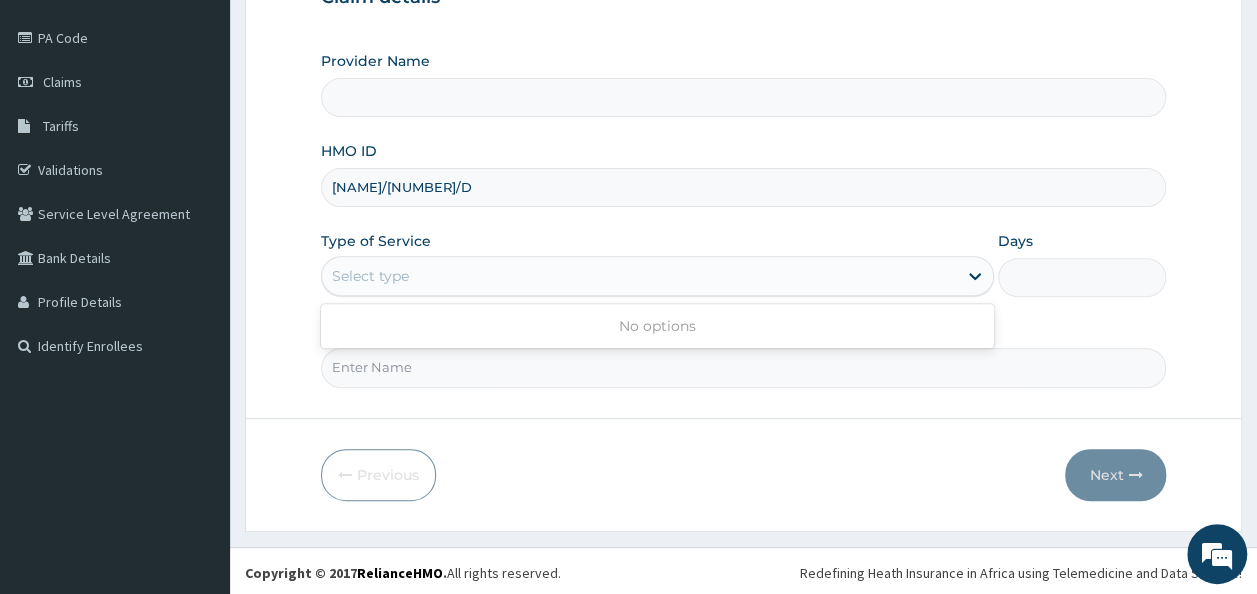click on "Select type" at bounding box center [639, 276] 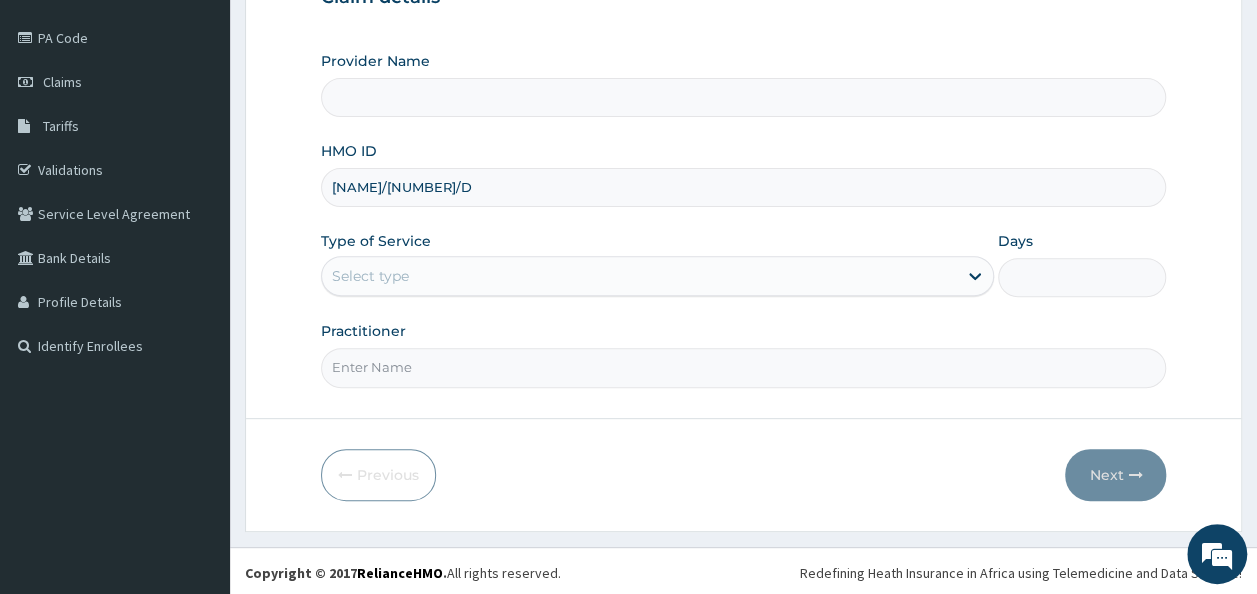 click on "Days" at bounding box center (1082, 277) 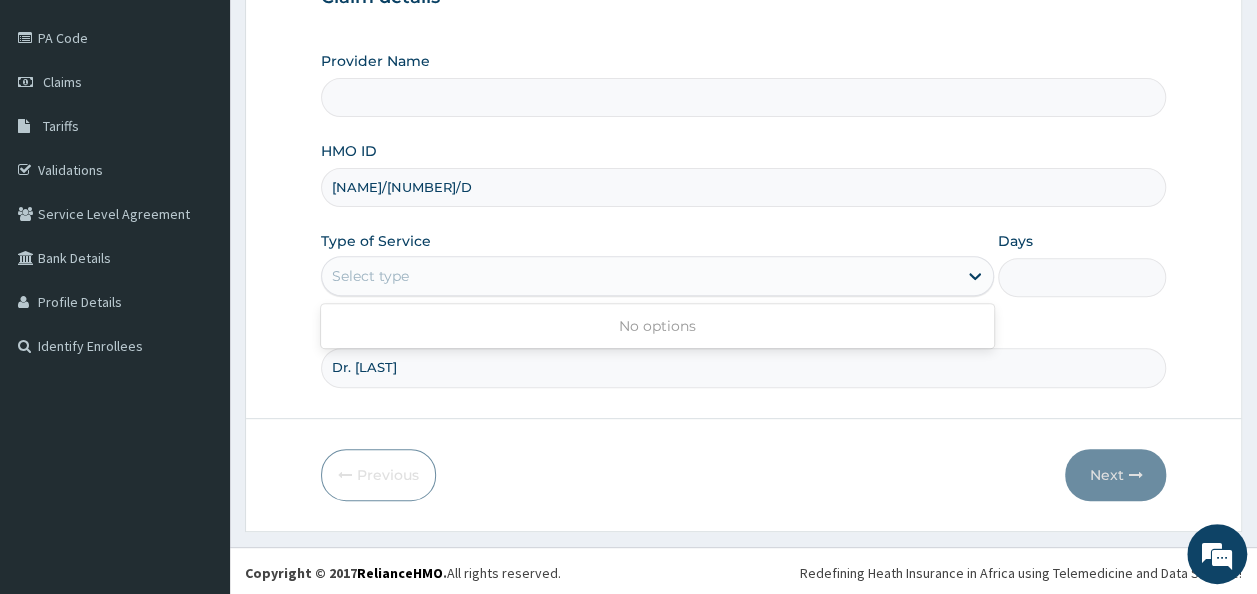 click on "Select type" at bounding box center [639, 276] 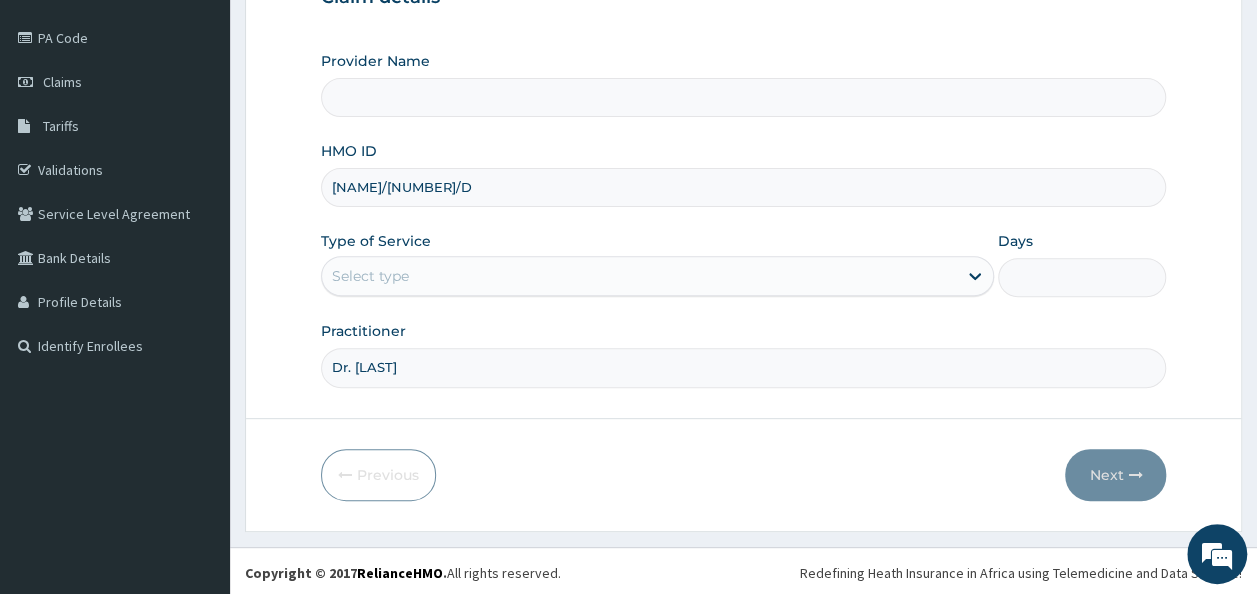 click on "Select type" at bounding box center [639, 276] 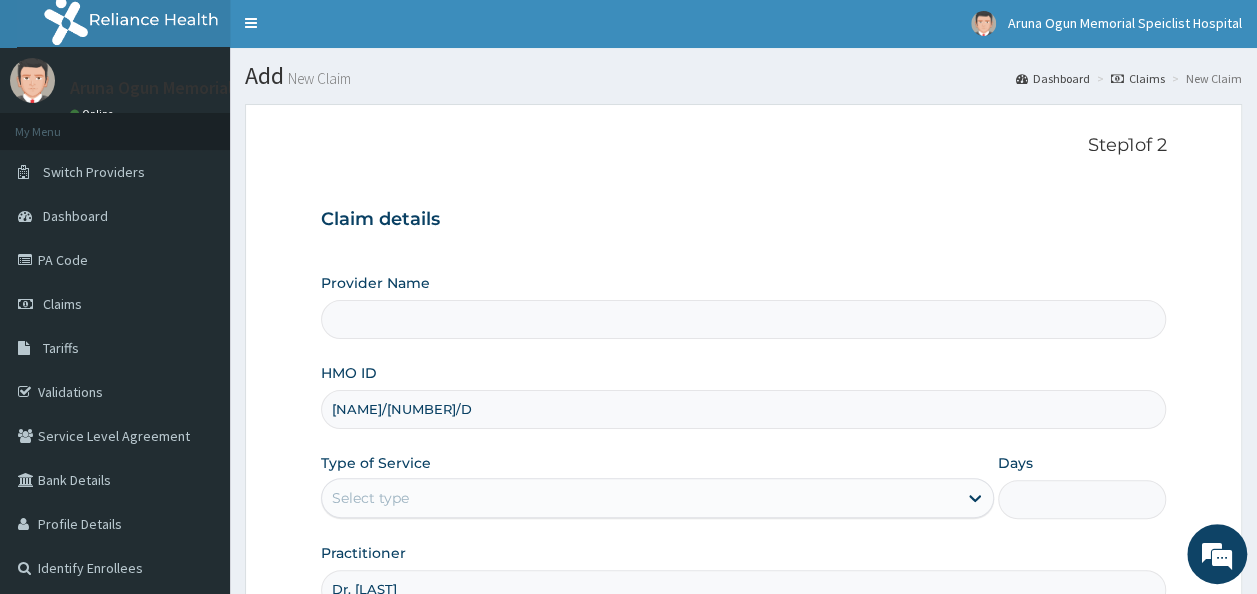 scroll, scrollTop: 0, scrollLeft: 0, axis: both 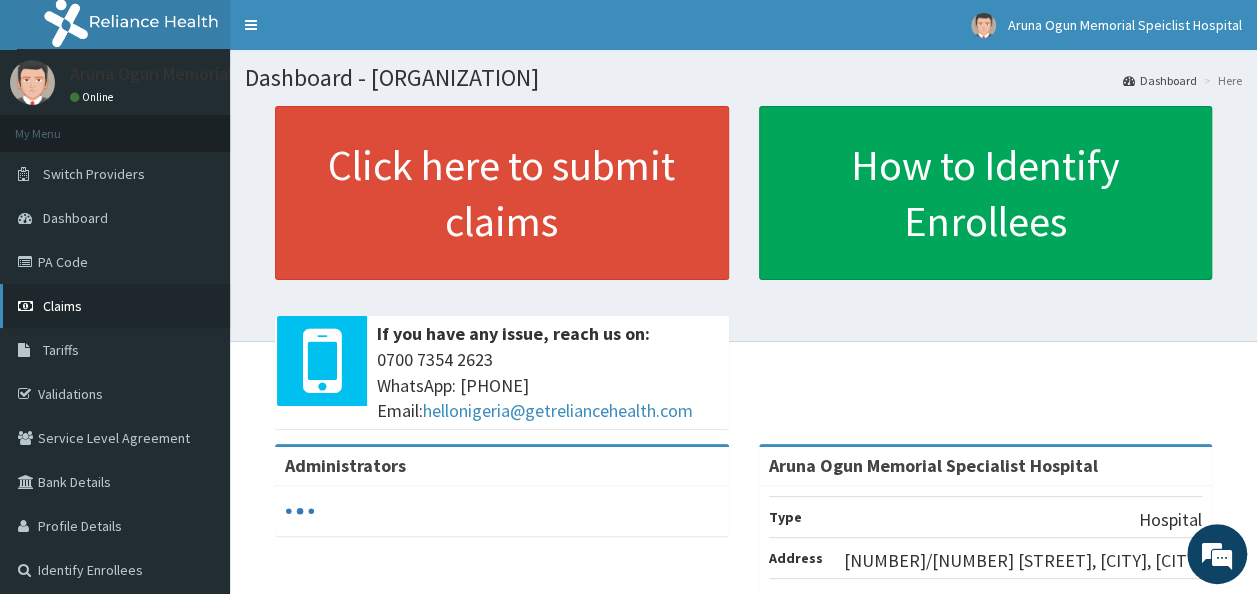 click on "Claims" at bounding box center (115, 306) 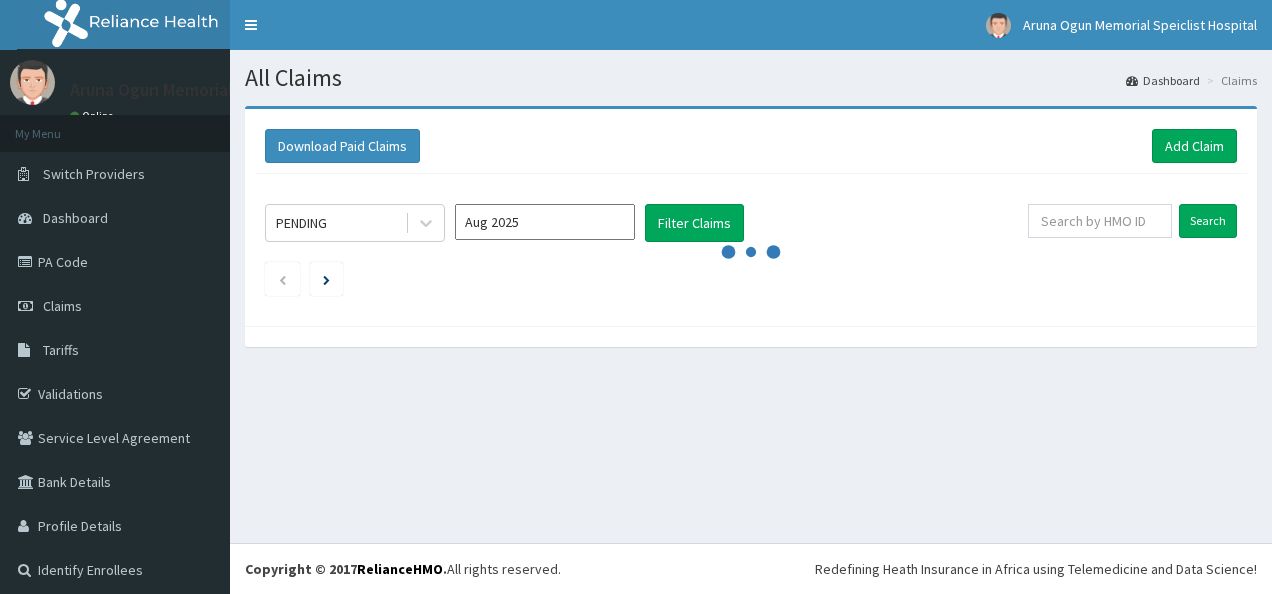 scroll, scrollTop: 0, scrollLeft: 0, axis: both 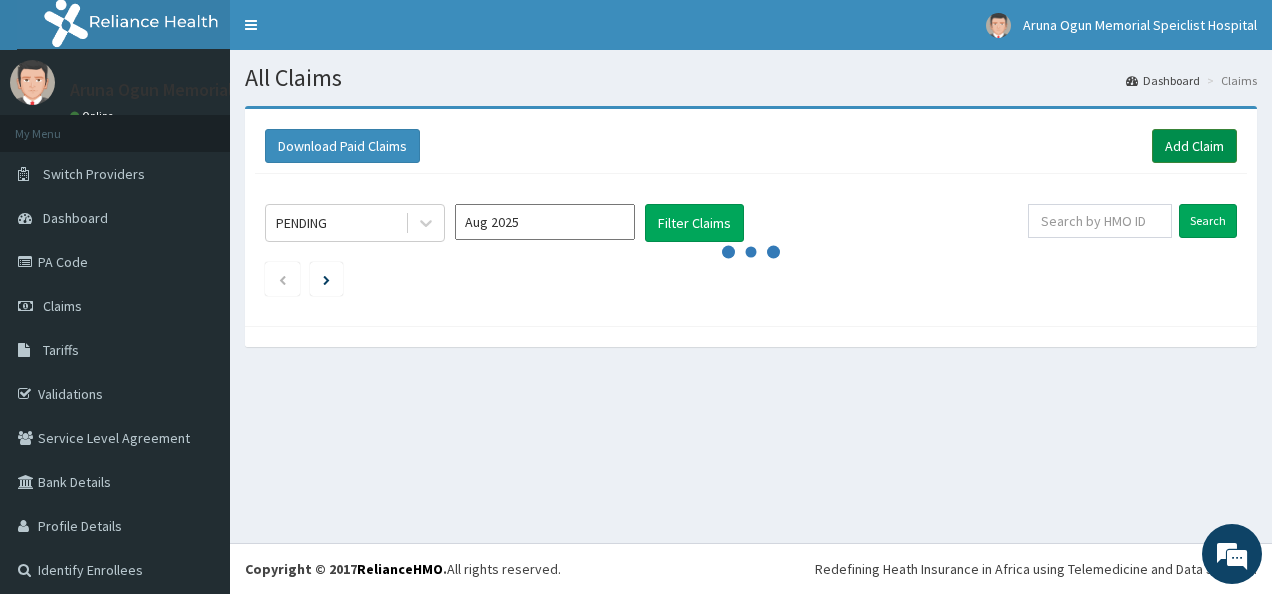 click on "Add Claim" at bounding box center (1194, 146) 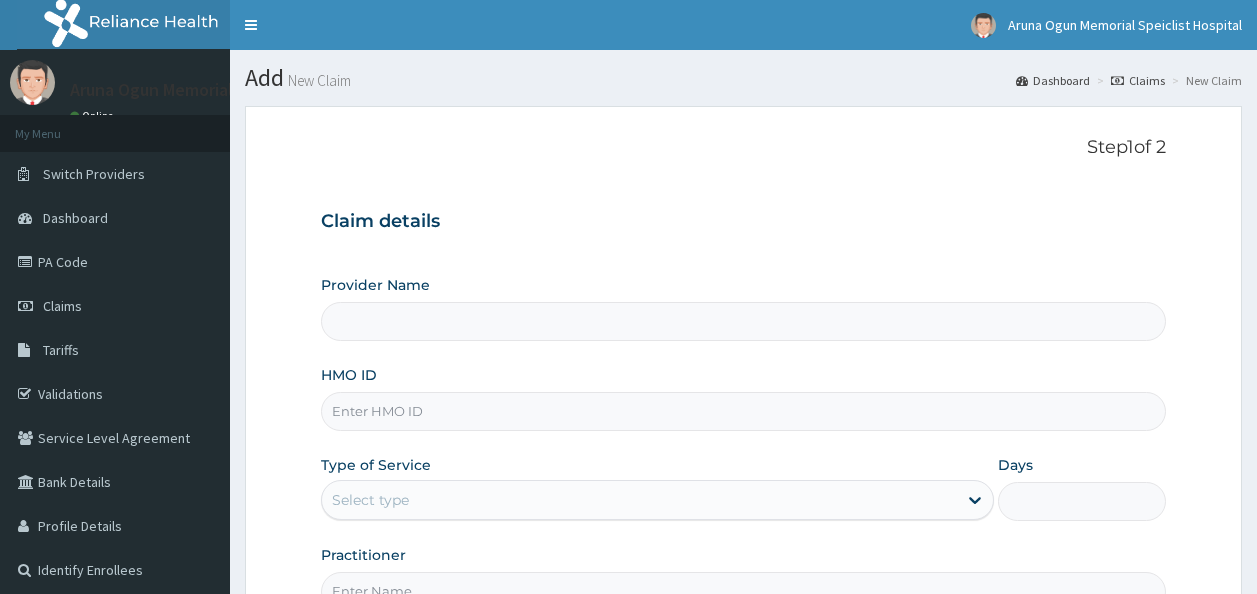 scroll, scrollTop: 0, scrollLeft: 0, axis: both 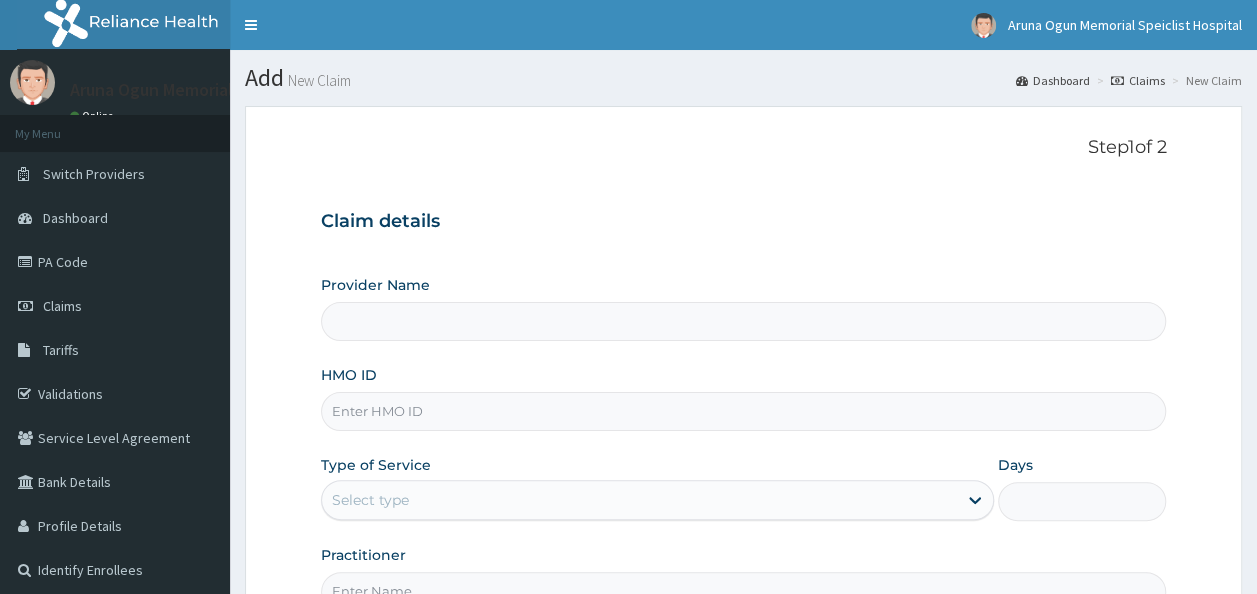 click on "HMO ID" at bounding box center (744, 411) 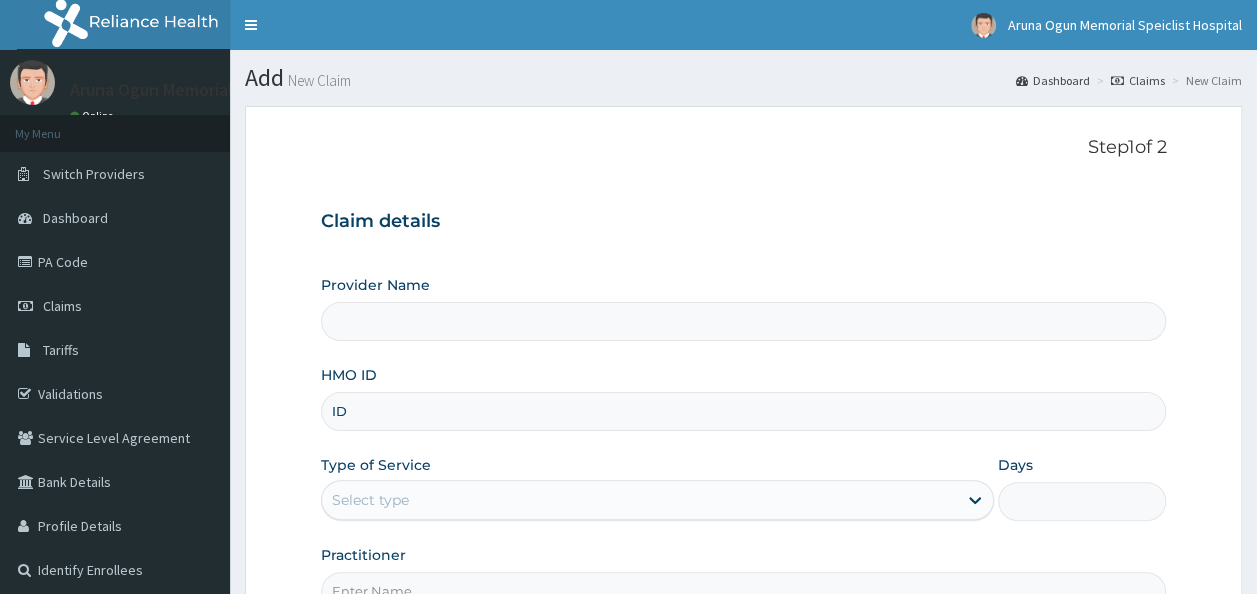 type on "IDA" 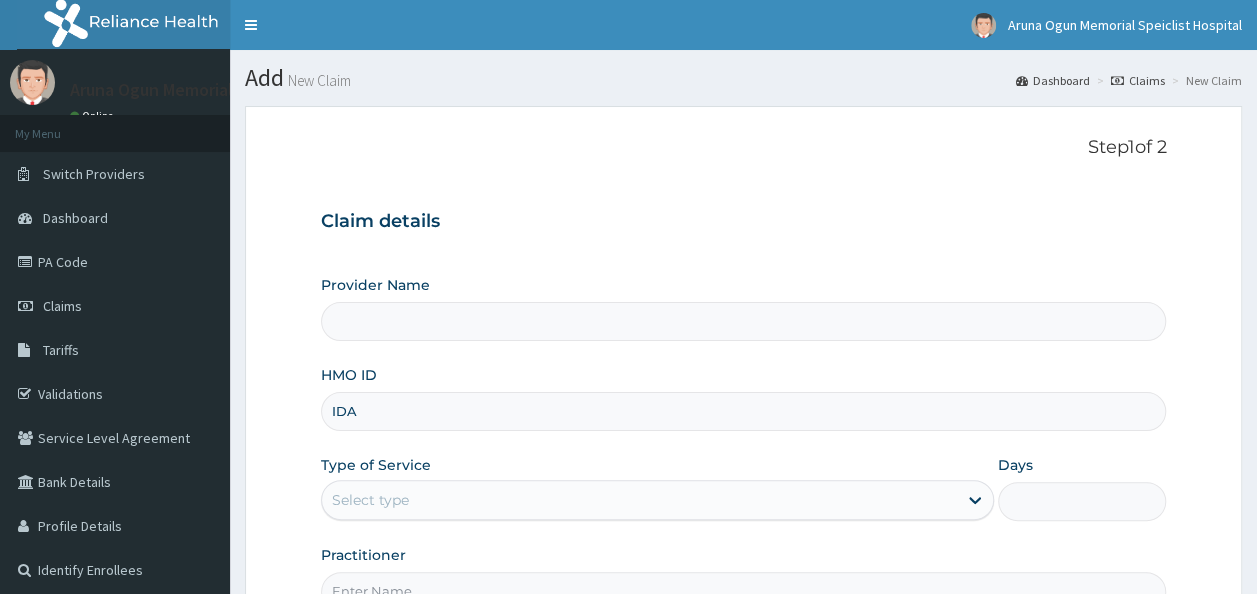 type on "Aruna Ogun Memorial Specialist Hospital" 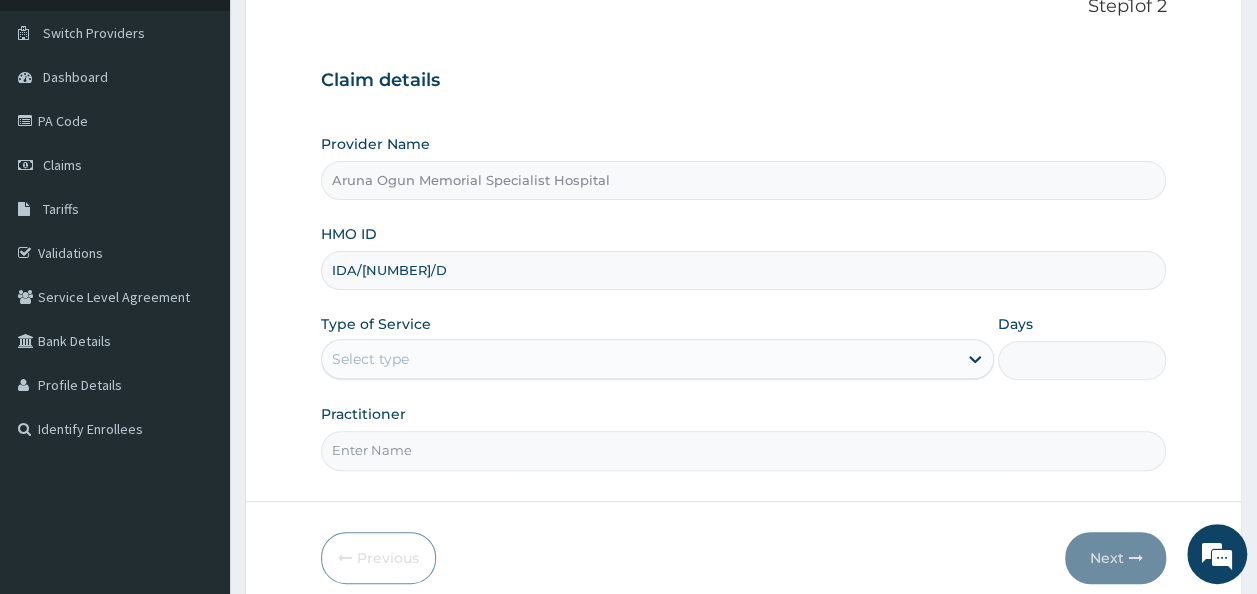 scroll, scrollTop: 146, scrollLeft: 0, axis: vertical 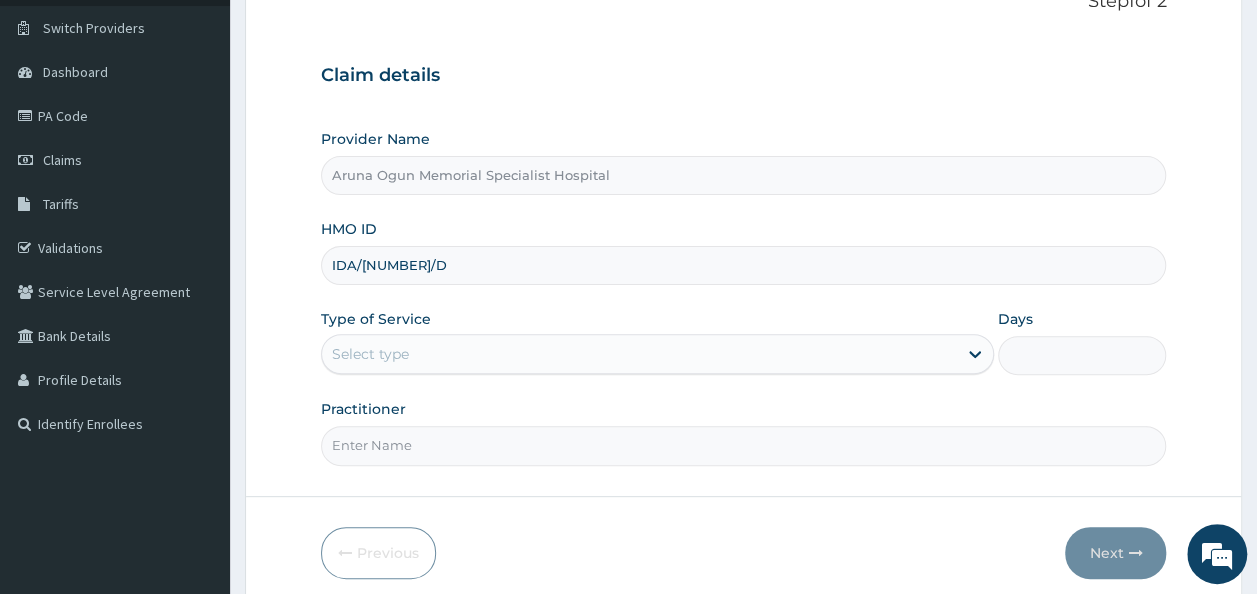 type on "IDA/[NUMBER]/D" 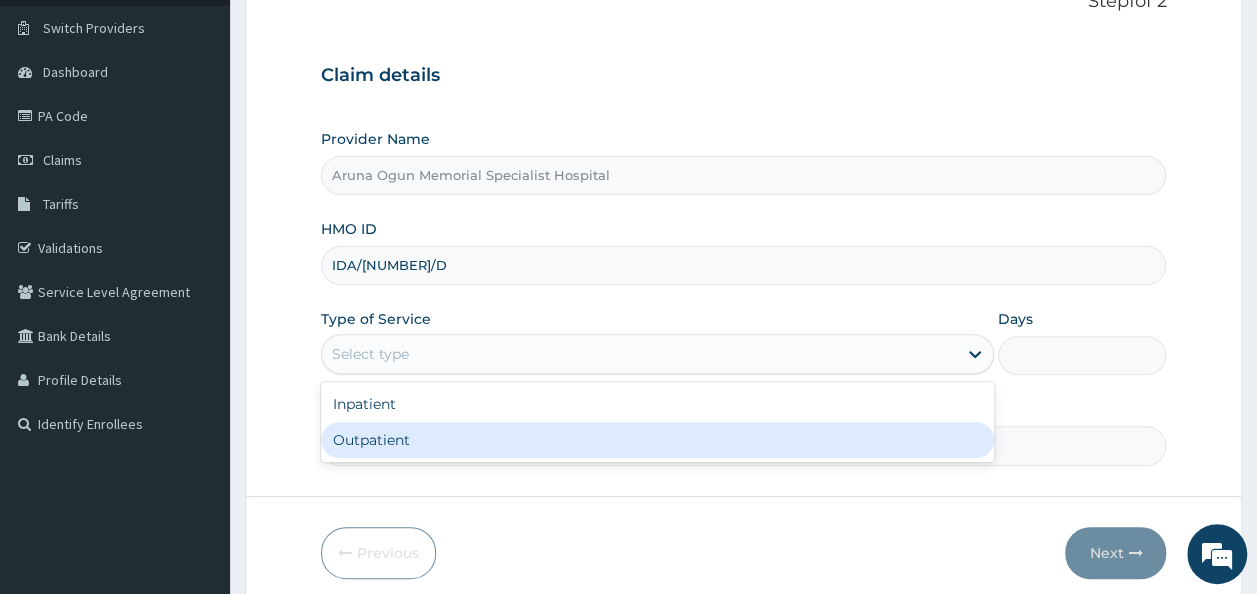 click on "Outpatient" at bounding box center (657, 440) 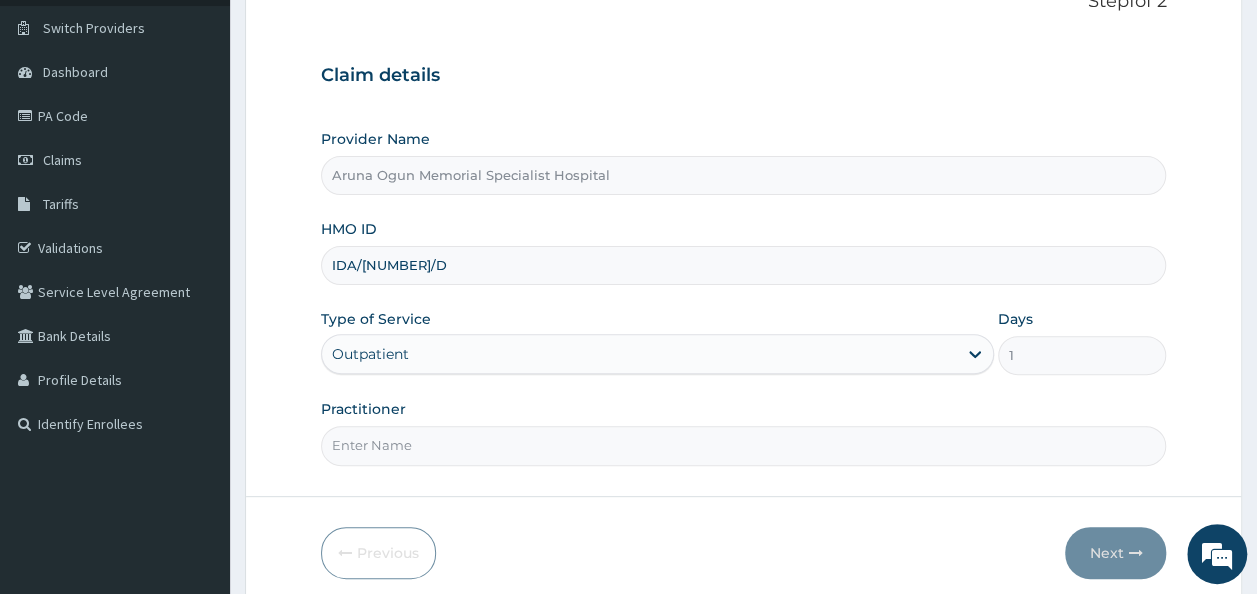 scroll, scrollTop: 0, scrollLeft: 0, axis: both 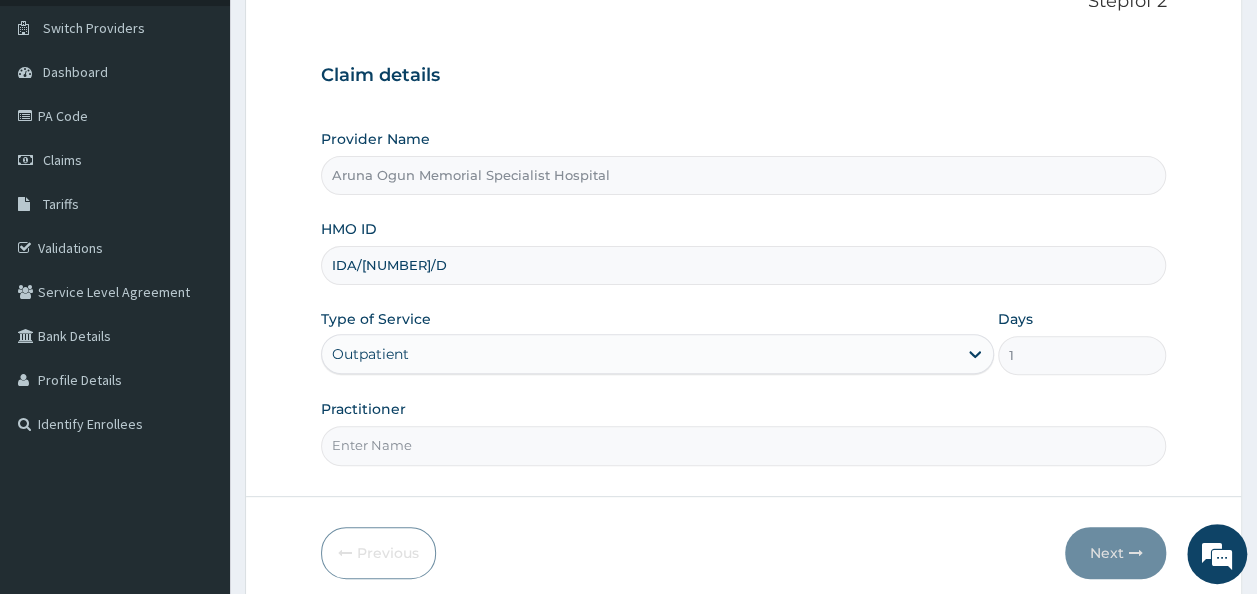 click on "Practitioner" at bounding box center [744, 445] 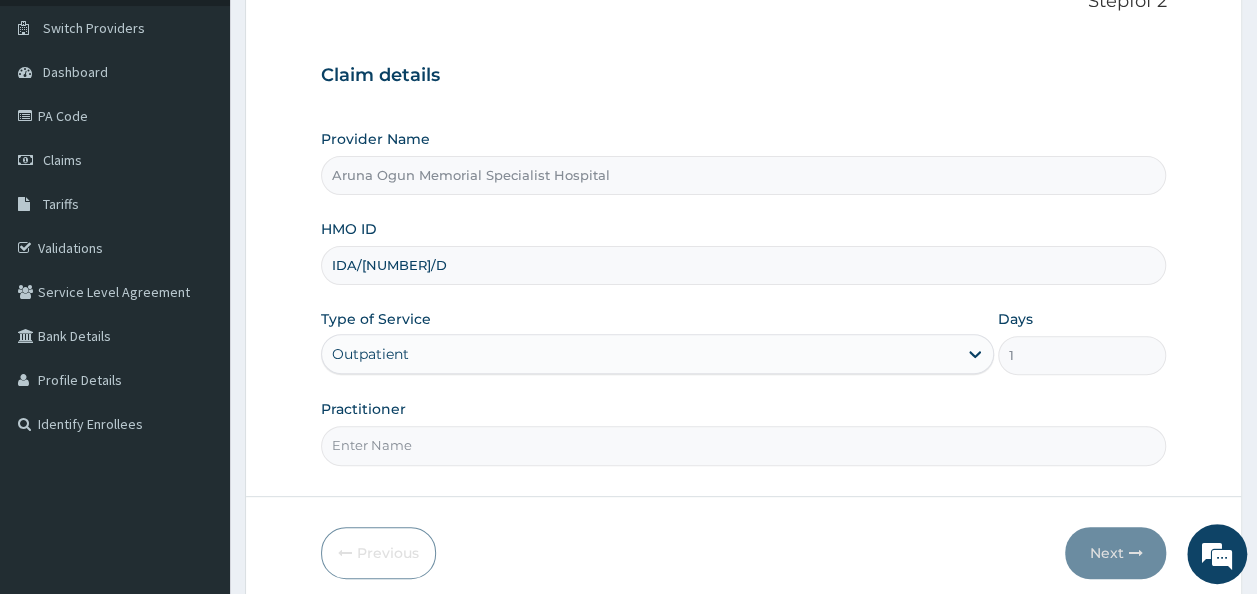 type on "Dr. Chike" 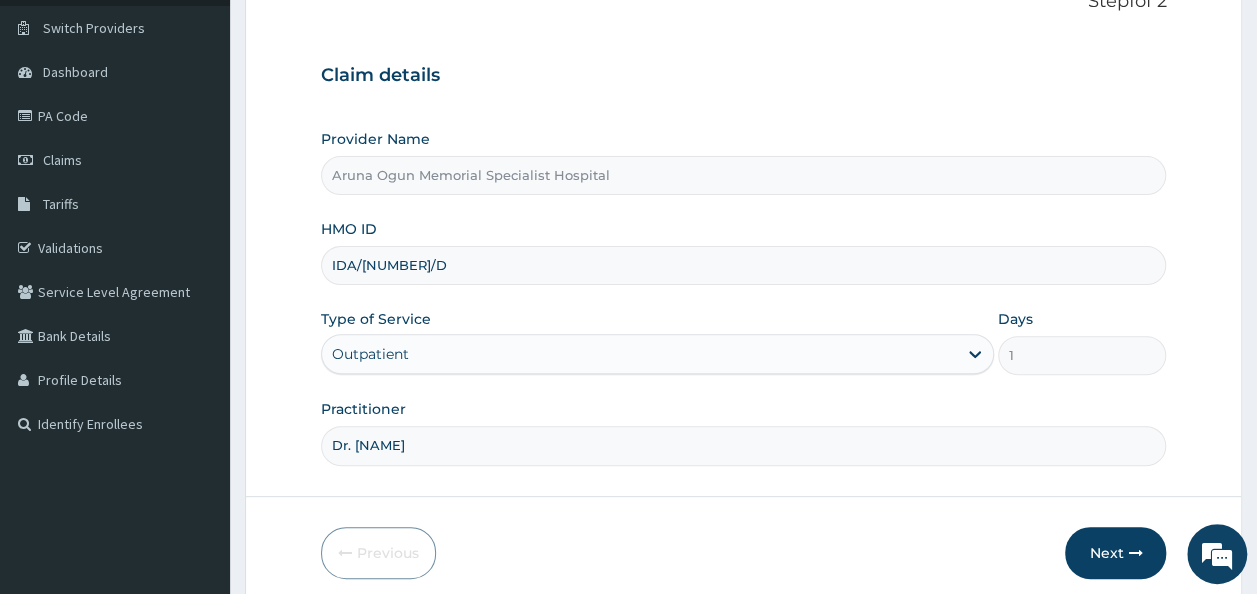 scroll, scrollTop: 224, scrollLeft: 0, axis: vertical 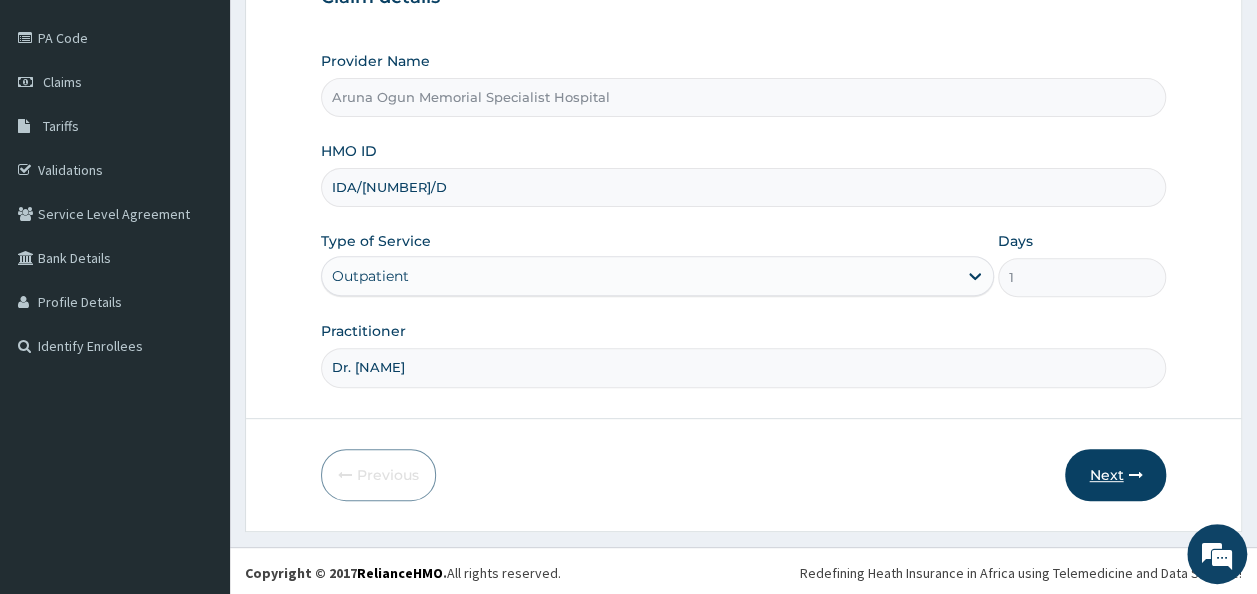 click on "Next" at bounding box center (1115, 475) 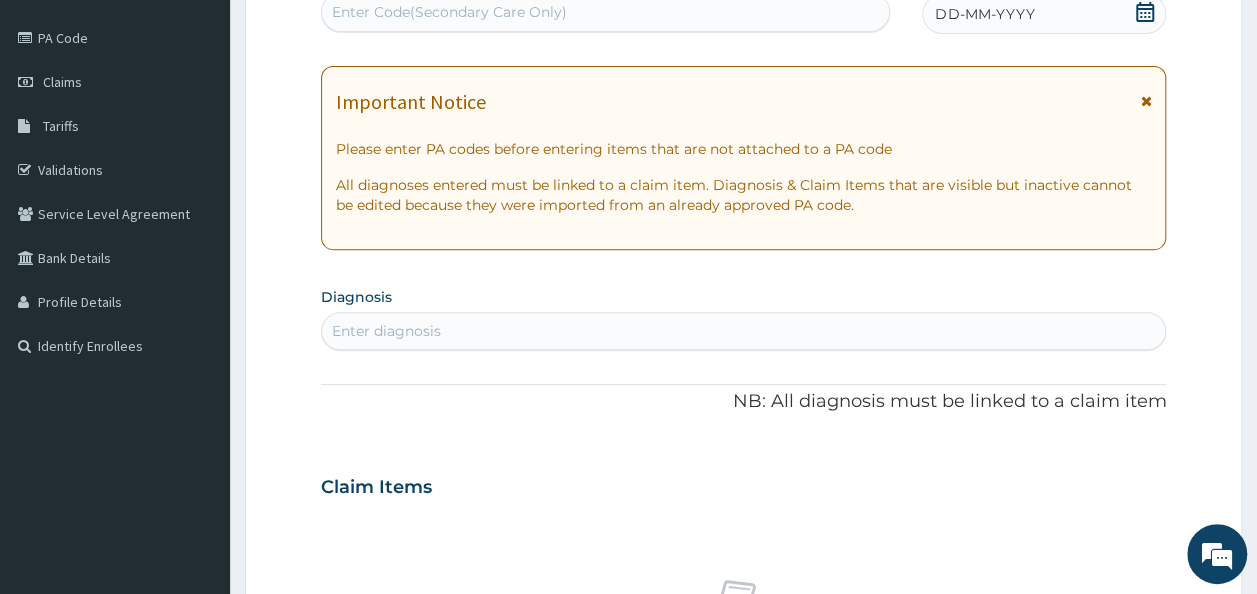 scroll, scrollTop: 0, scrollLeft: 0, axis: both 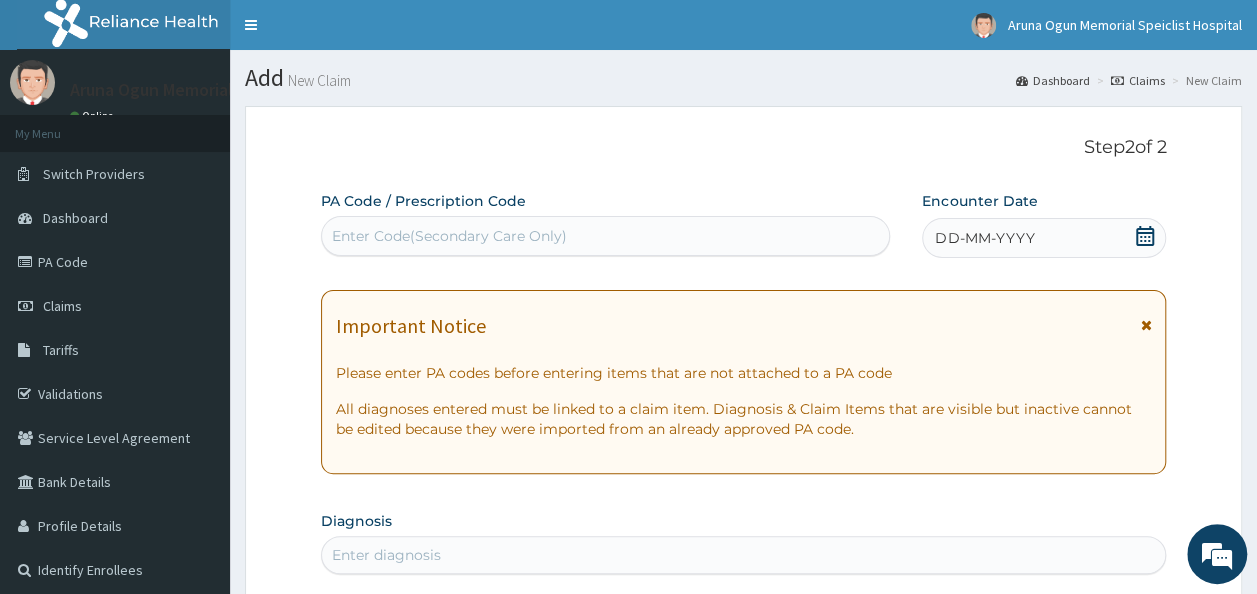 click 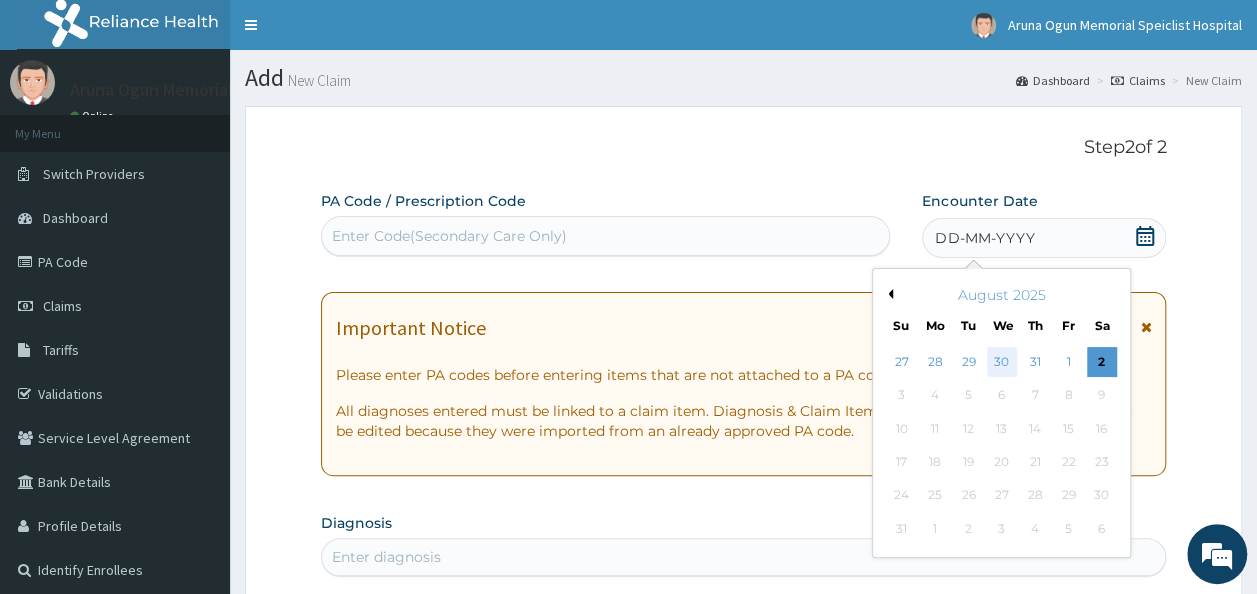 click on "30" at bounding box center (1002, 362) 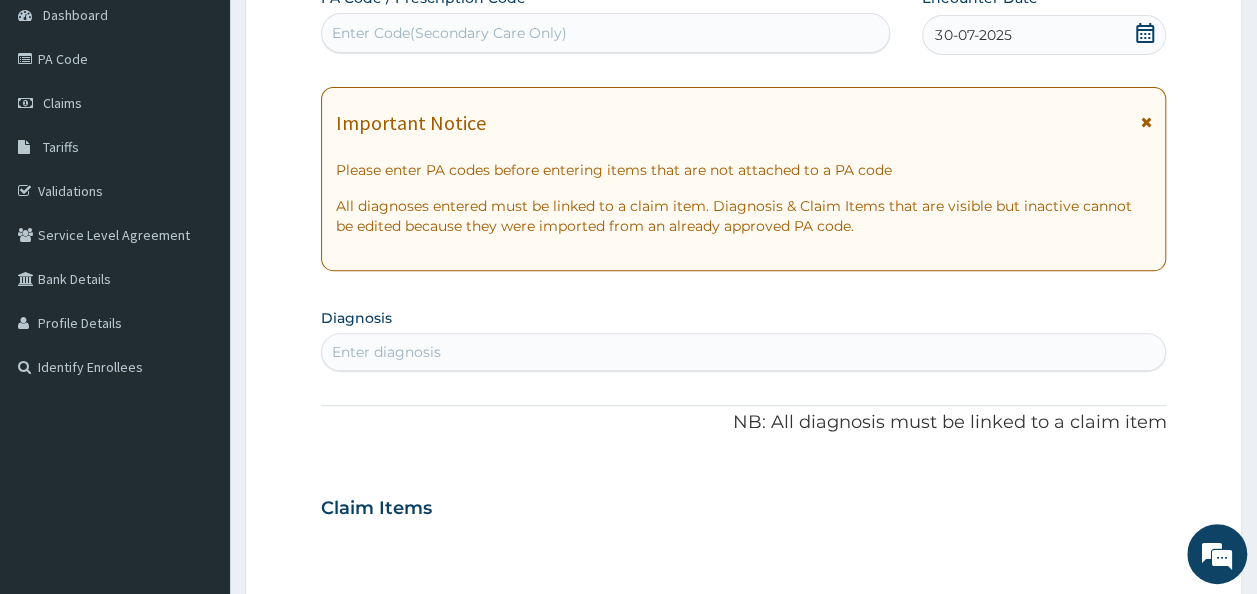 scroll, scrollTop: 205, scrollLeft: 0, axis: vertical 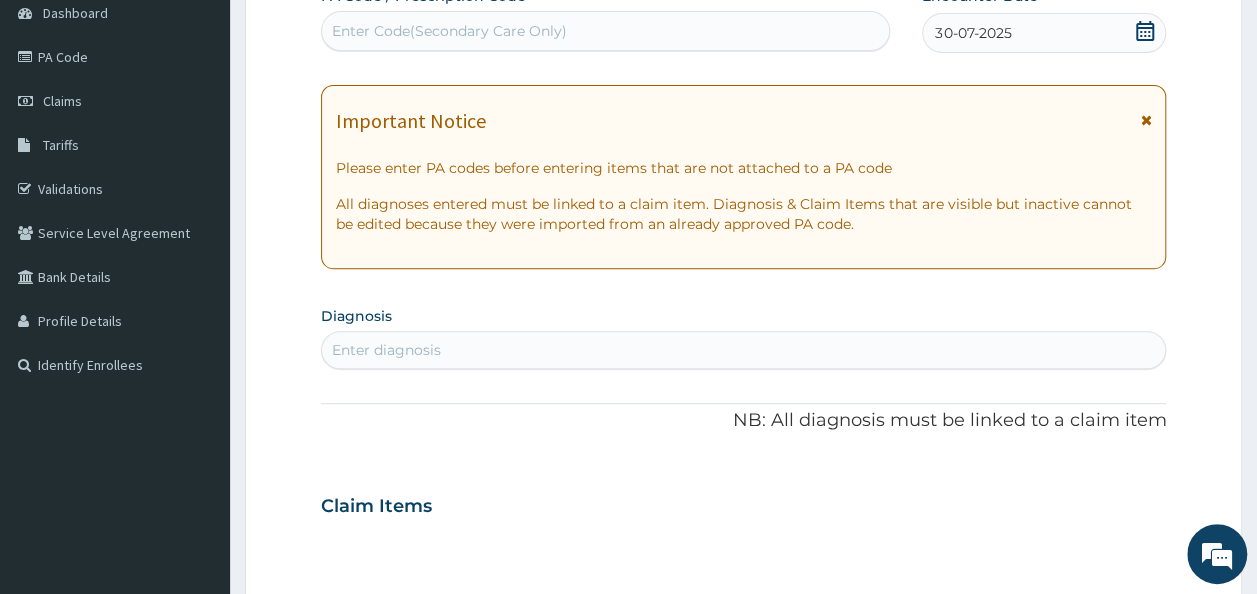 click on "Enter diagnosis" at bounding box center (744, 350) 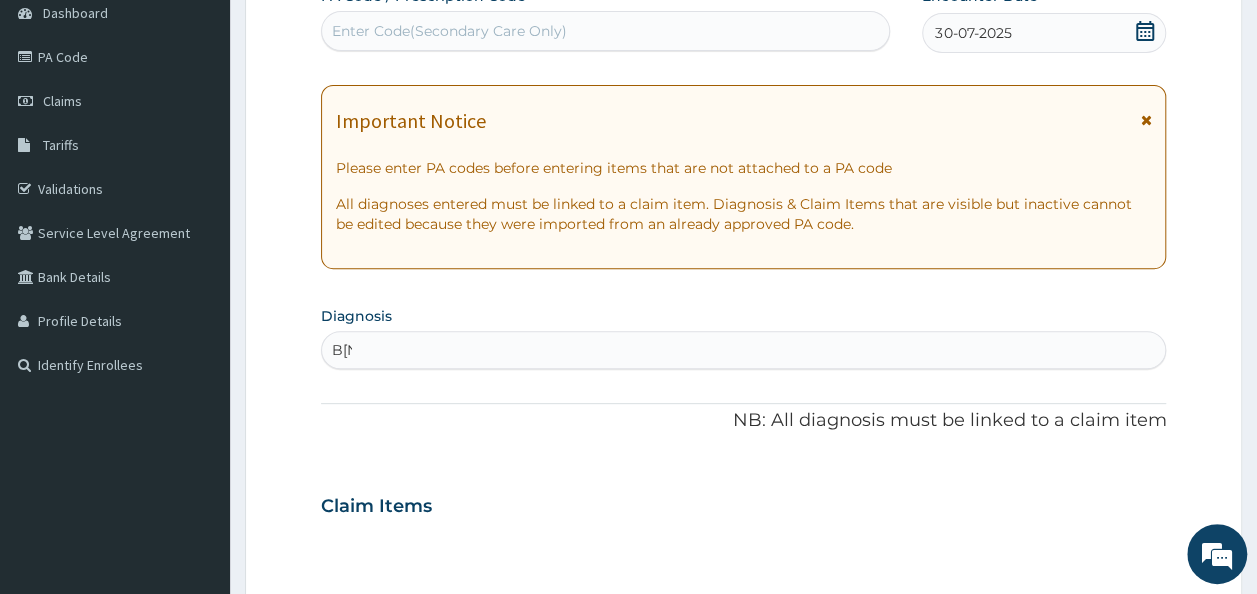 type on "B" 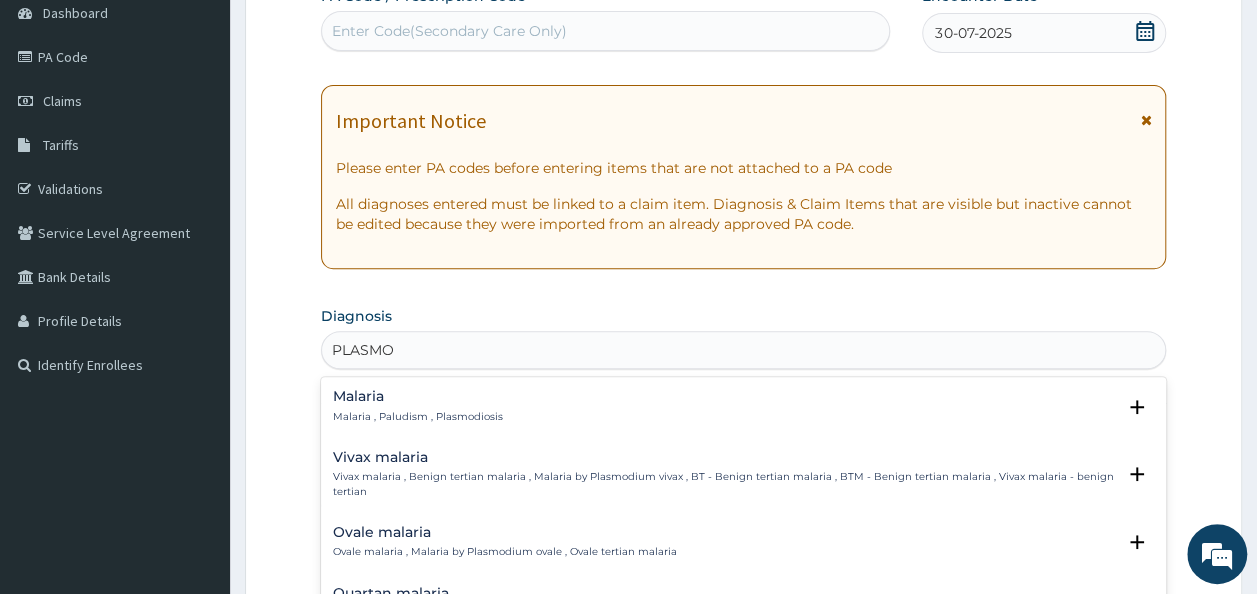 type on "PLASMOD" 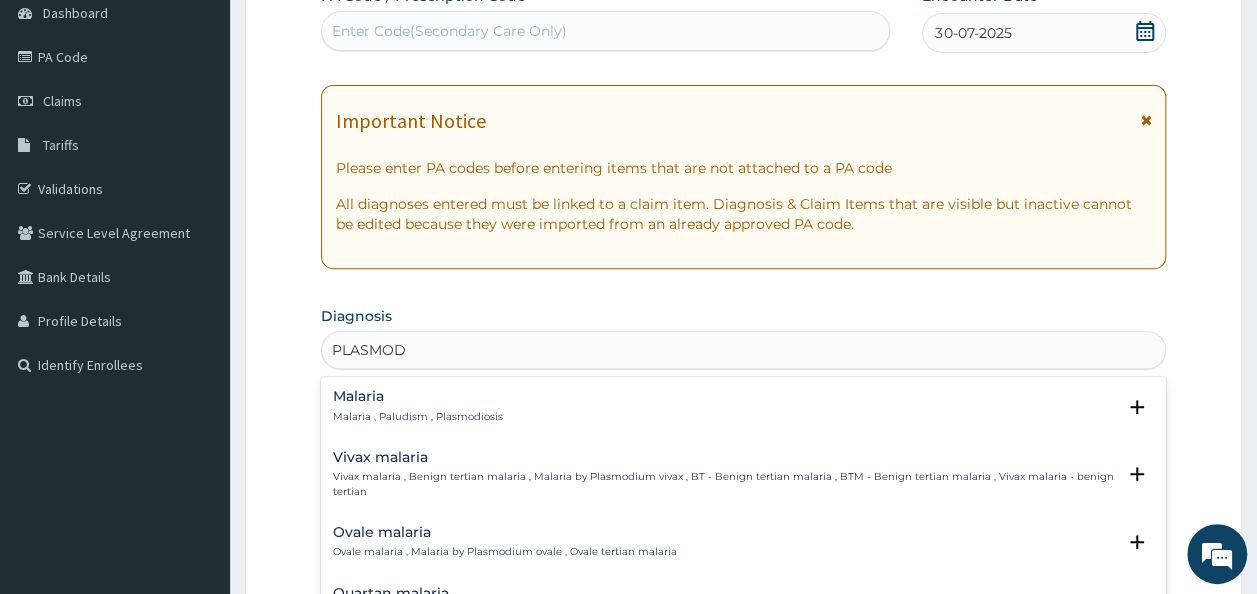 click on "Malaria Malaria , Paludism , Plasmodiosis" at bounding box center (744, 406) 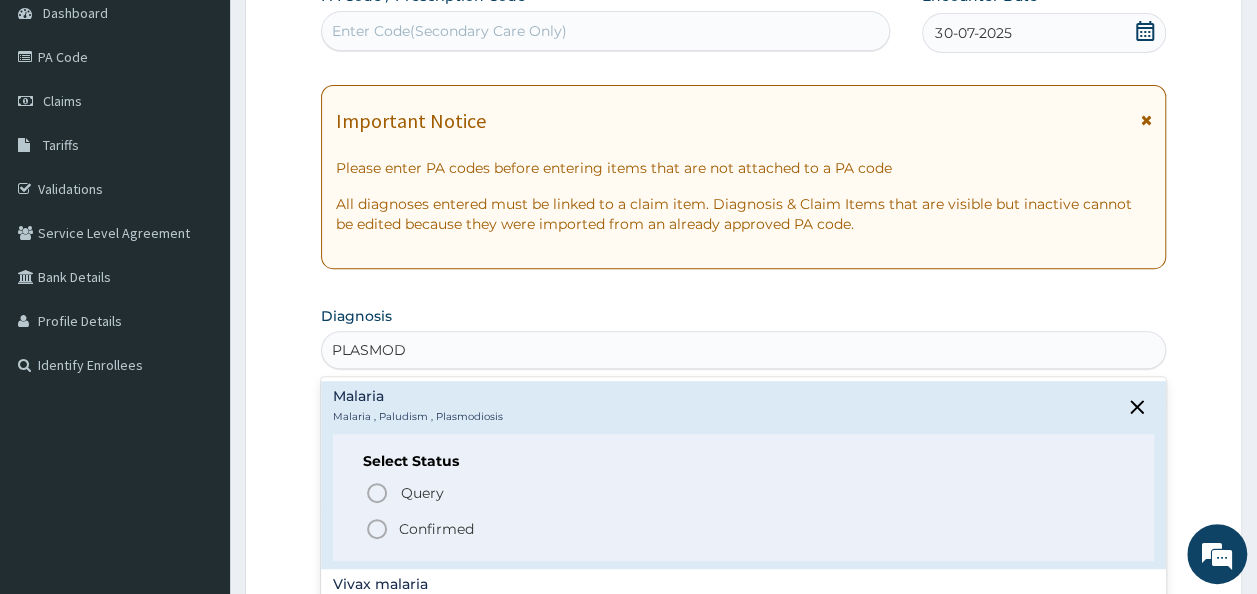 click on "Confirmed" at bounding box center [745, 529] 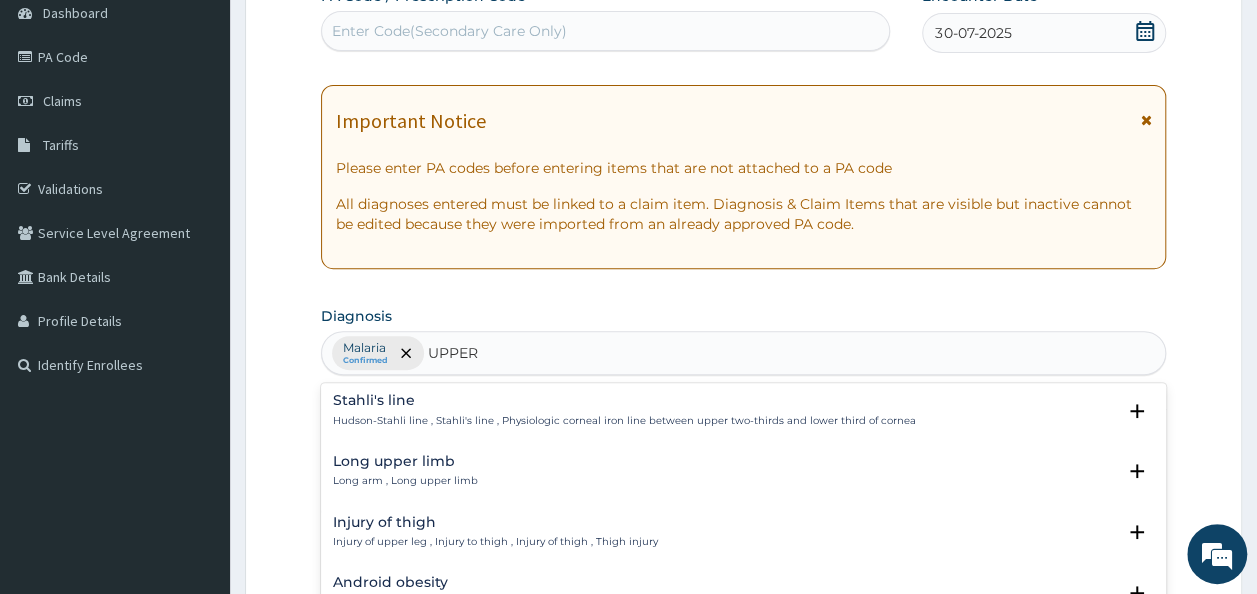 scroll, scrollTop: 124, scrollLeft: 0, axis: vertical 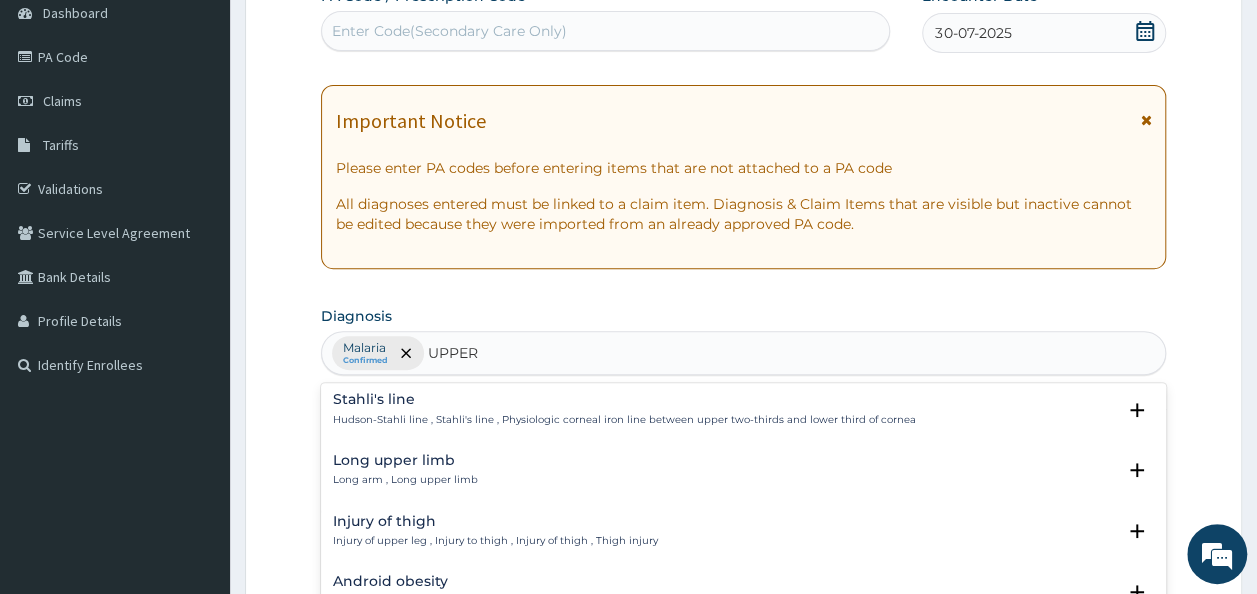 click on "Hudson-Stahli line , Stahli's line , Physiologic corneal iron line between upper two-thirds and lower third of cornea" at bounding box center (624, 420) 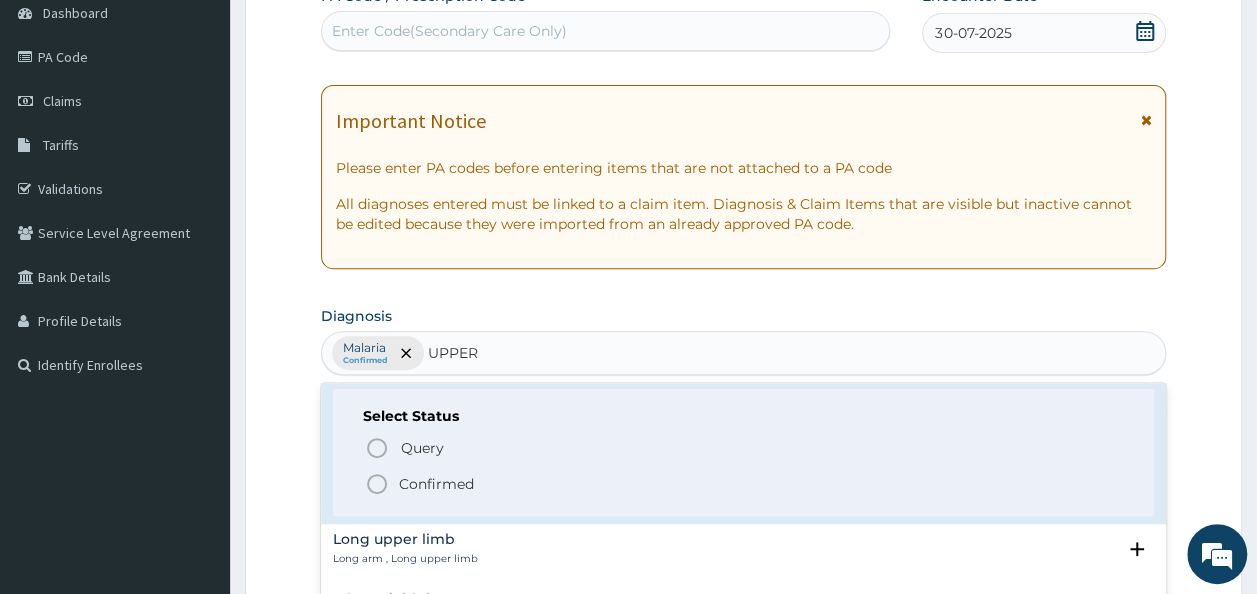 scroll, scrollTop: 172, scrollLeft: 0, axis: vertical 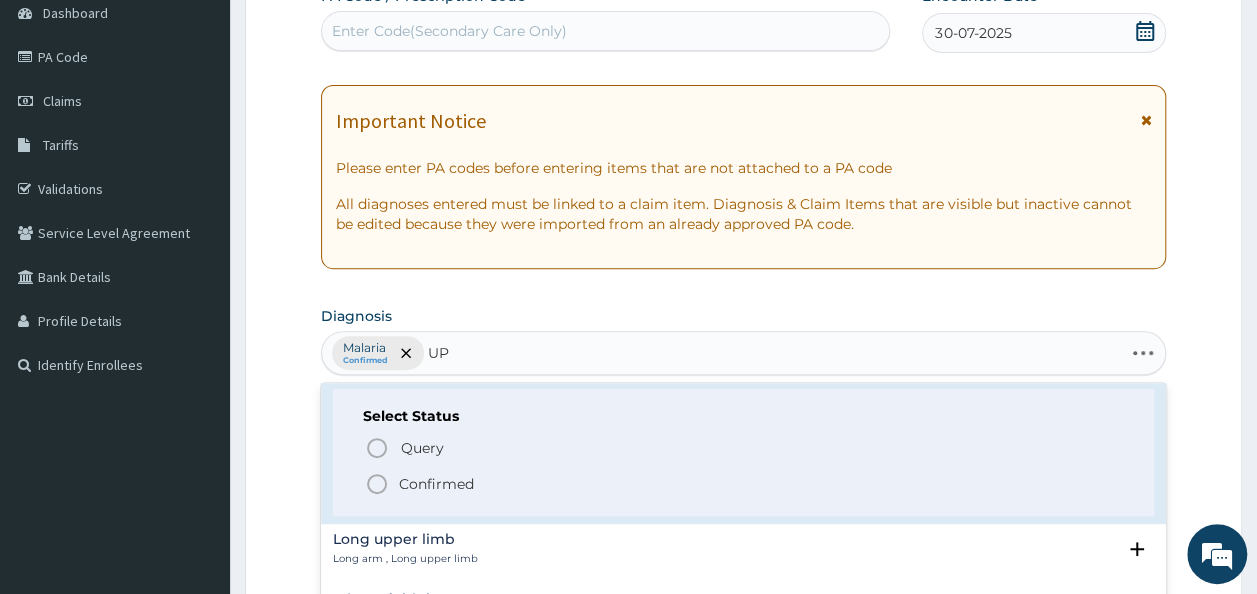 type on "U" 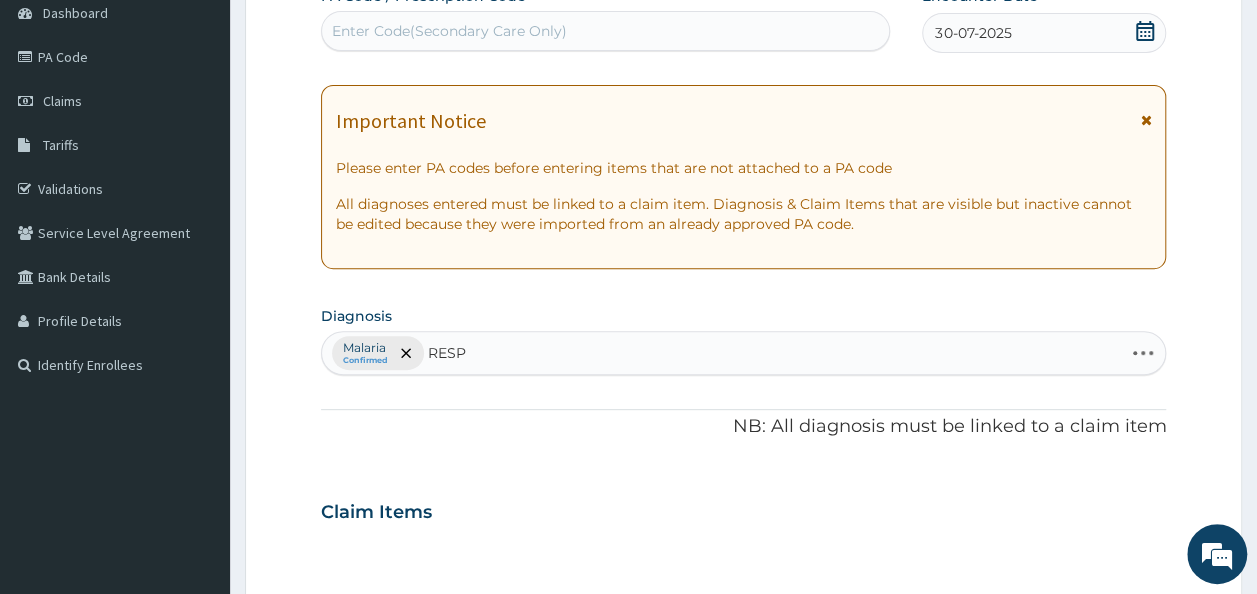 type on "RESPI" 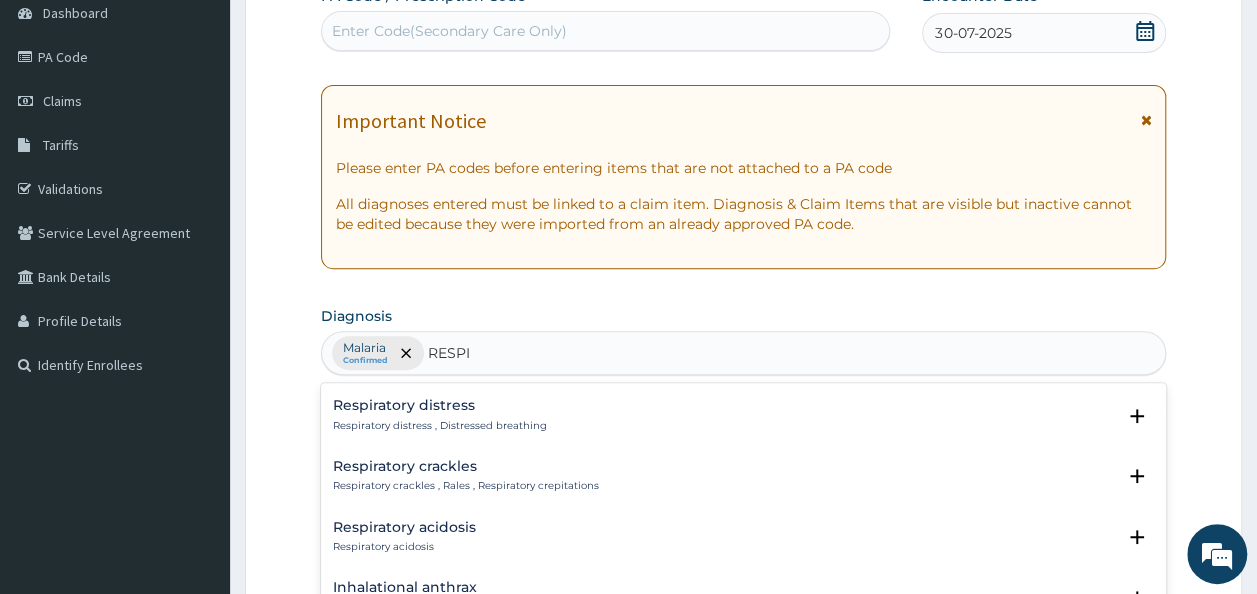 scroll, scrollTop: 2422, scrollLeft: 0, axis: vertical 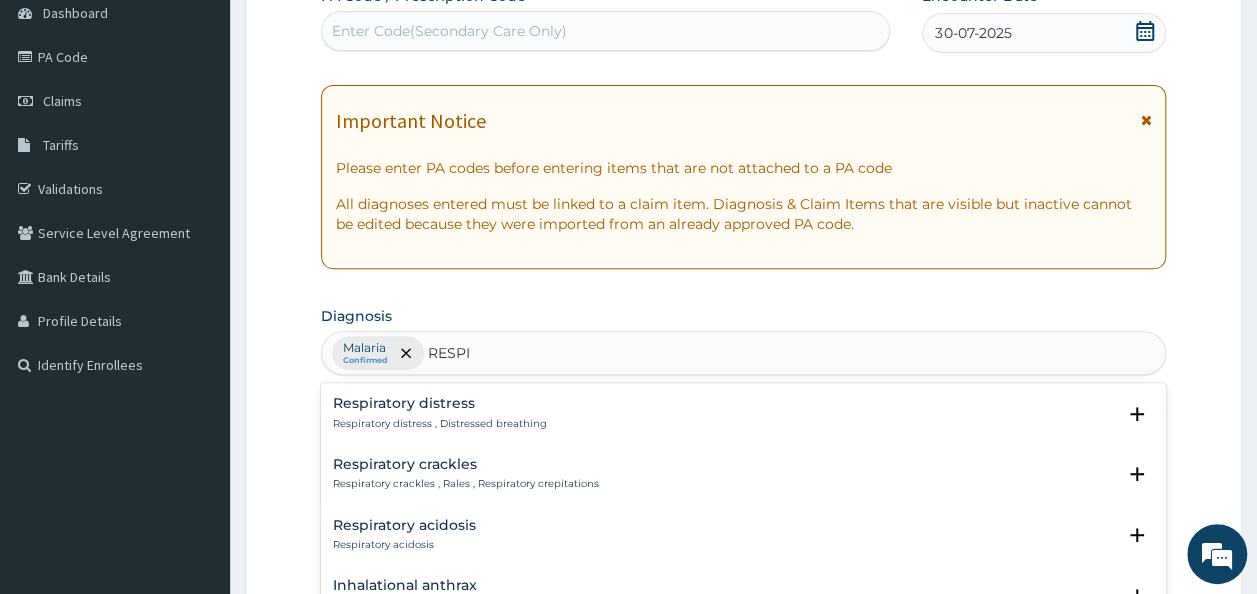 click on "Respiratory distress , Distressed breathing" at bounding box center (440, 424) 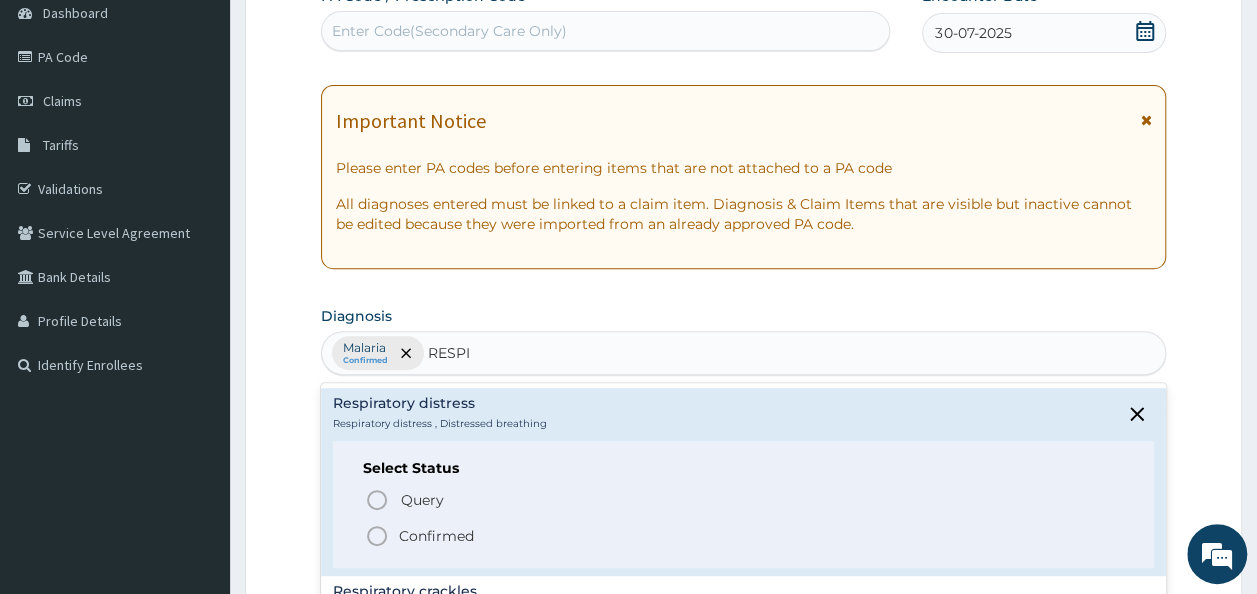 click on "Confirmed" at bounding box center (436, 536) 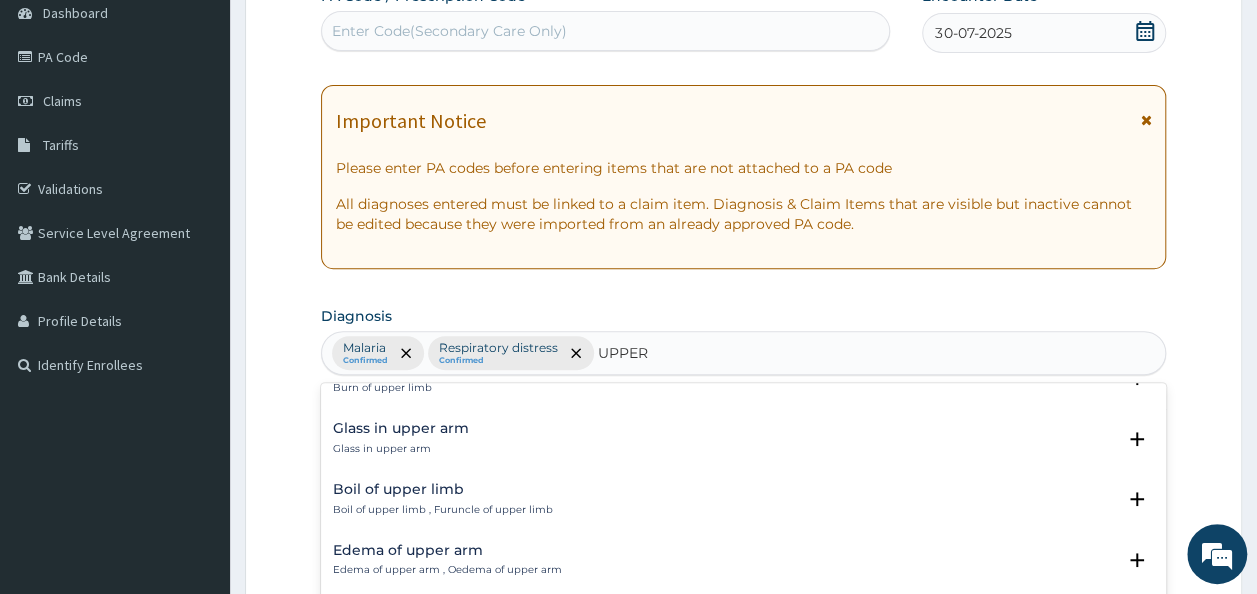 scroll, scrollTop: 1261, scrollLeft: 0, axis: vertical 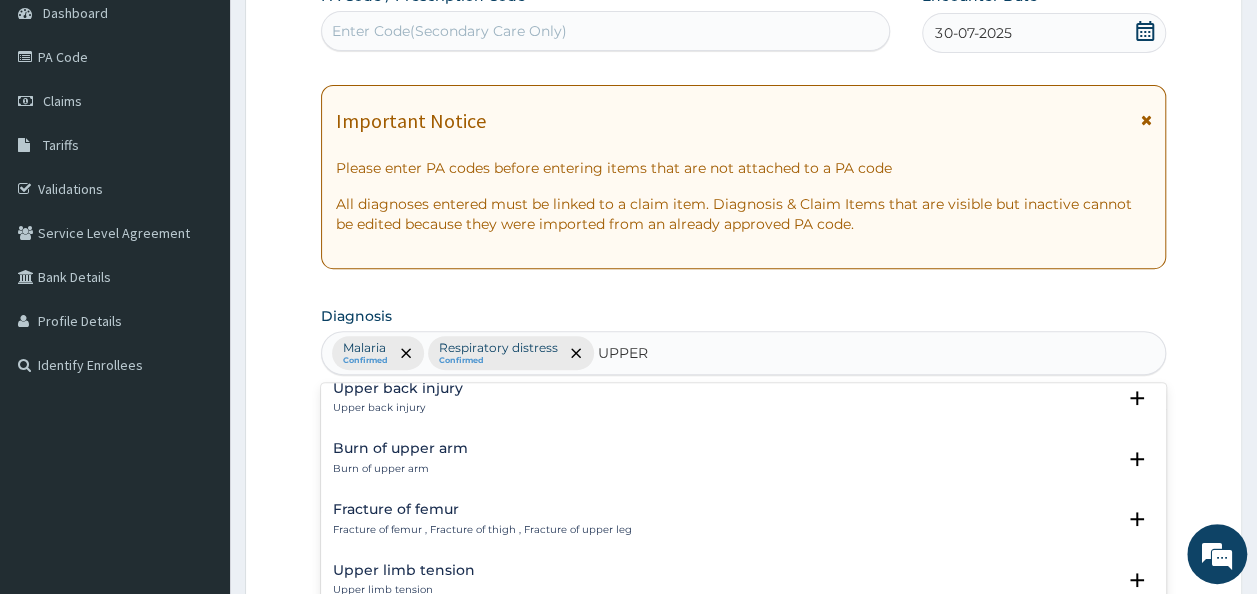 click on "Fracture of femur Fracture of femur , Fracture of thigh , Fracture of upper leg" at bounding box center (744, 519) 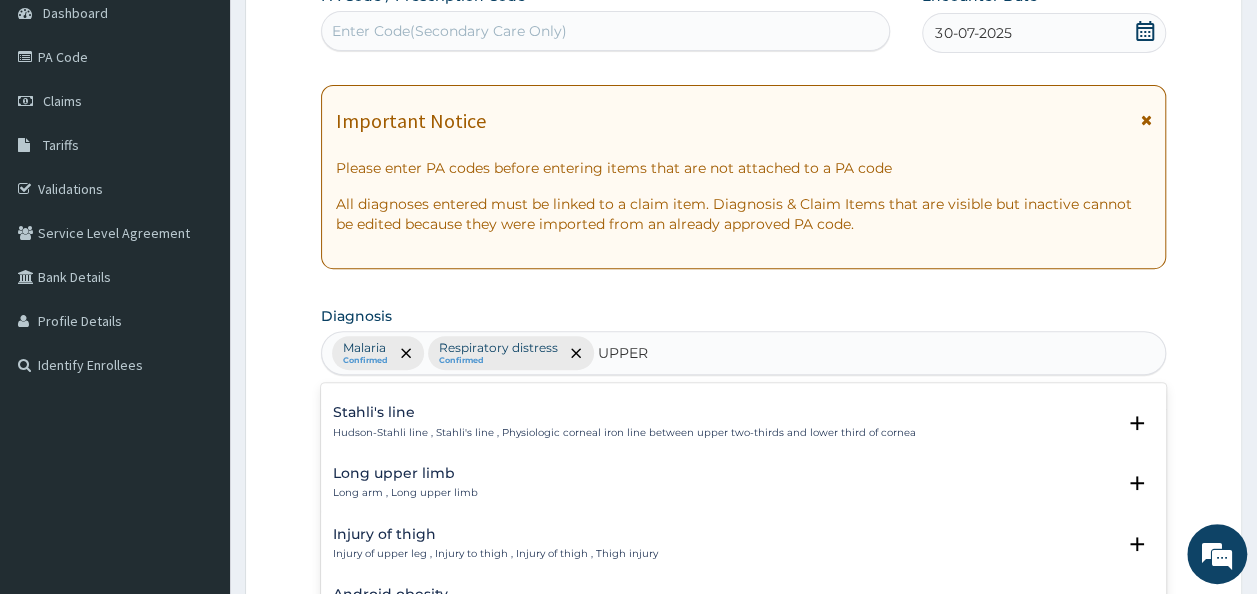 scroll, scrollTop: 98, scrollLeft: 0, axis: vertical 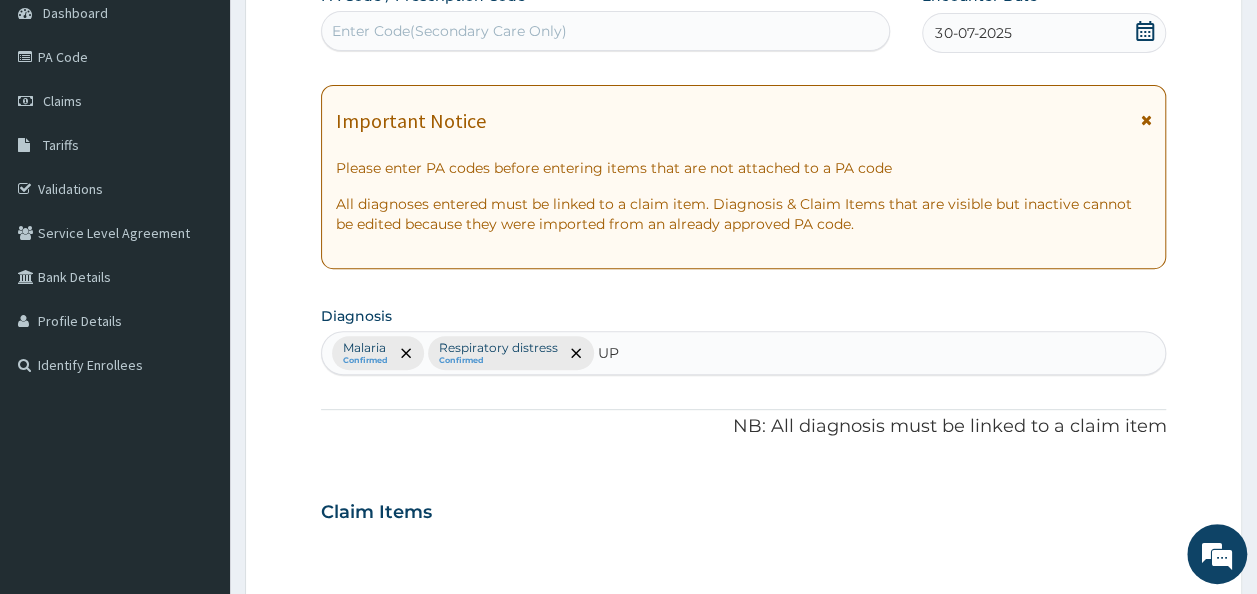 type on "U" 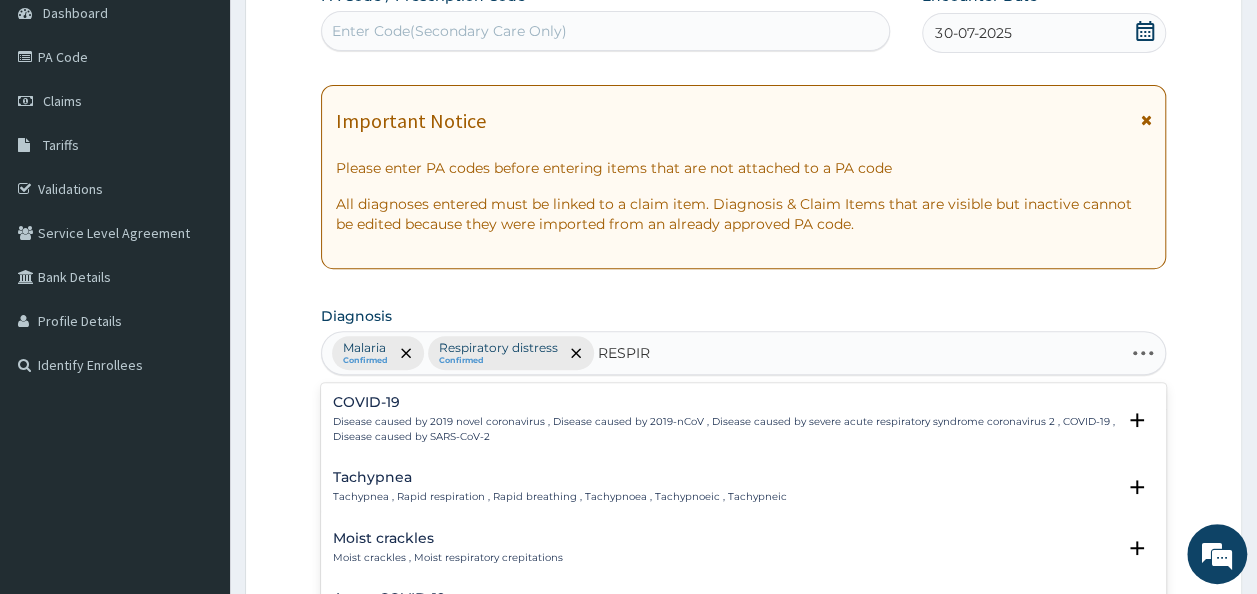 type on "RESPIRA" 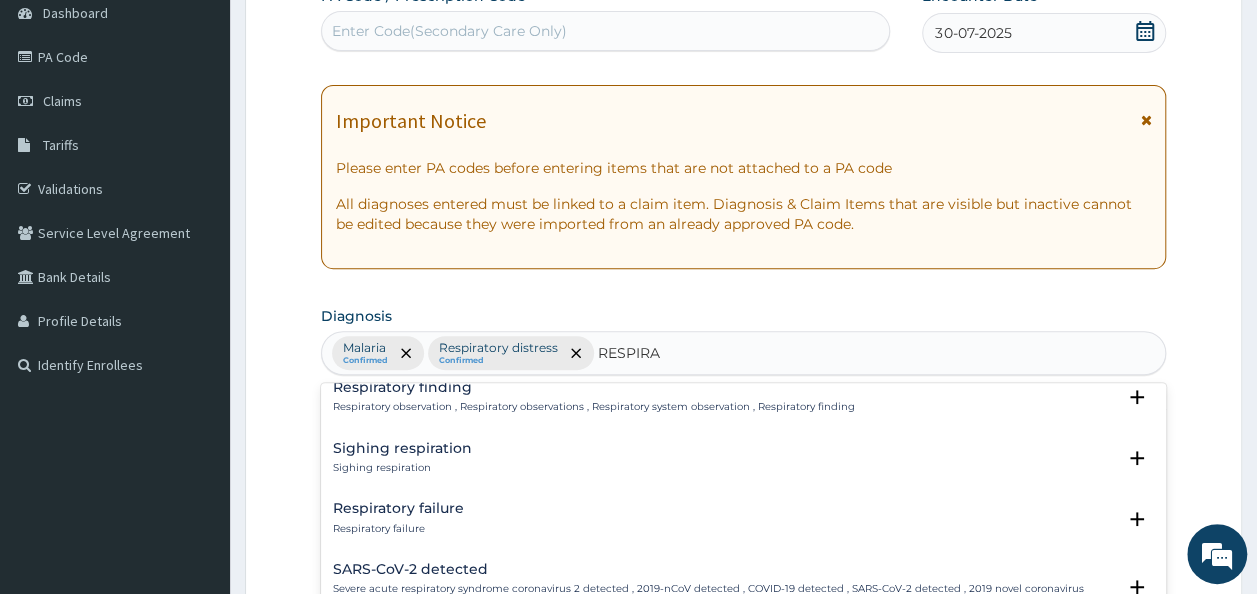 scroll, scrollTop: 1692, scrollLeft: 0, axis: vertical 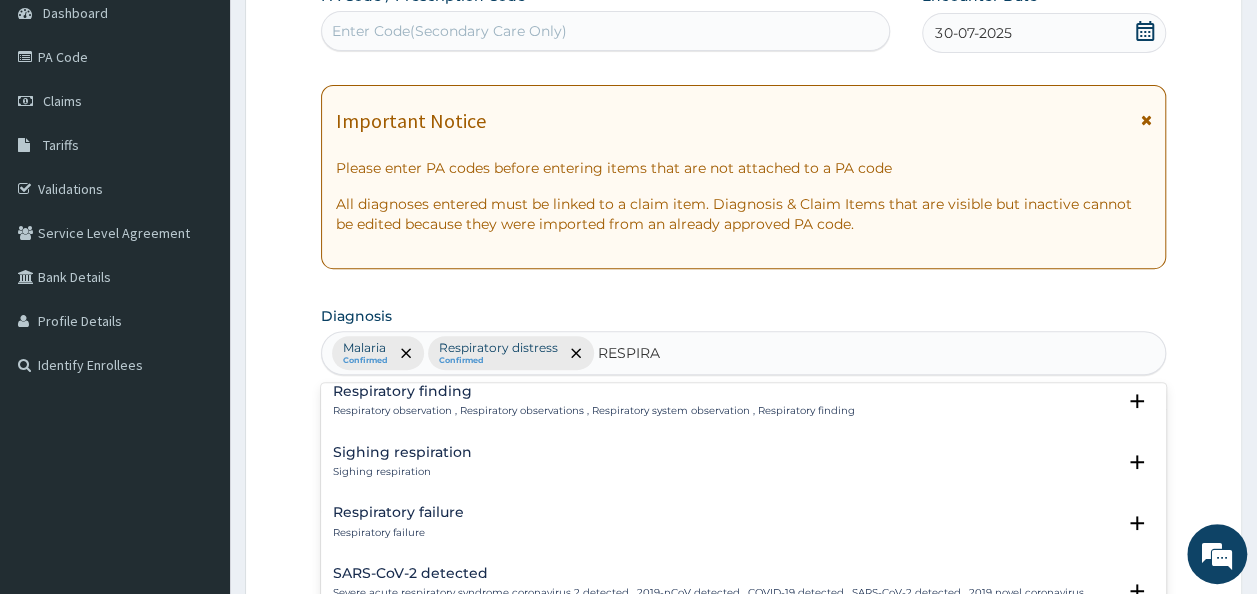 click on "Respiratory failure" at bounding box center [398, 512] 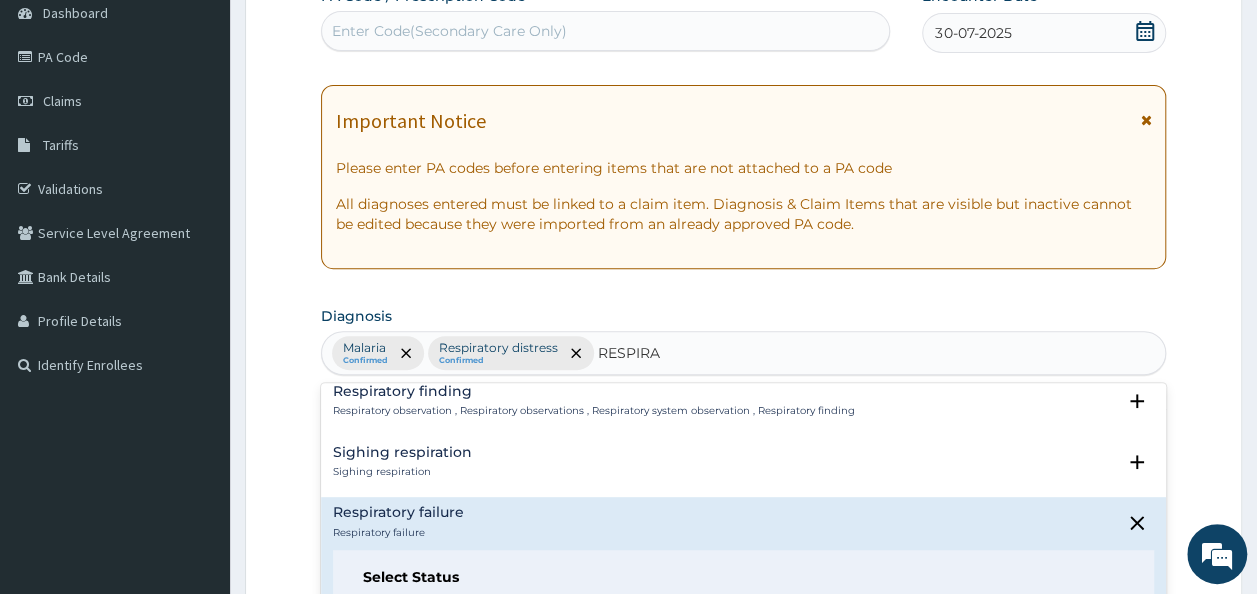 click on "Respiratory failure" at bounding box center (398, 512) 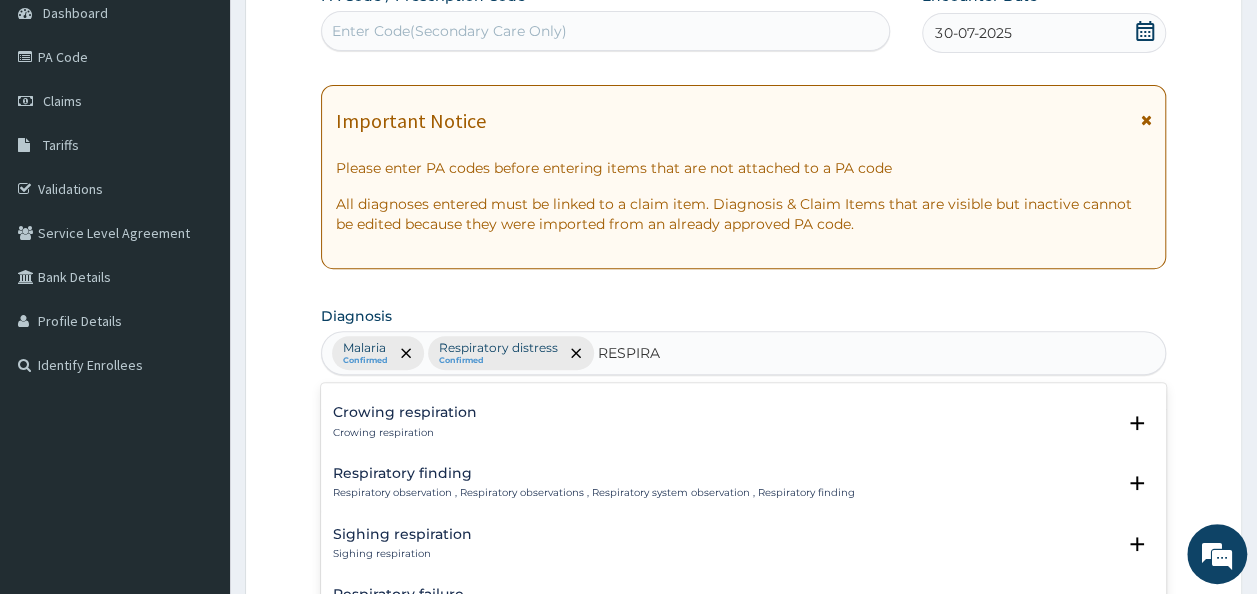 scroll, scrollTop: 1611, scrollLeft: 0, axis: vertical 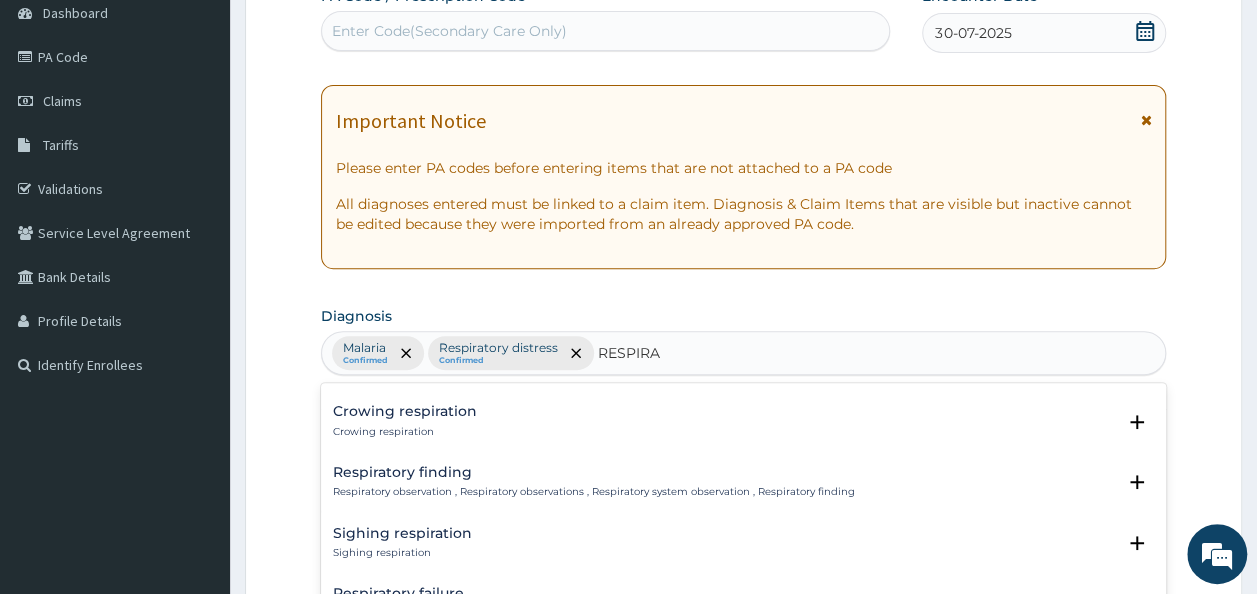 click on "Respiratory observation , Respiratory observations , Respiratory system observation , Respiratory finding" at bounding box center [594, 492] 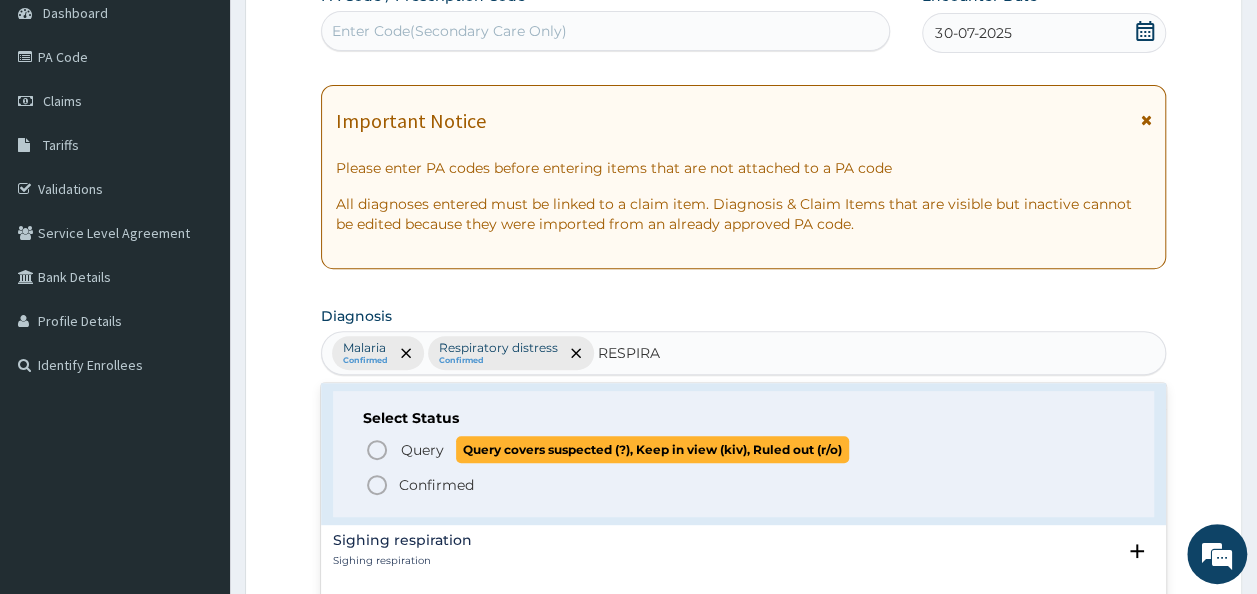 scroll, scrollTop: 1731, scrollLeft: 0, axis: vertical 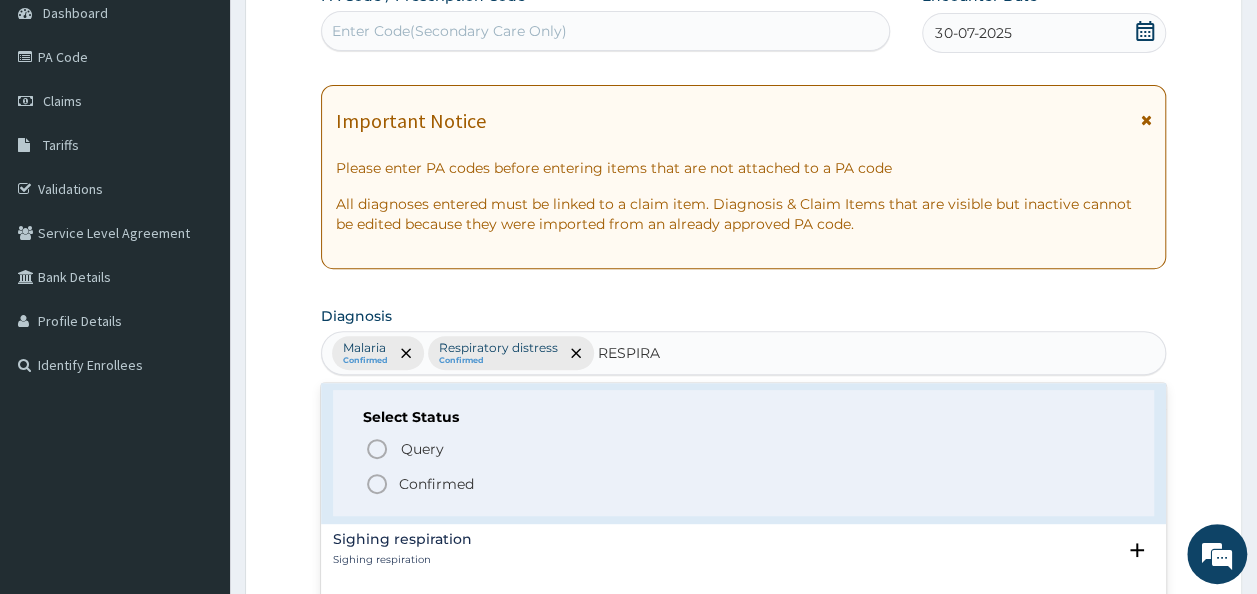 click on "Confirmed" at bounding box center (436, 484) 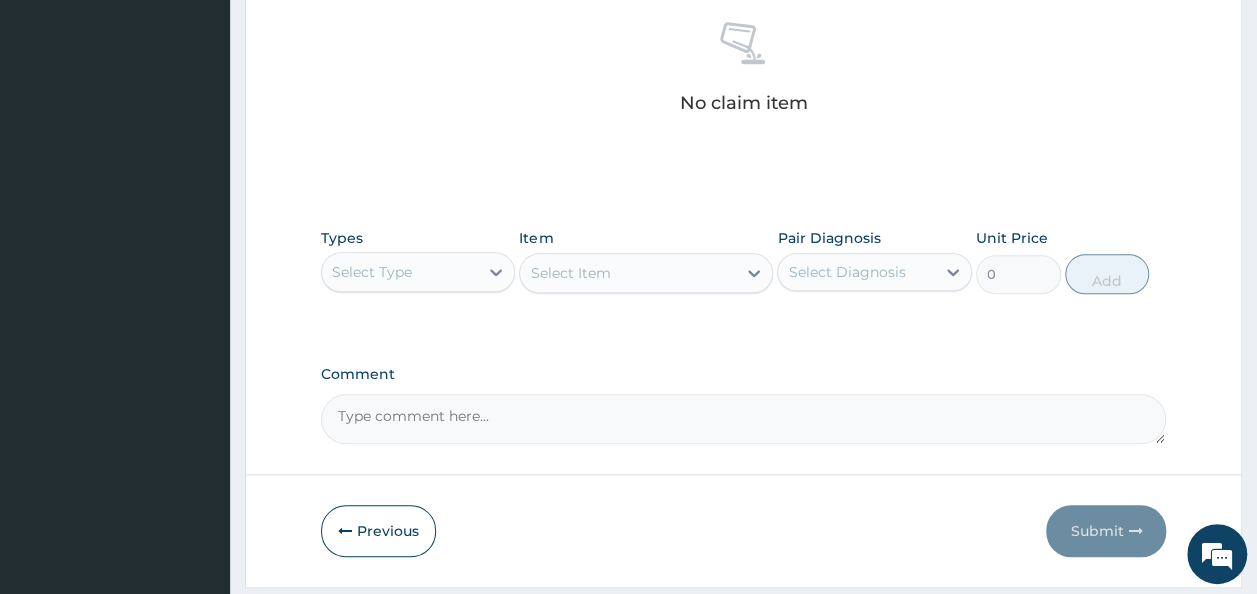 scroll, scrollTop: 844, scrollLeft: 0, axis: vertical 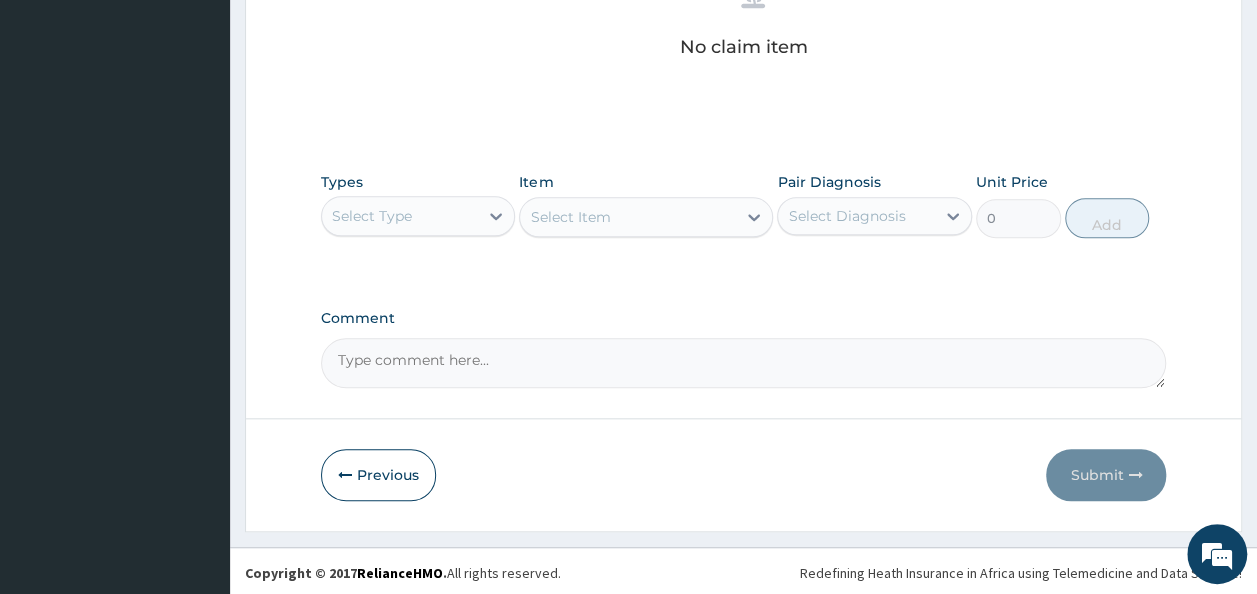 click on "Select Type" at bounding box center [400, 216] 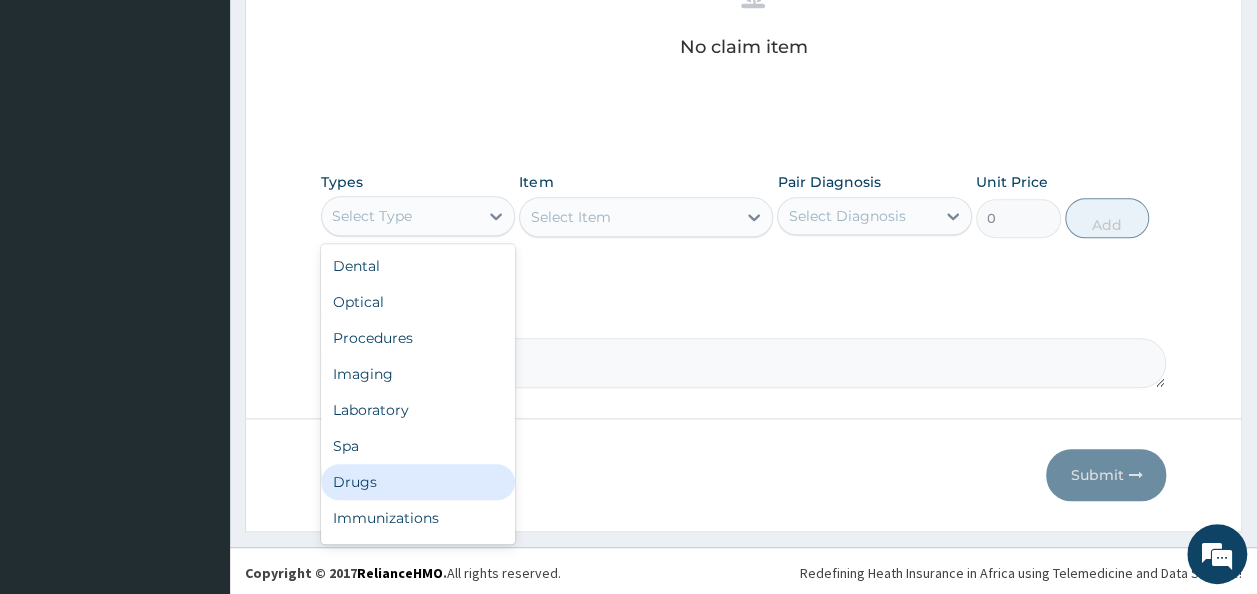 click on "Drugs" at bounding box center [418, 482] 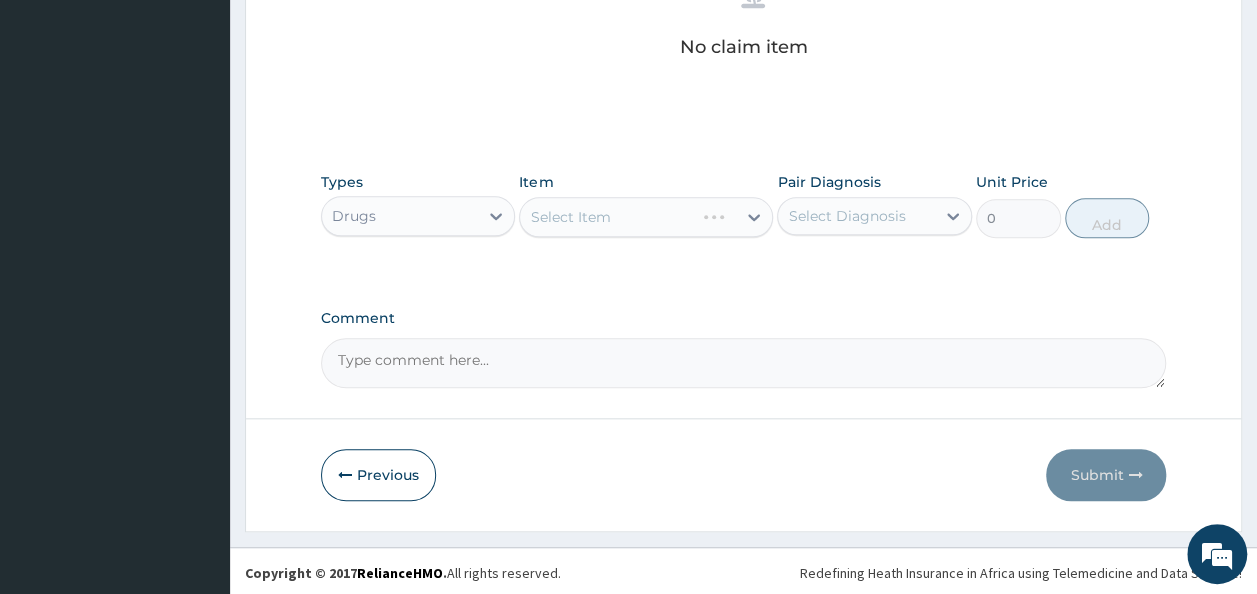 click on "Select Item" at bounding box center (646, 217) 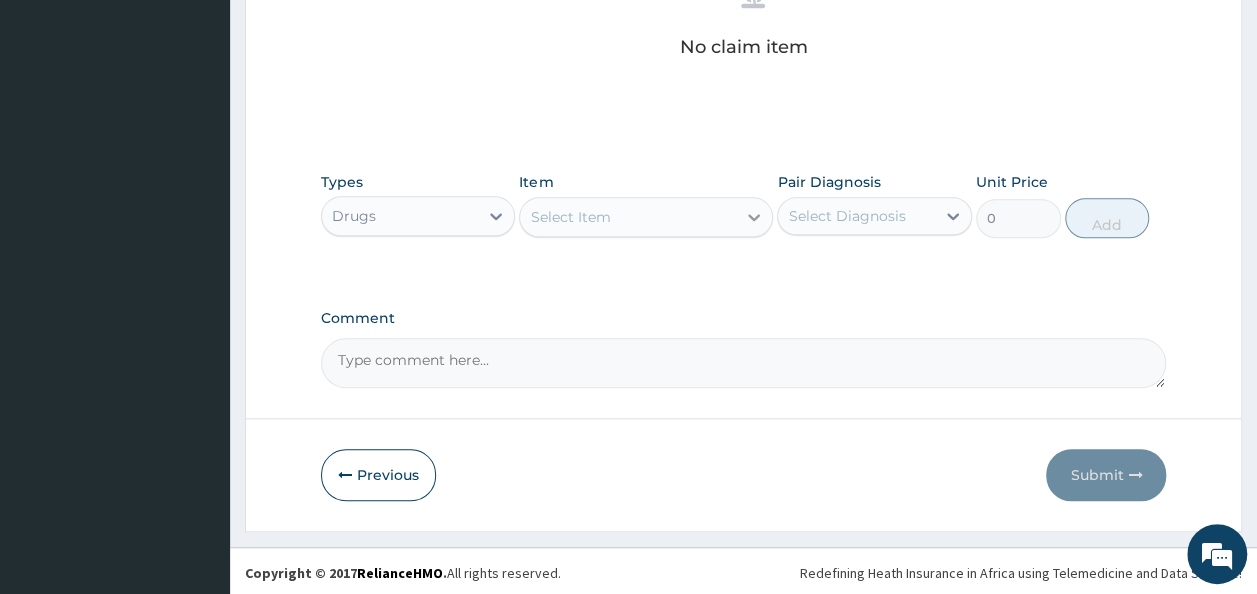 click 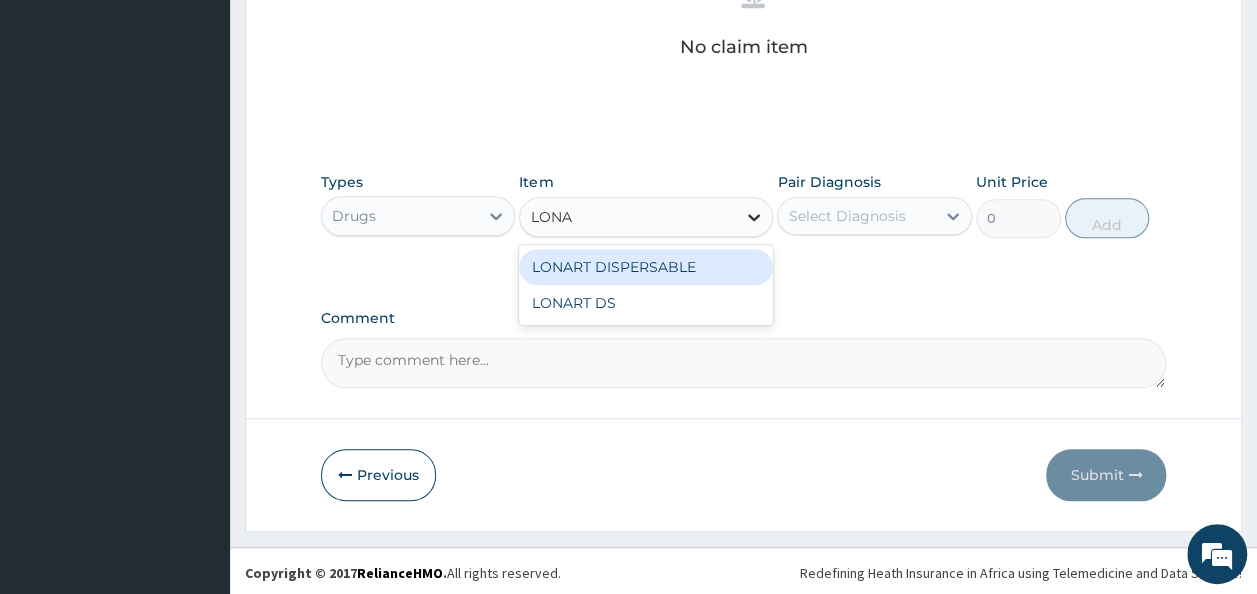 type on "LONART" 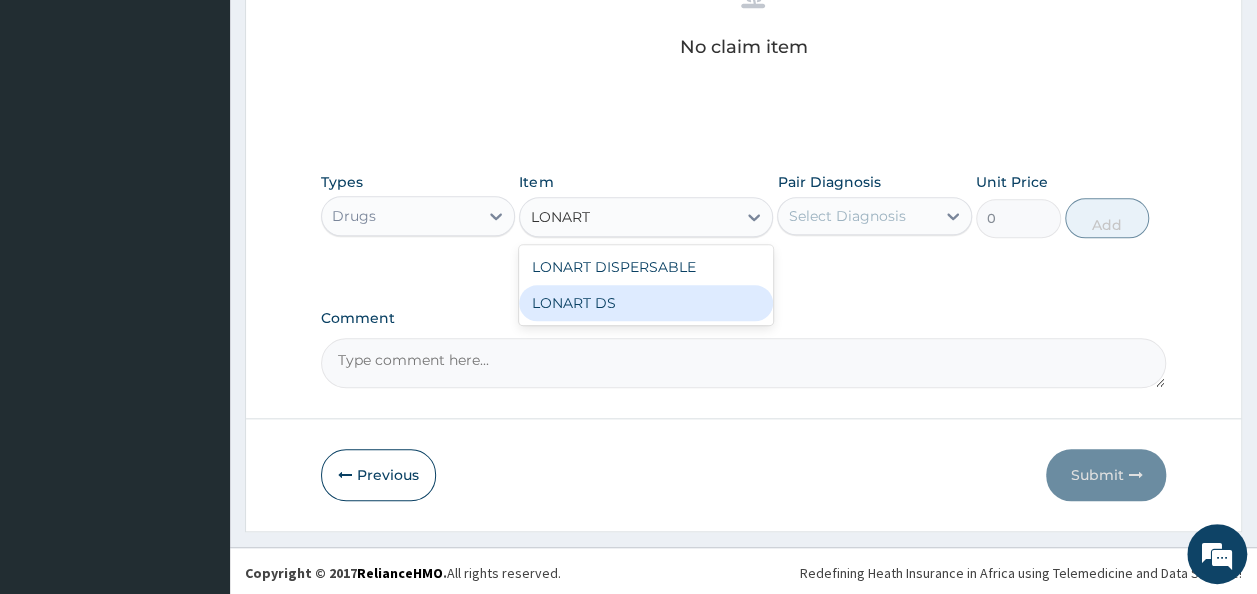 click on "LONART DS" at bounding box center (646, 303) 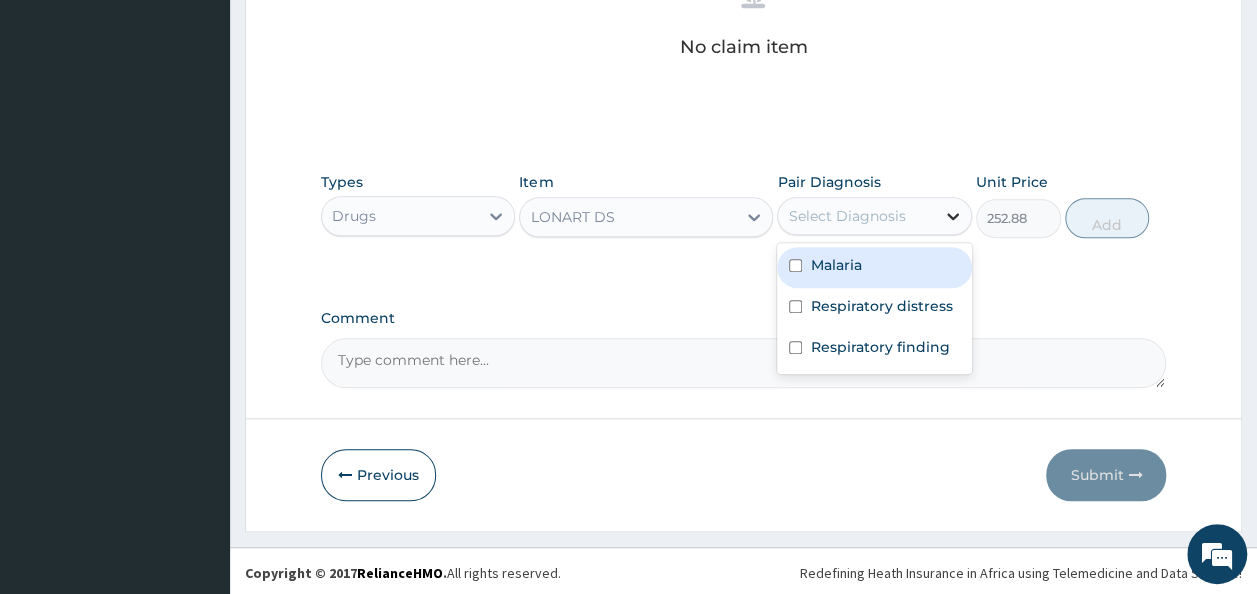 click at bounding box center (953, 216) 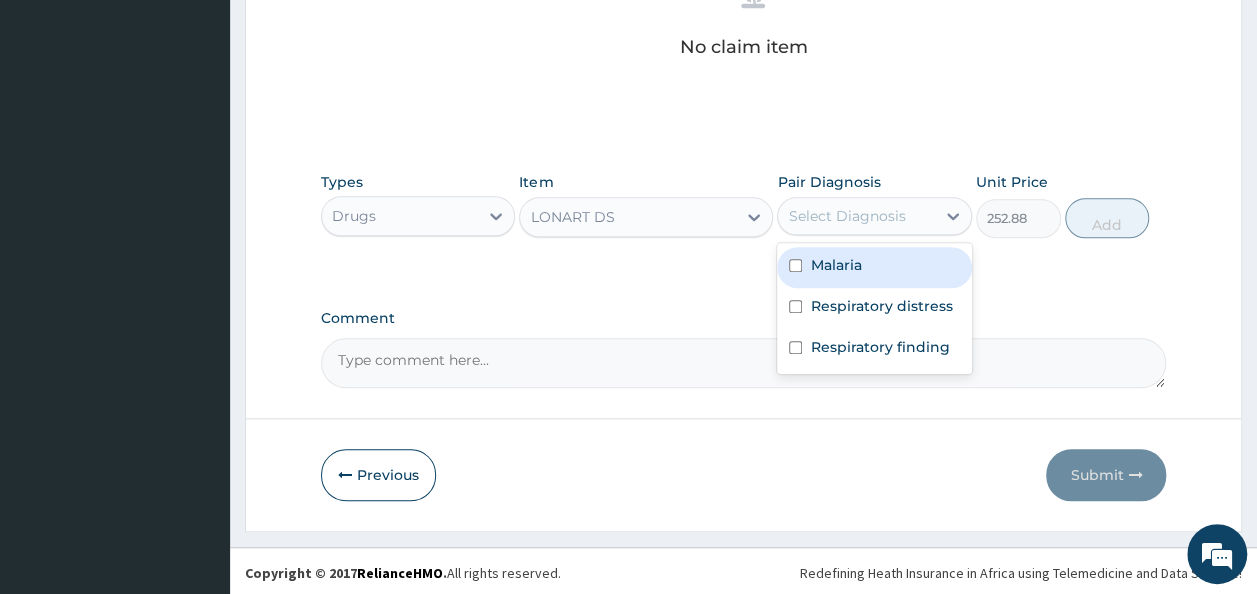 click on "Malaria" at bounding box center (874, 267) 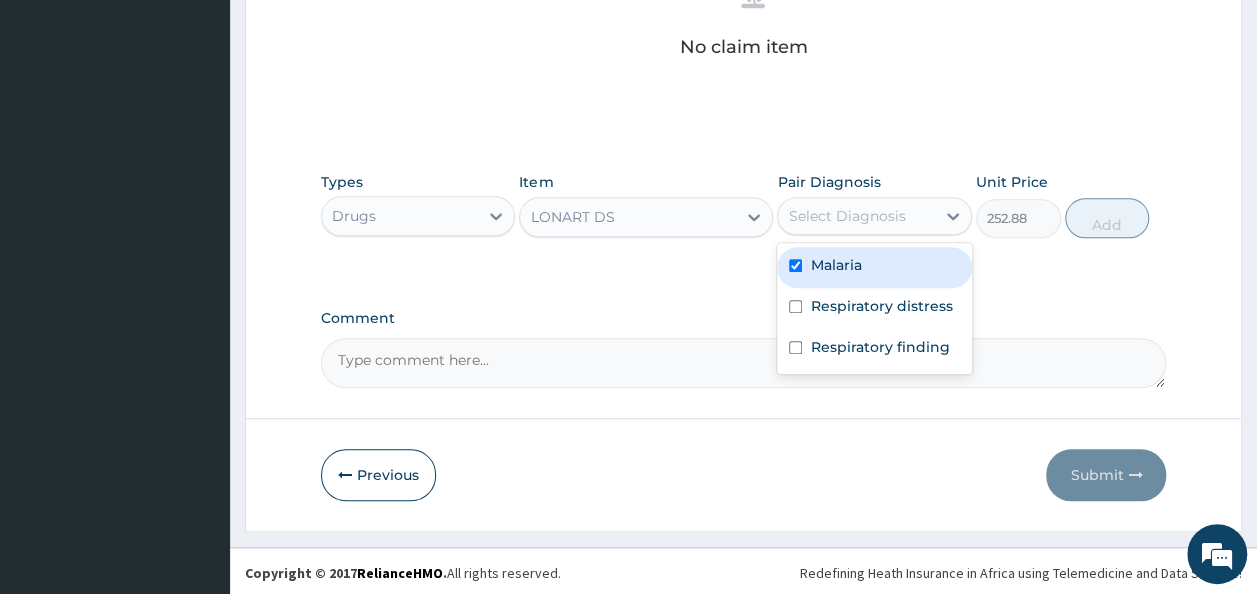 checkbox on "true" 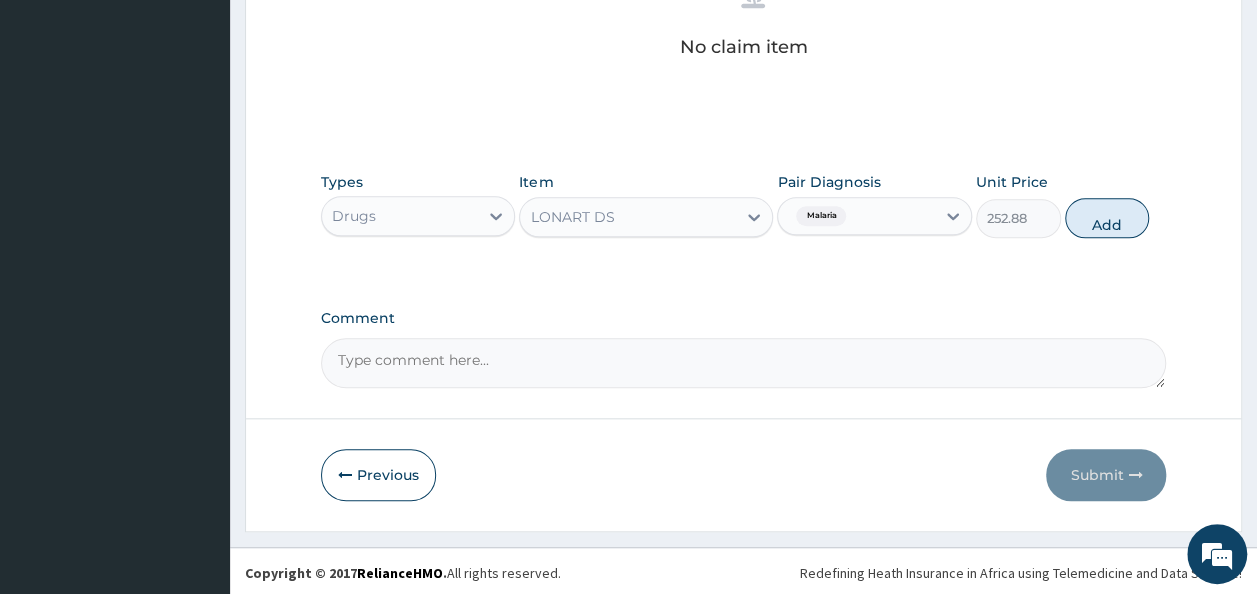 click on "Types Drugs Item LONART DS Pair Diagnosis Malaria Unit Price 252.88 Add" at bounding box center (744, 205) 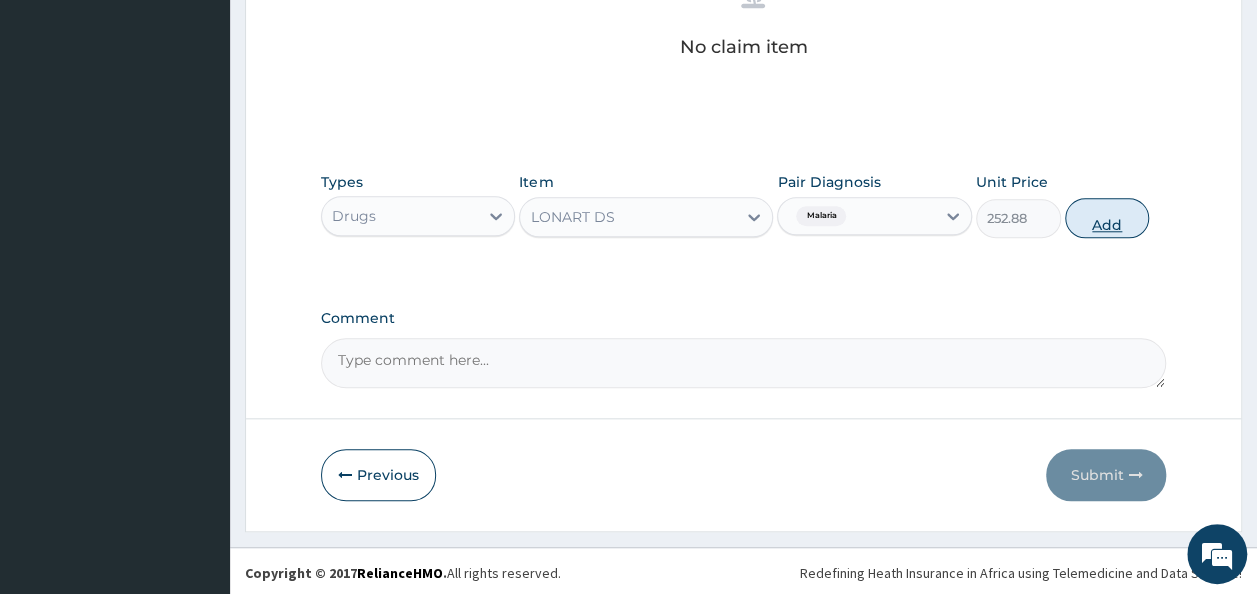 click on "Add" at bounding box center (1107, 218) 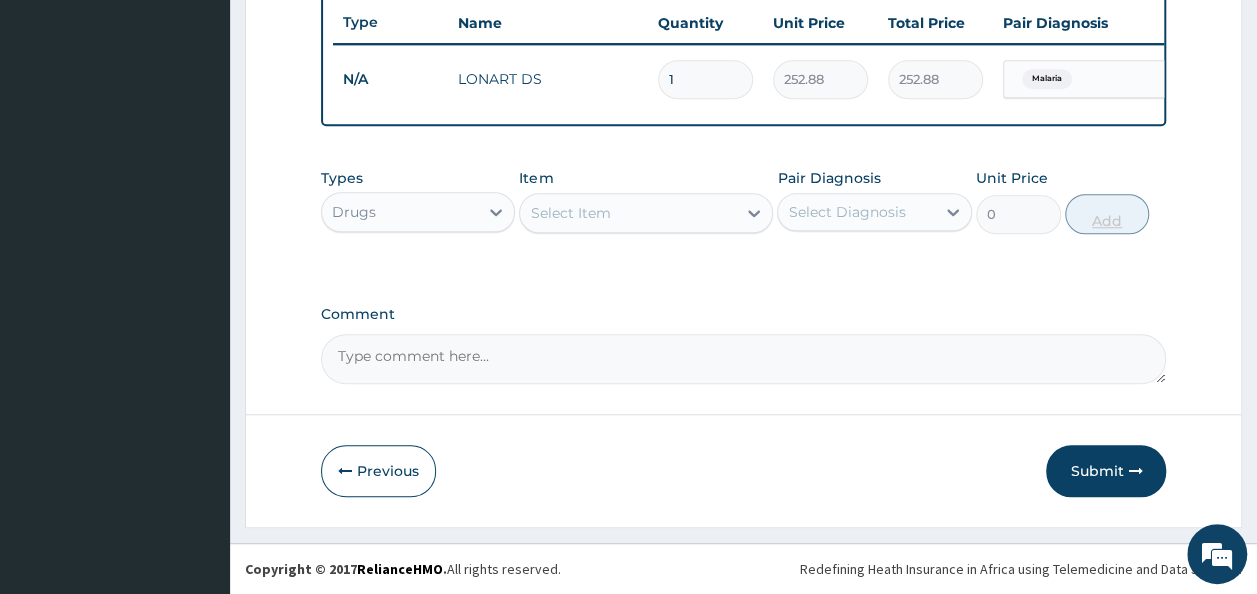scroll, scrollTop: 765, scrollLeft: 0, axis: vertical 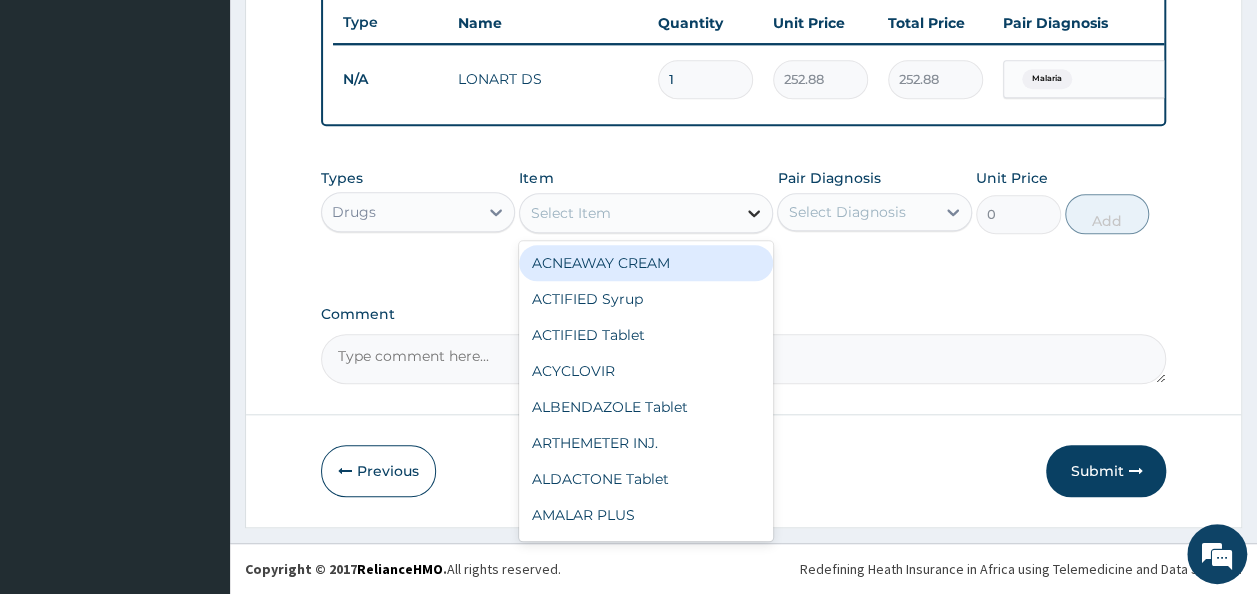 click 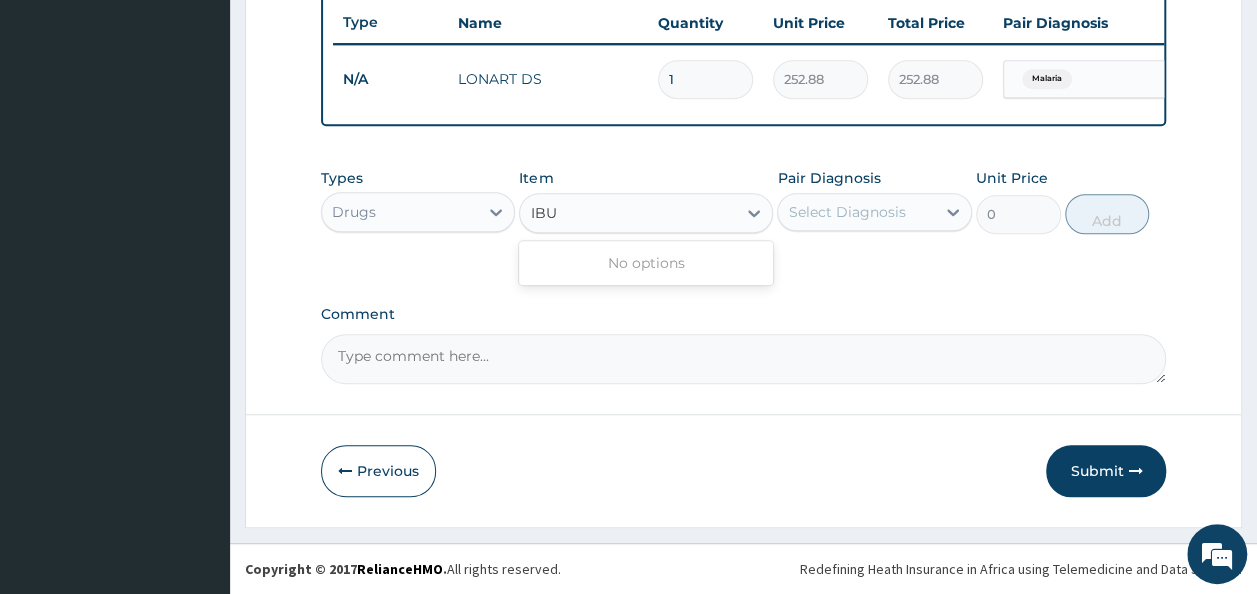 type on "IB" 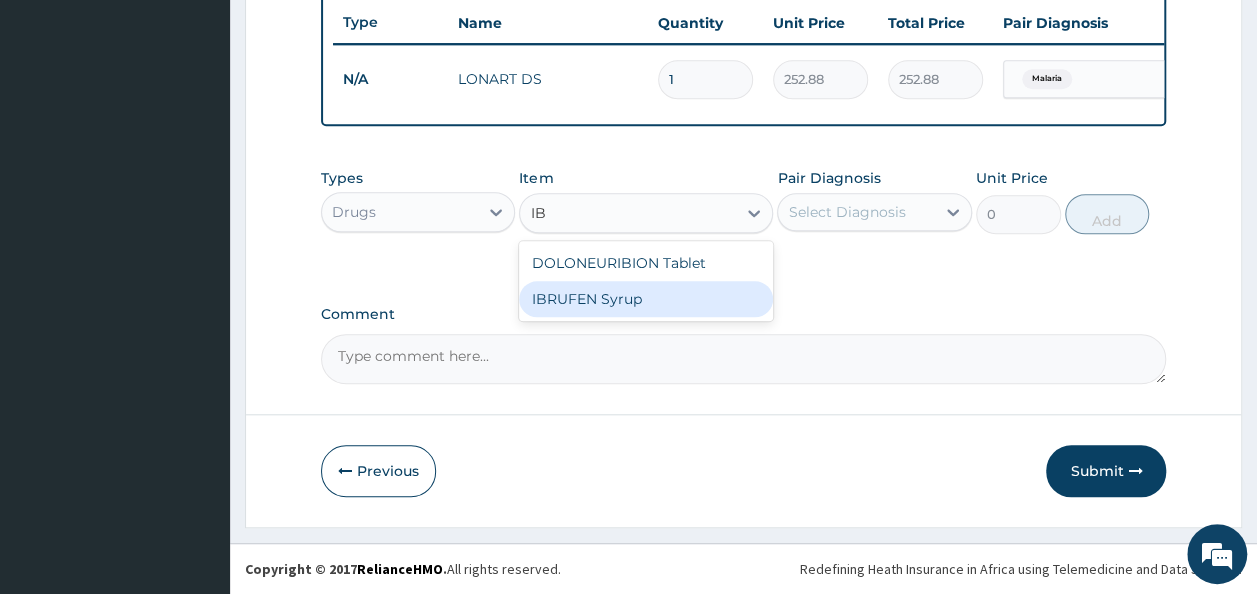 click on "IBRUFEN   Syrup" at bounding box center (646, 299) 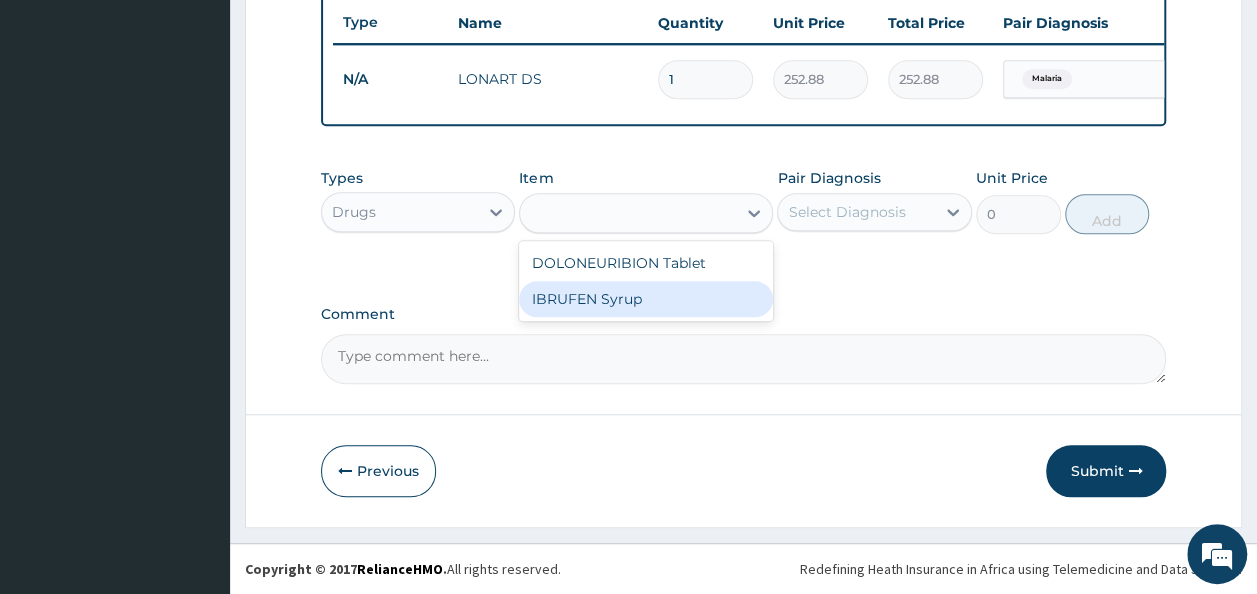 type on "614.13" 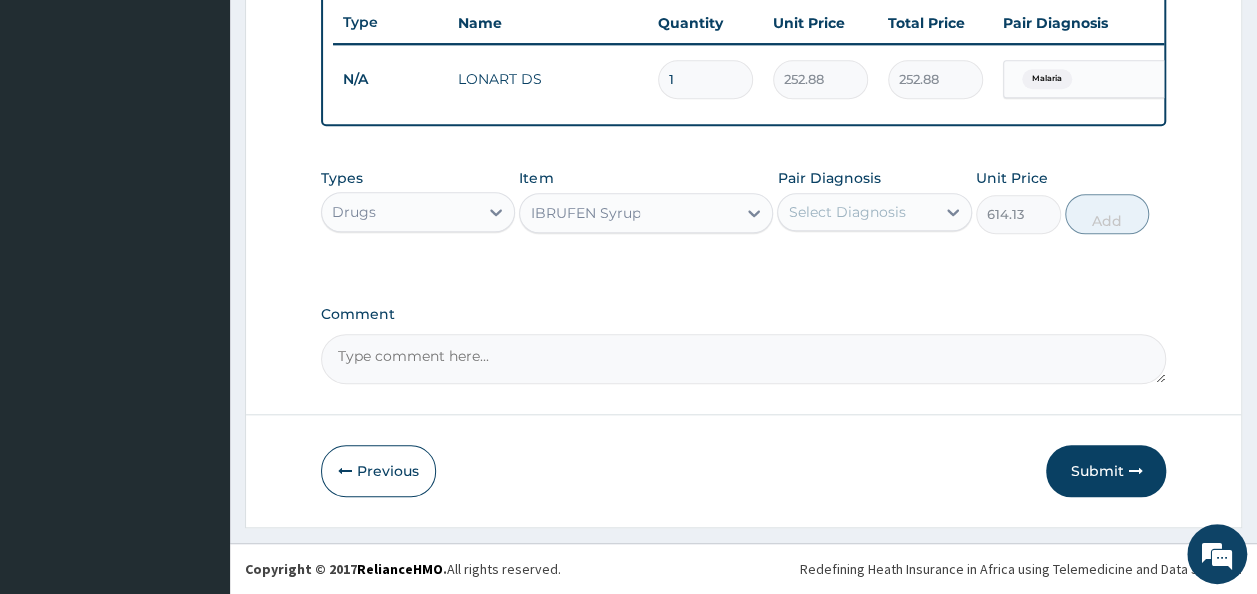 click on "Select Diagnosis" at bounding box center (846, 212) 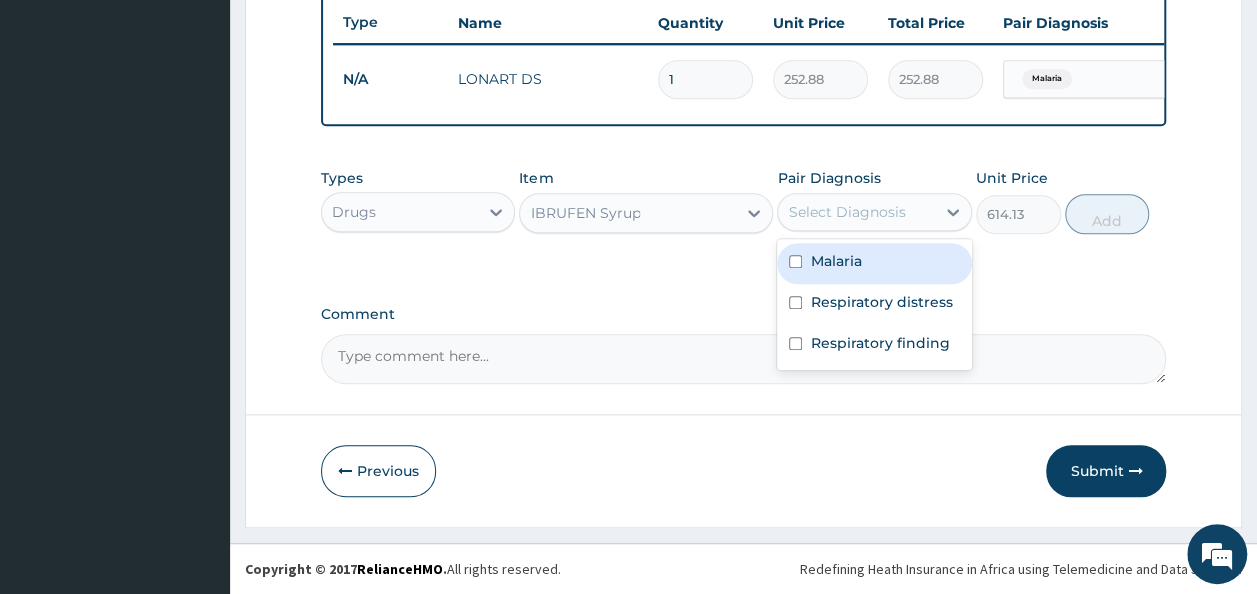 click on "Malaria" at bounding box center (874, 263) 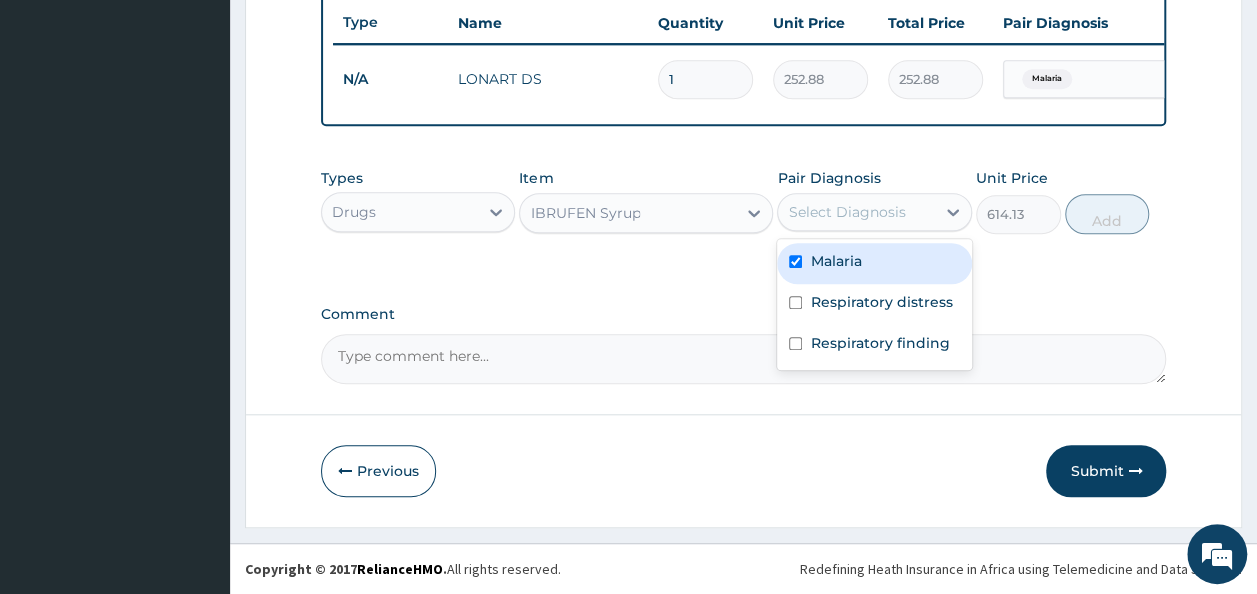 checkbox on "true" 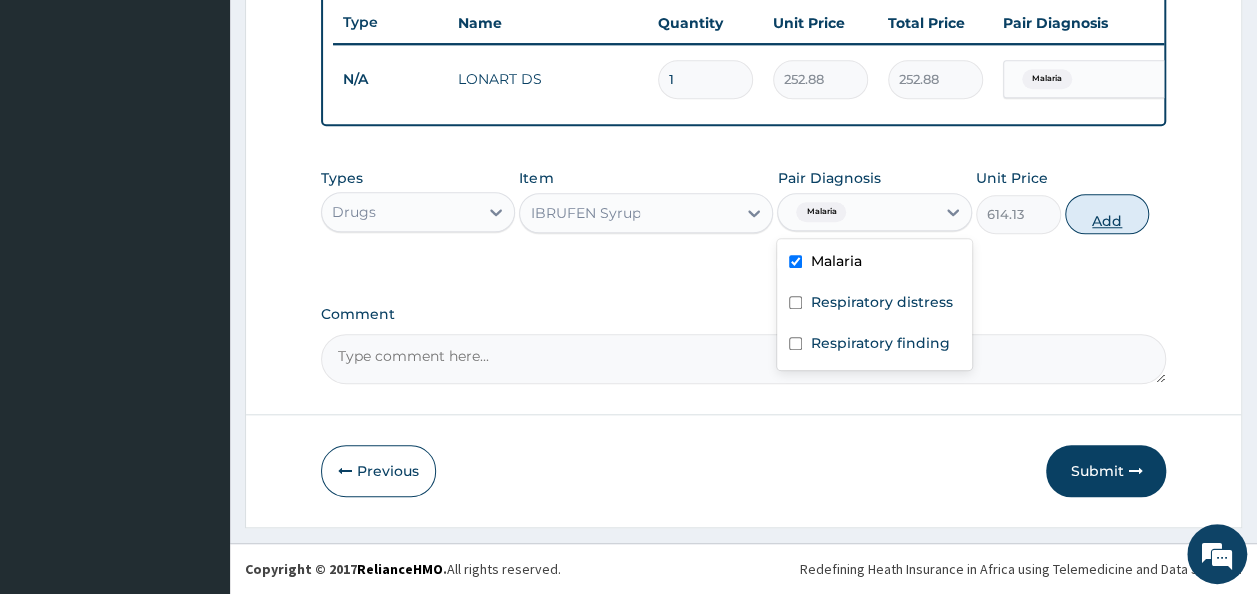 click on "Add" at bounding box center [1107, 214] 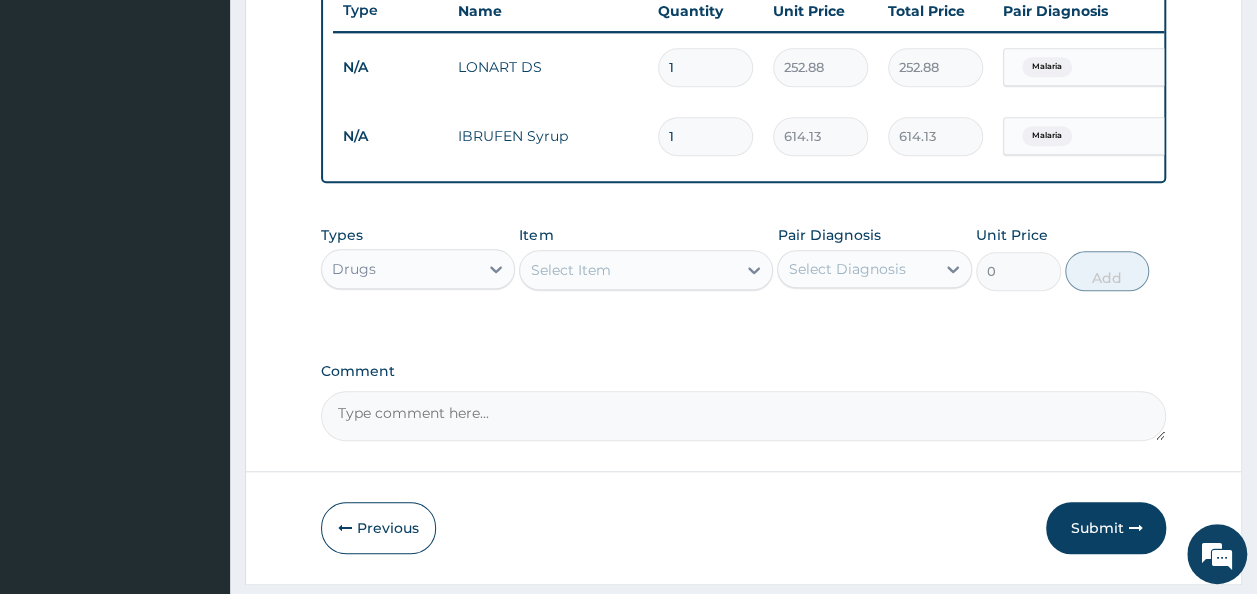 click on "Select Item" at bounding box center [628, 270] 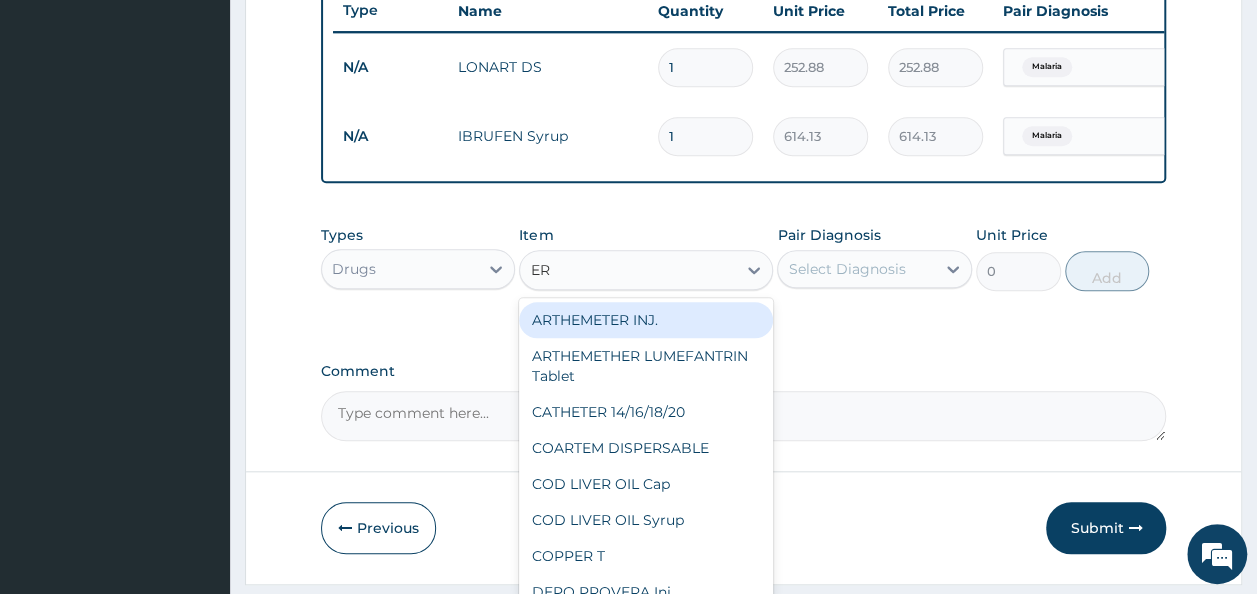 type on "ERY" 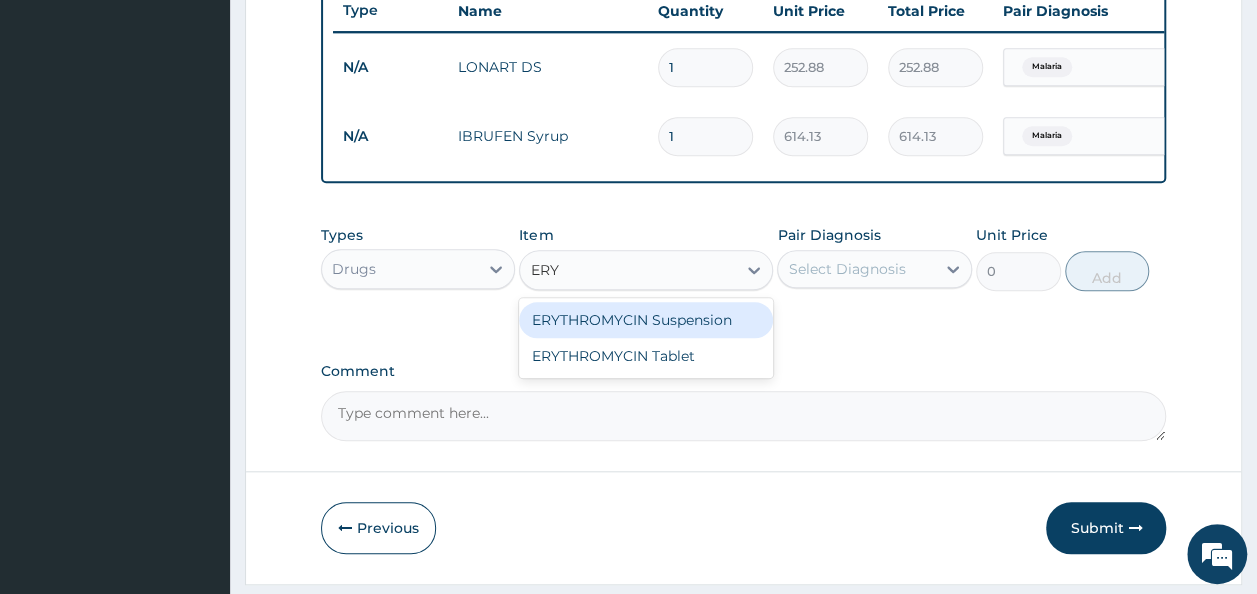 click on "ERYTHROMYCIN   Suspension" at bounding box center (646, 320) 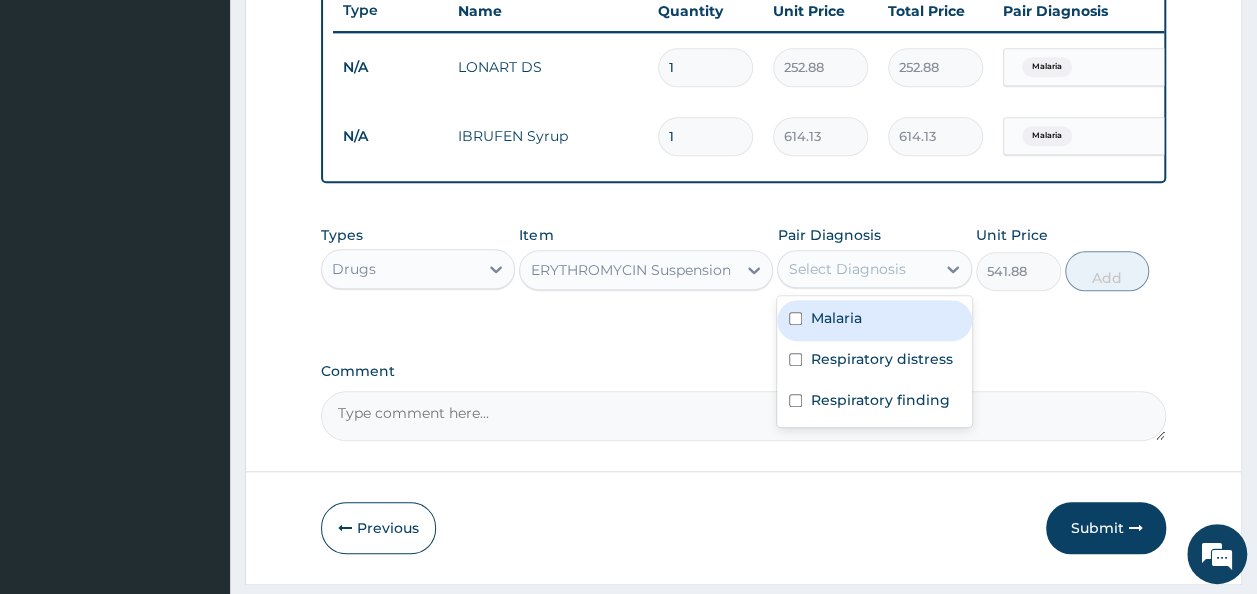 click on "Select Diagnosis" at bounding box center [846, 269] 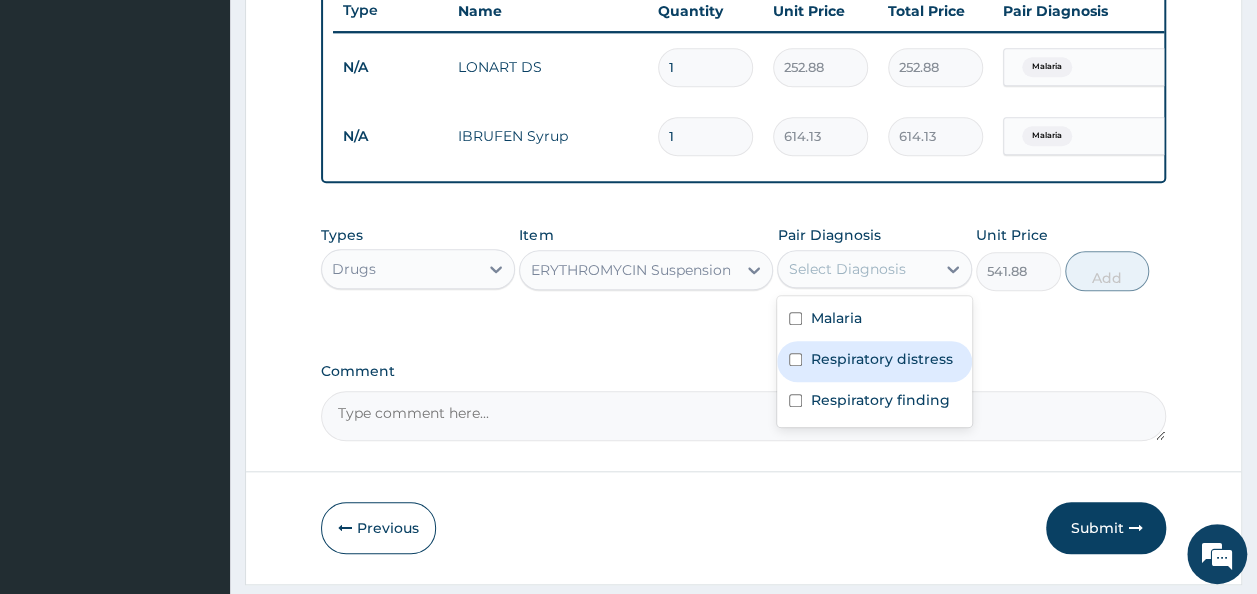 click on "Respiratory distress" at bounding box center (881, 359) 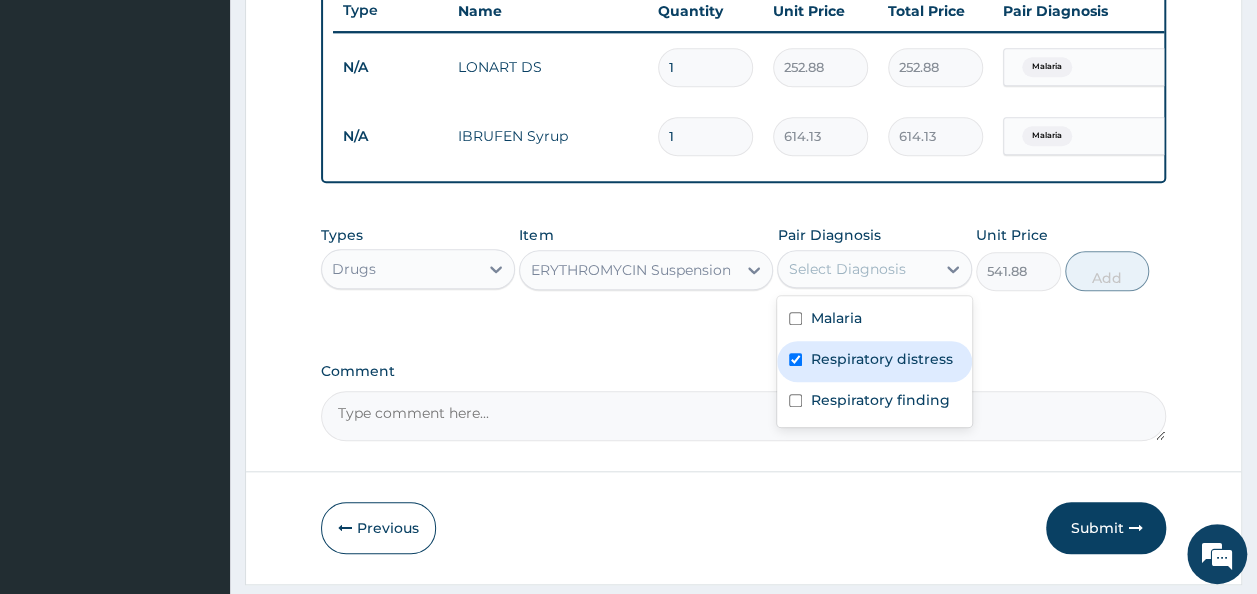 checkbox on "true" 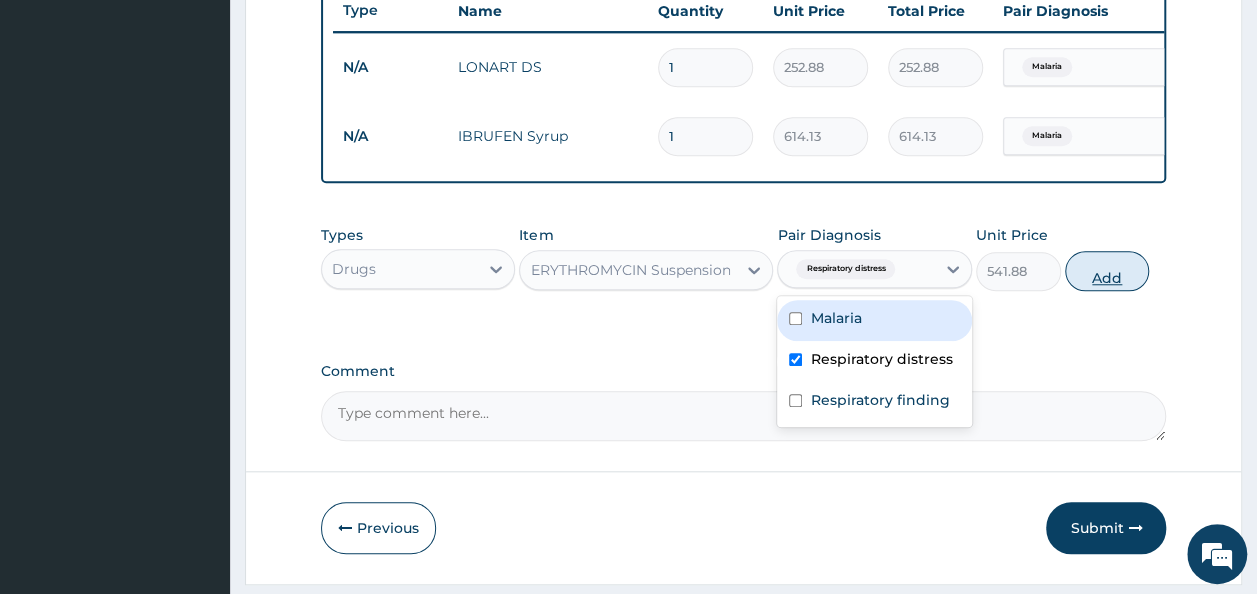 click on "Add" at bounding box center (1107, 271) 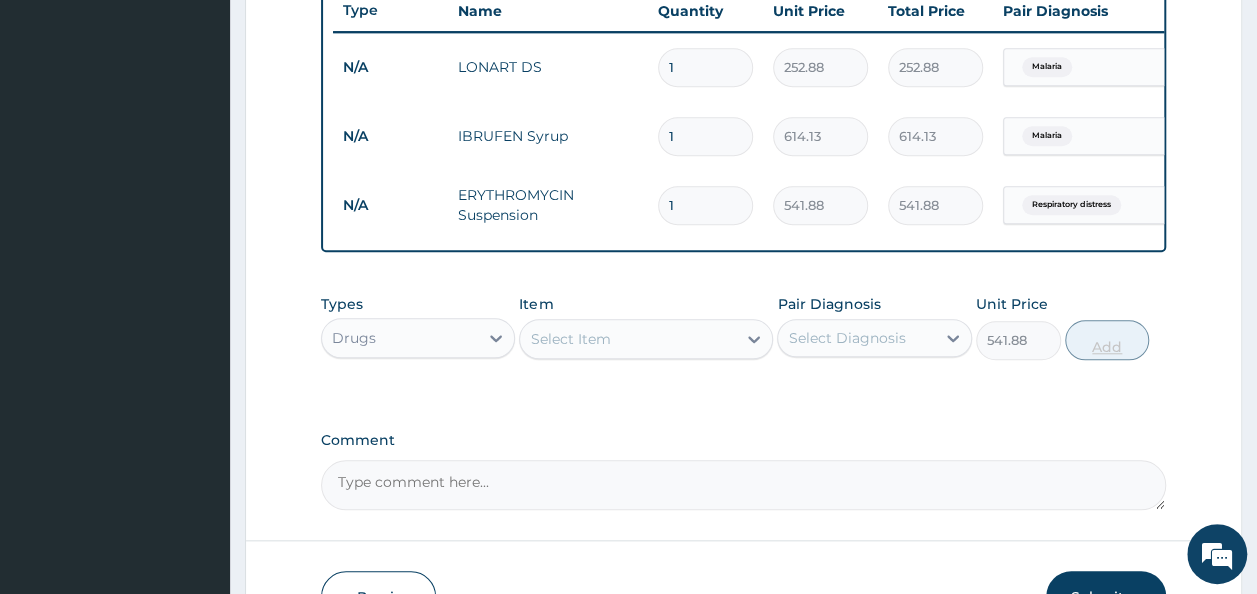 type on "0" 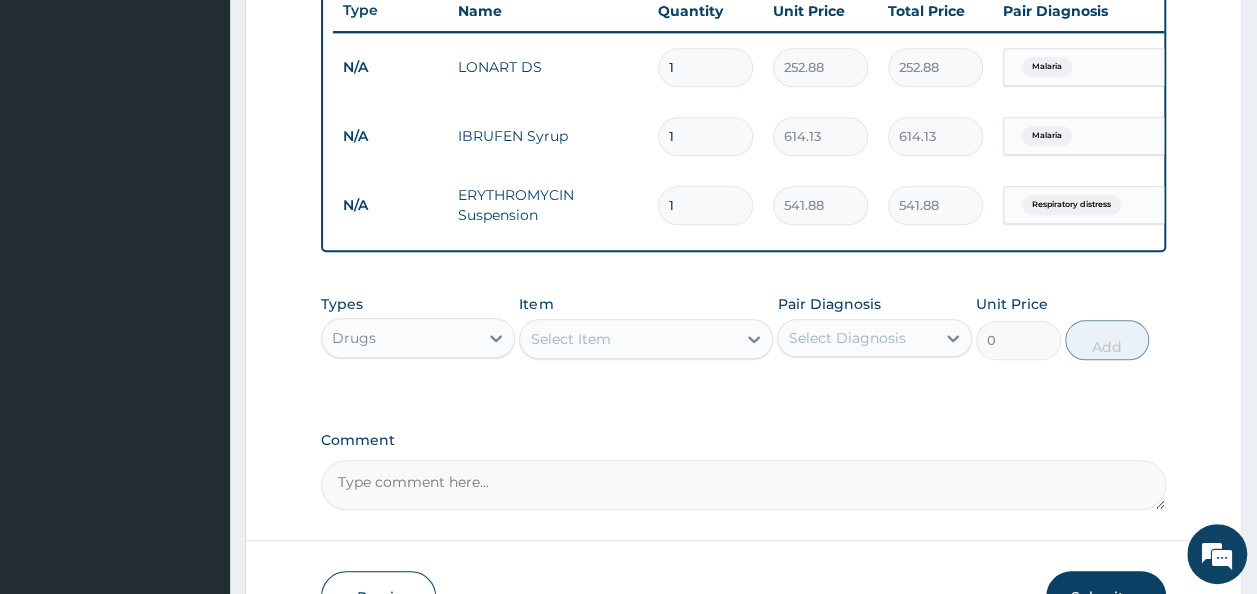click on "Select Item" at bounding box center (628, 339) 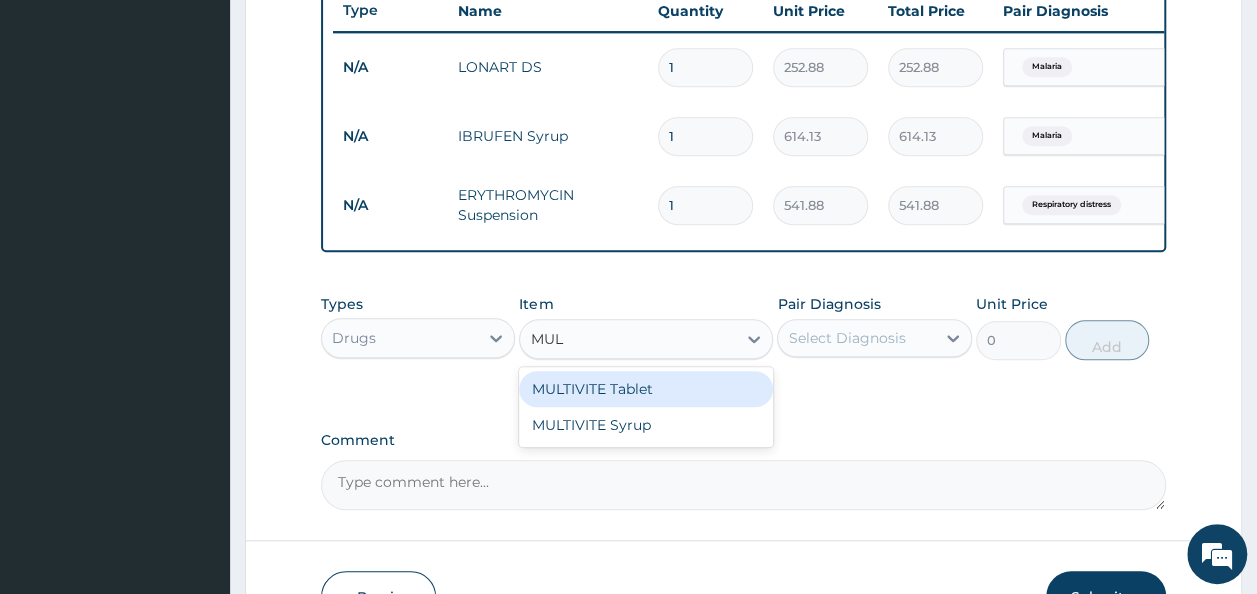 type on "MULT" 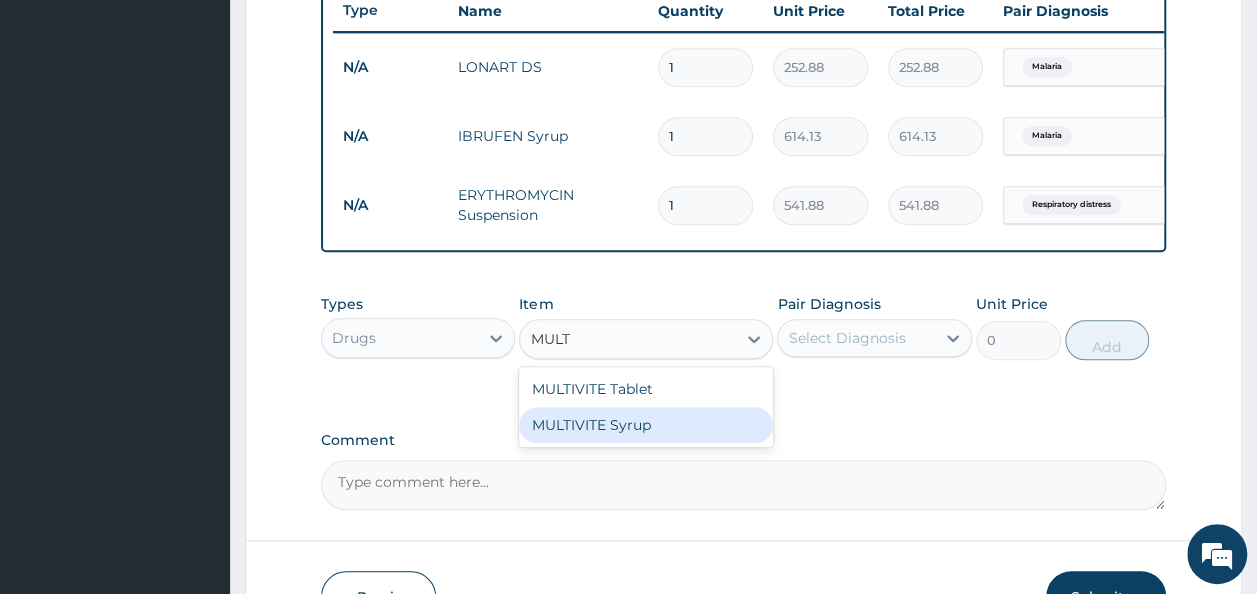click on "MULTIVITE    Syrup" at bounding box center (646, 425) 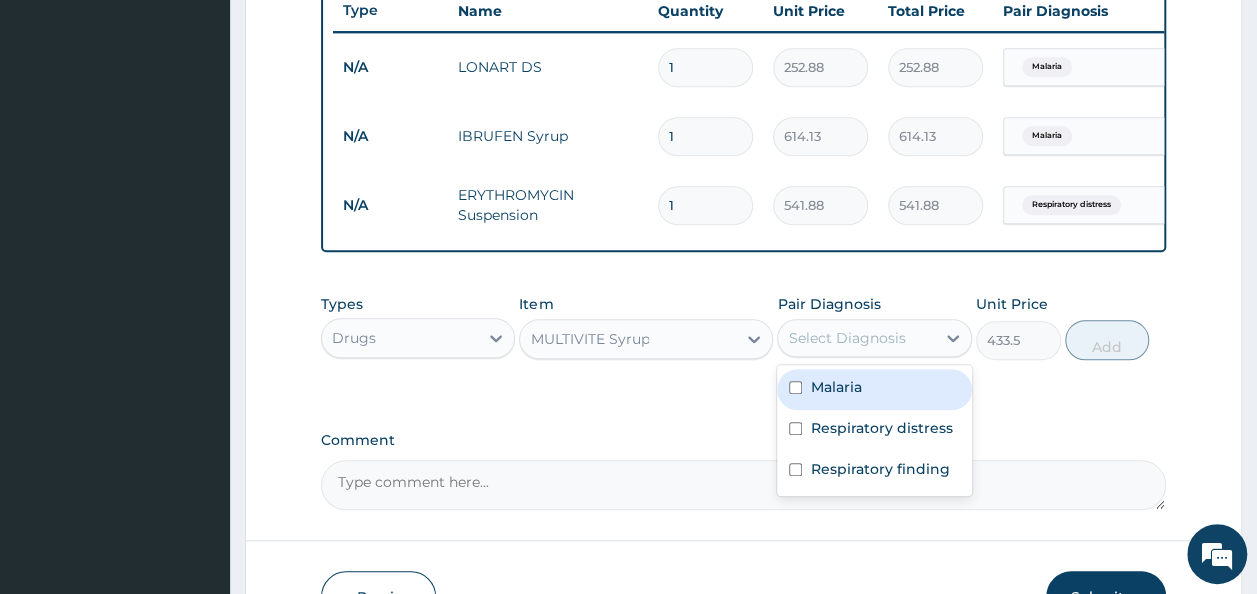 click on "Select Diagnosis" at bounding box center (856, 338) 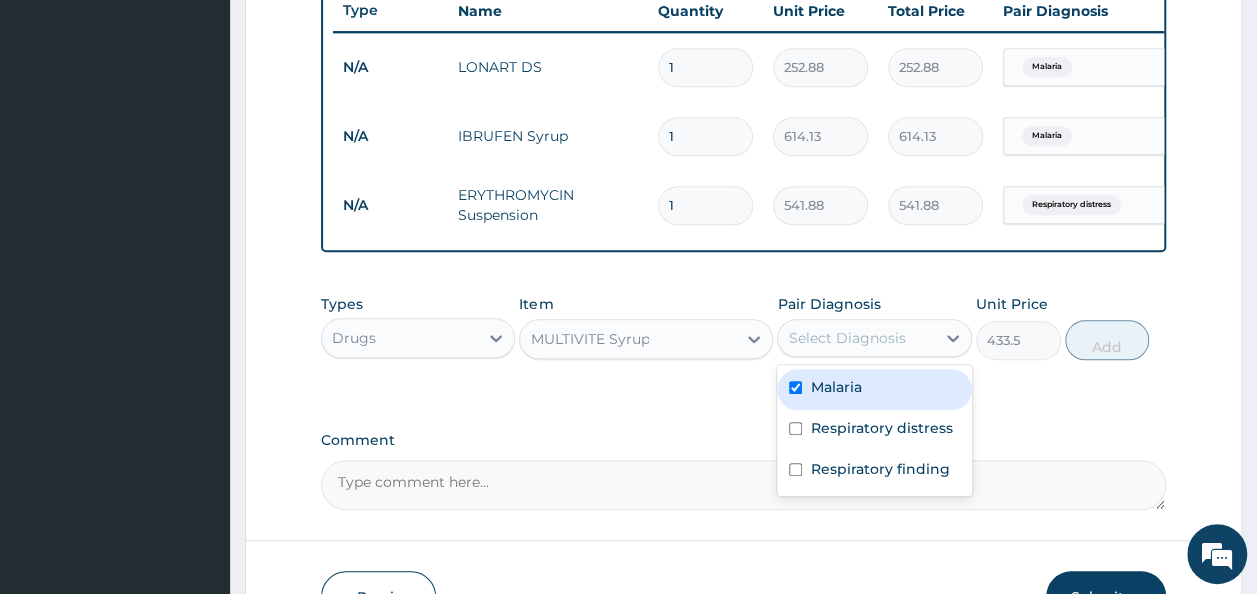checkbox on "true" 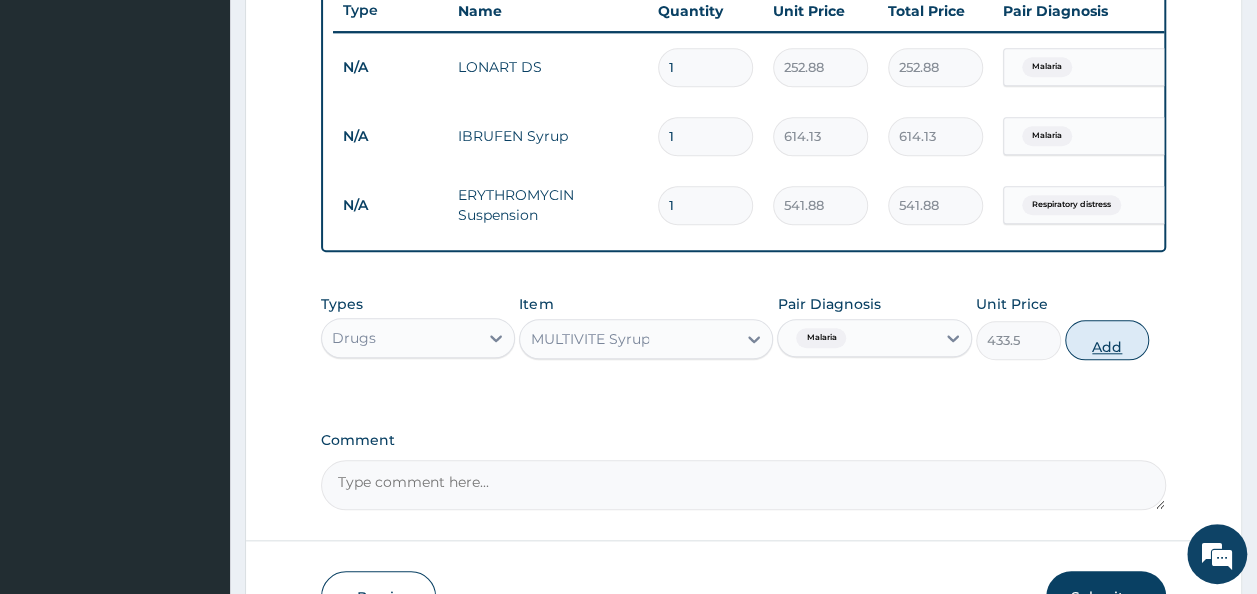 click on "Add" at bounding box center [1107, 340] 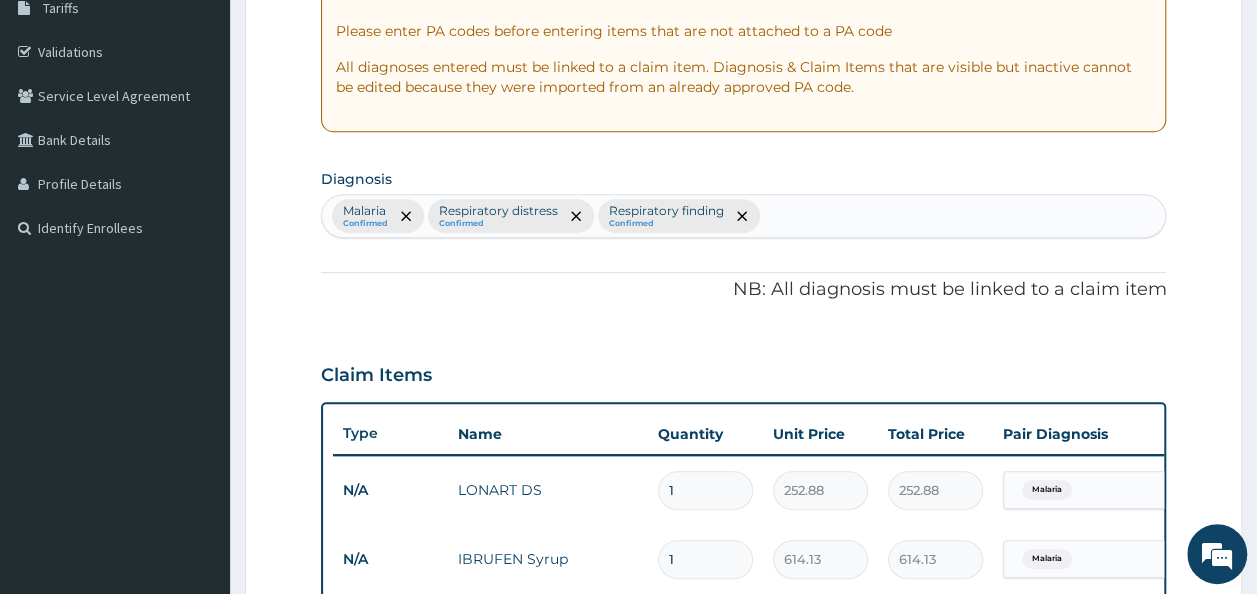 scroll, scrollTop: 339, scrollLeft: 0, axis: vertical 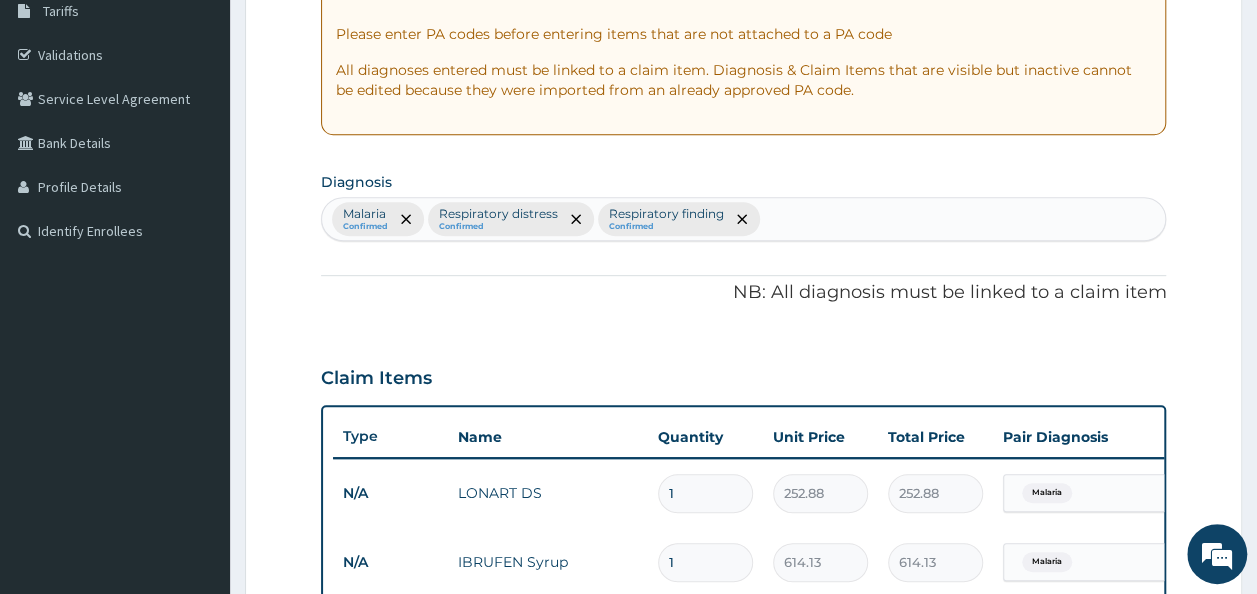 click on "Malaria Confirmed Respiratory distress Confirmed Respiratory finding Confirmed" at bounding box center [744, 219] 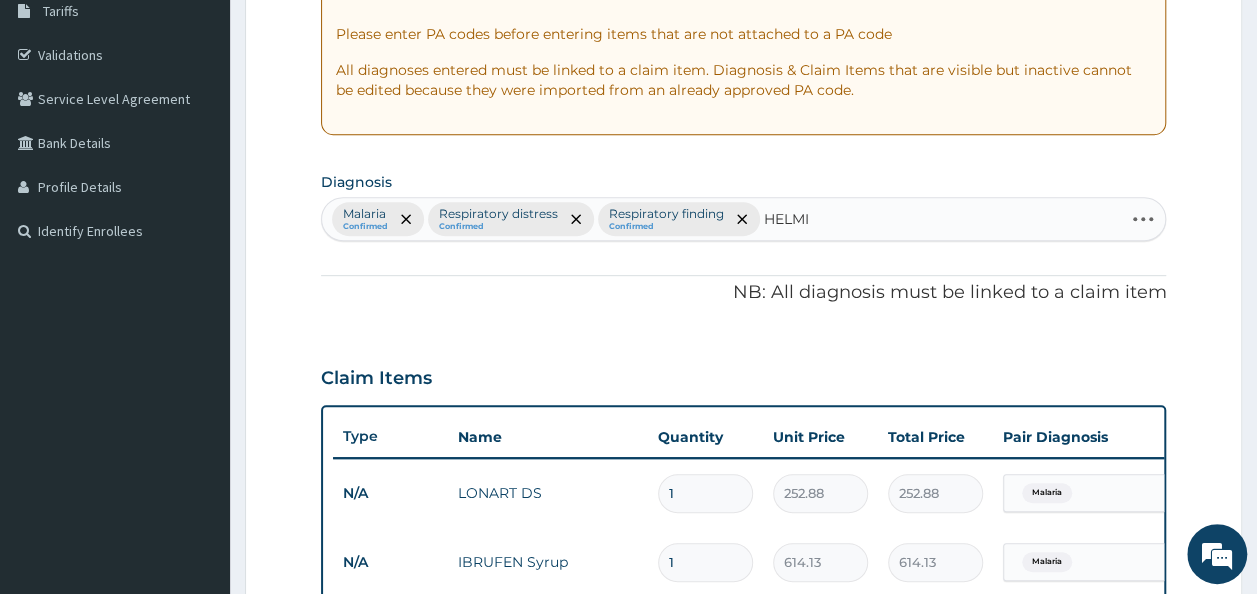 type on "HELMIN" 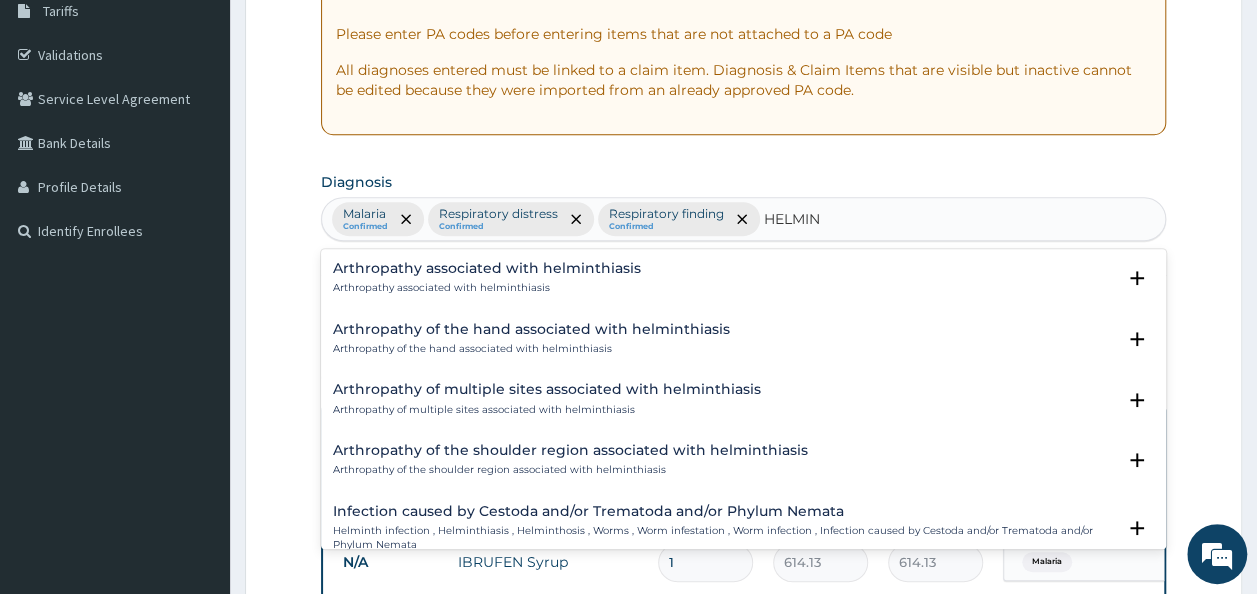 click on "Arthropathy associated with helminthiasis" at bounding box center [487, 268] 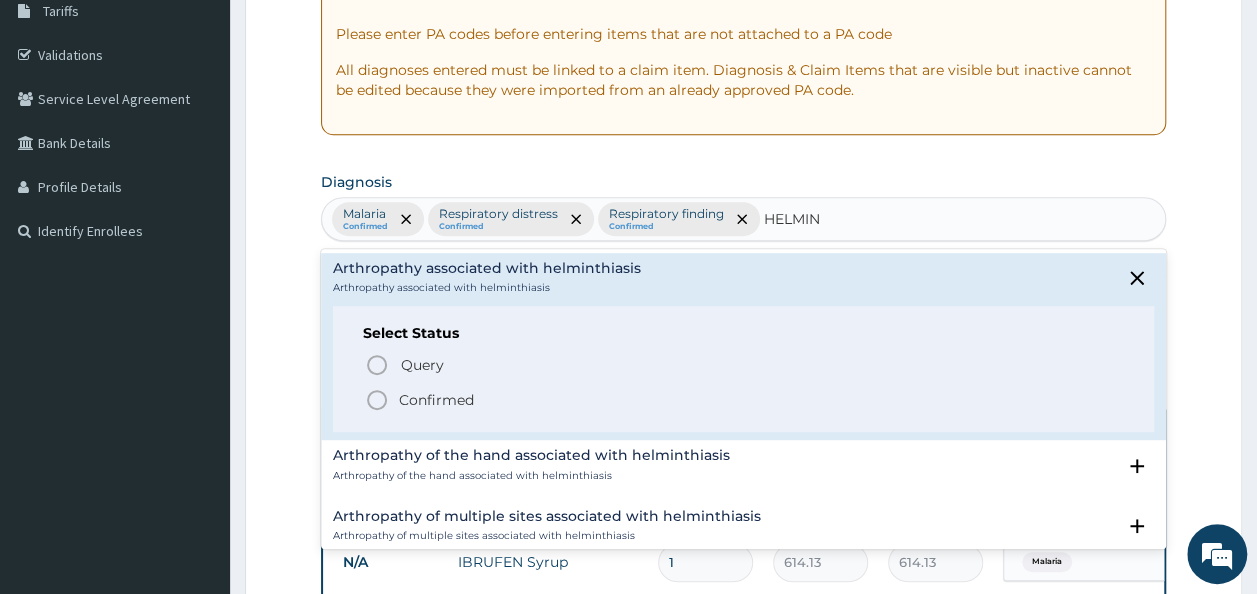 click on "Confirmed" at bounding box center (436, 400) 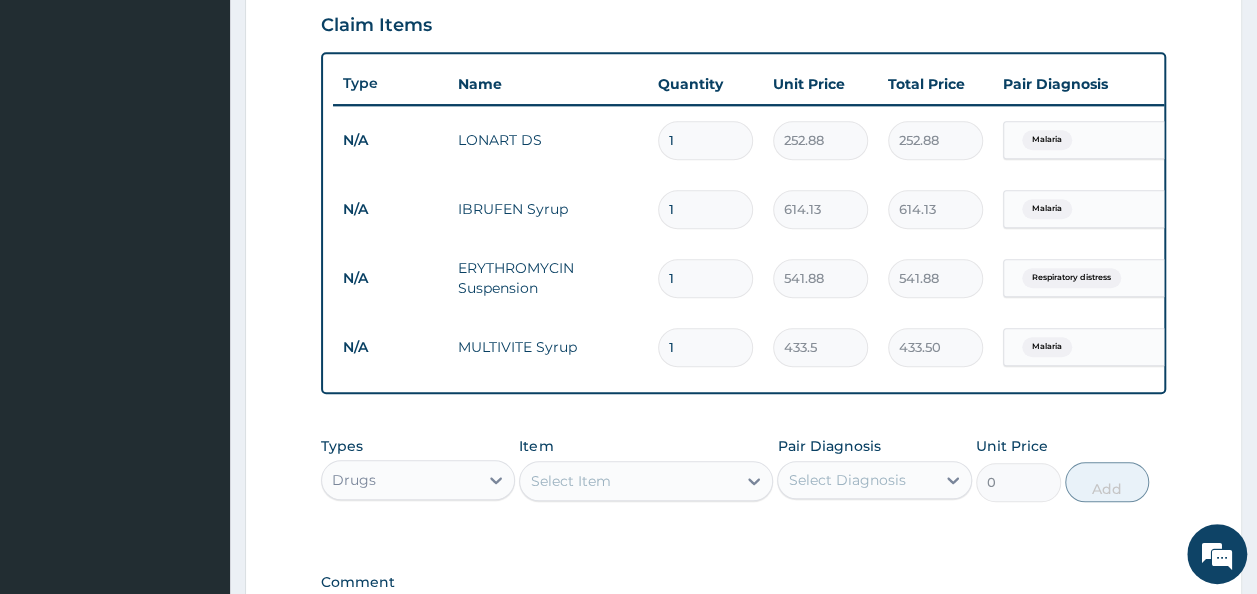 scroll, scrollTop: 693, scrollLeft: 0, axis: vertical 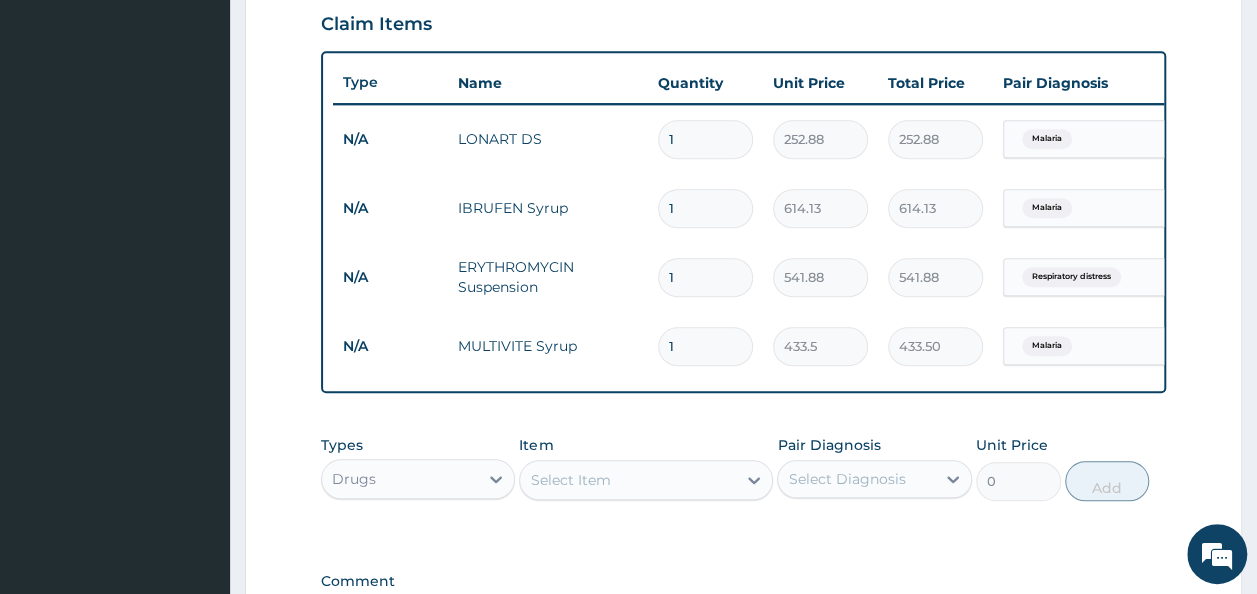 click on "Select Item" at bounding box center [628, 480] 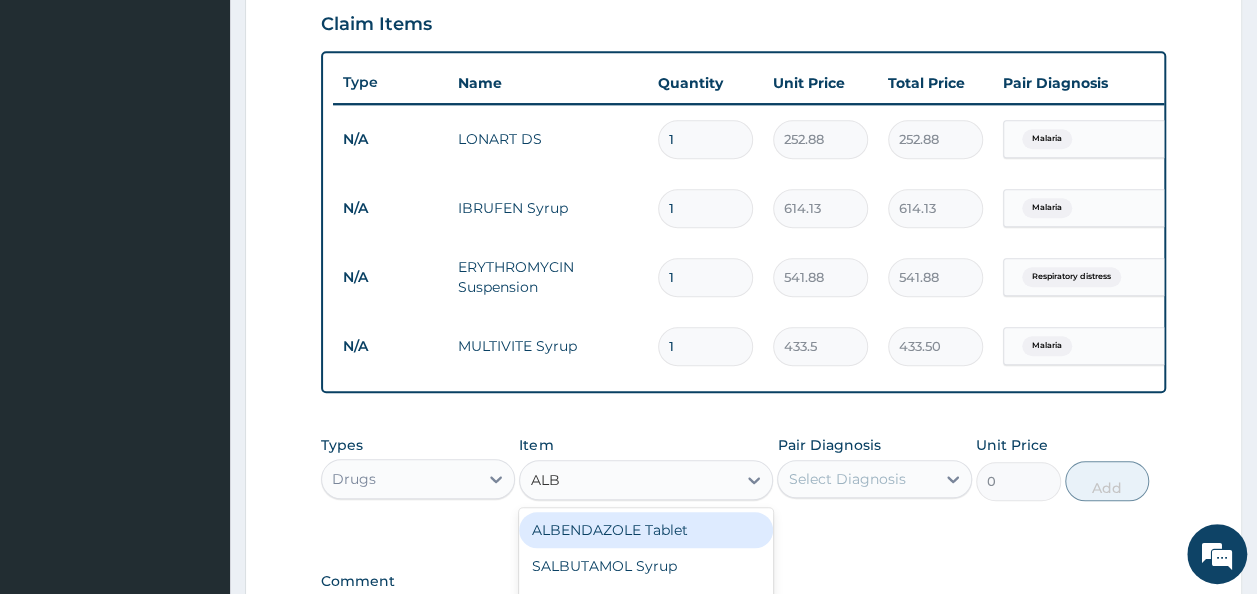 type on "ALBE" 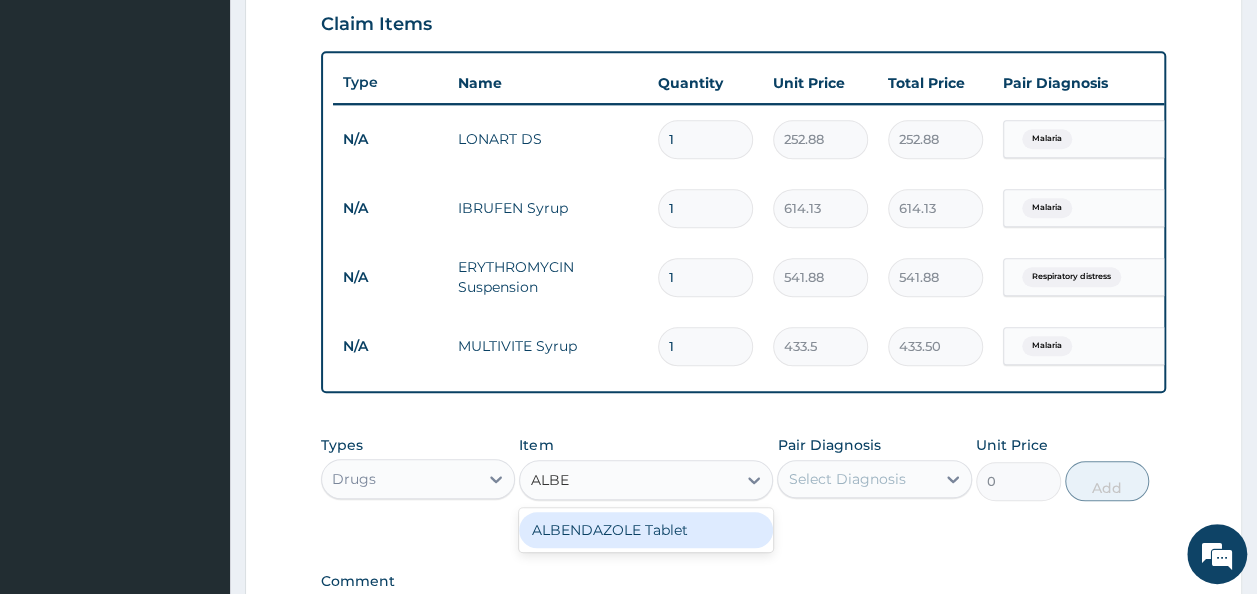 click on "ALBENDAZOLE   Tablet" at bounding box center [646, 530] 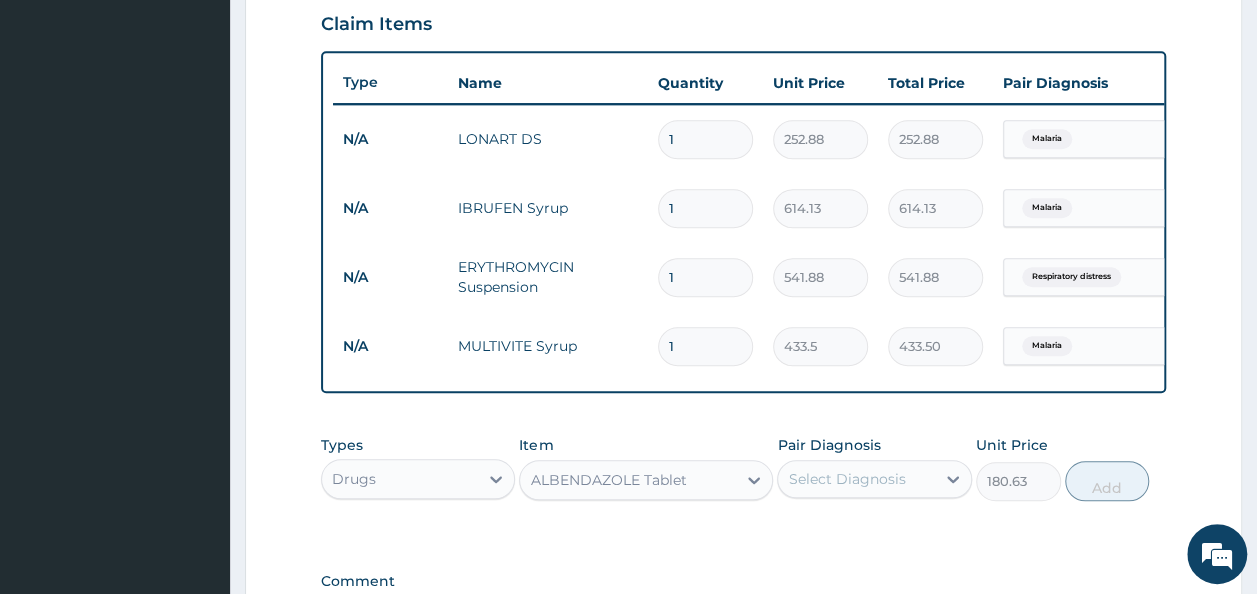 click on "Select Diagnosis" at bounding box center (846, 479) 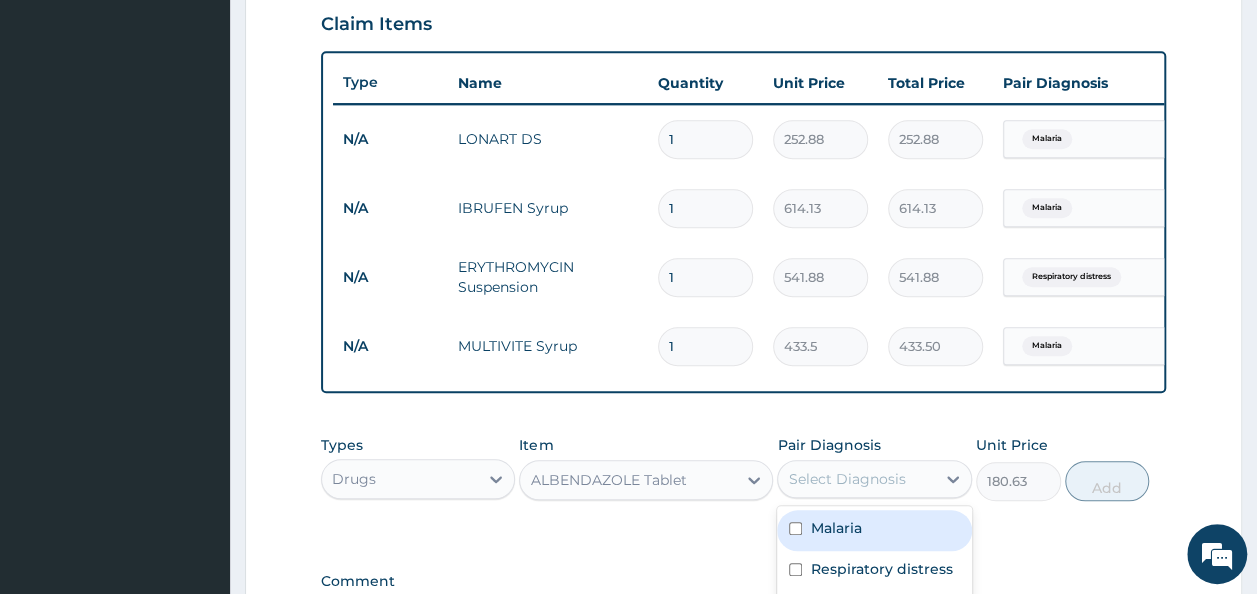 scroll, scrollTop: 973, scrollLeft: 0, axis: vertical 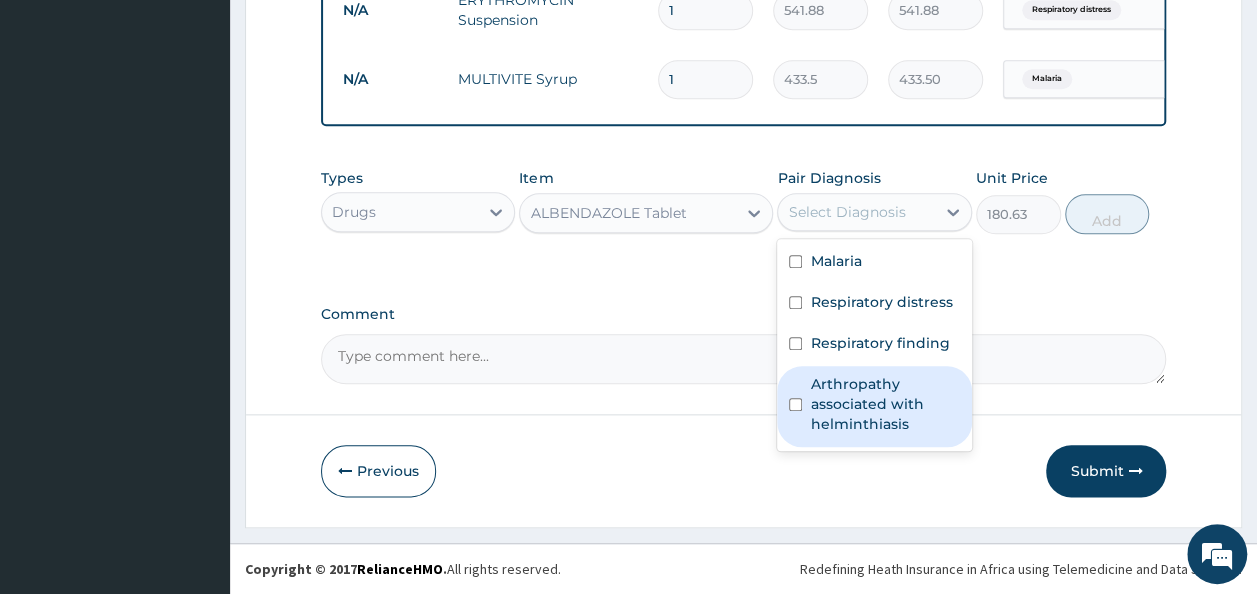 click on "Arthropathy associated with helminthiasis" at bounding box center (885, 404) 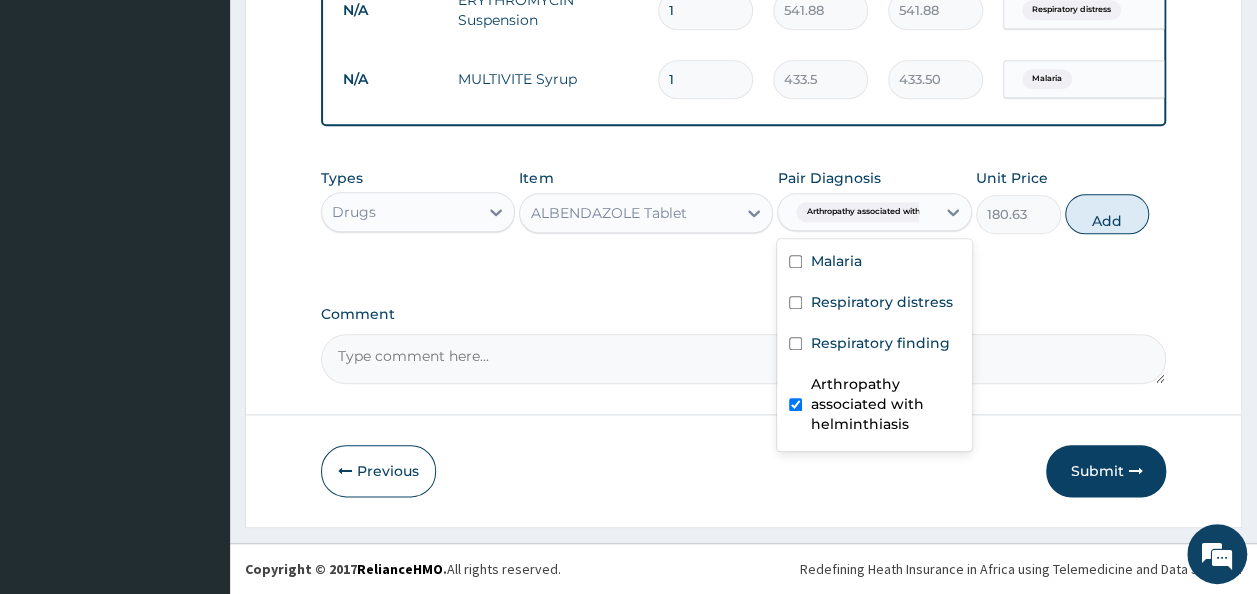 checkbox on "true" 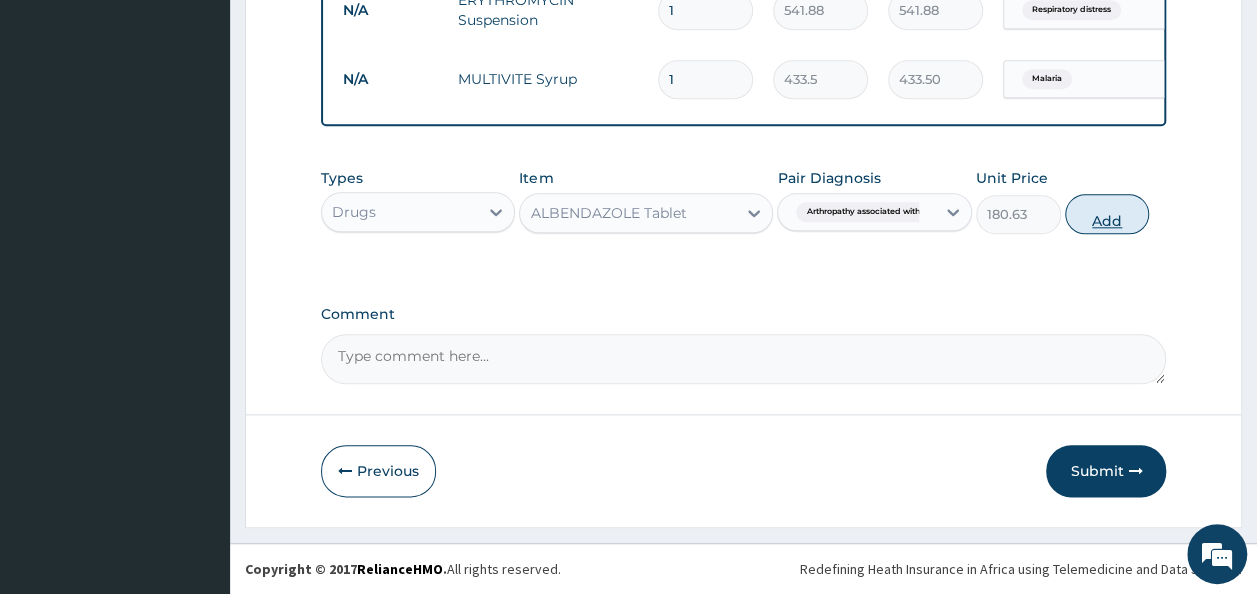 click on "Add" at bounding box center (1107, 214) 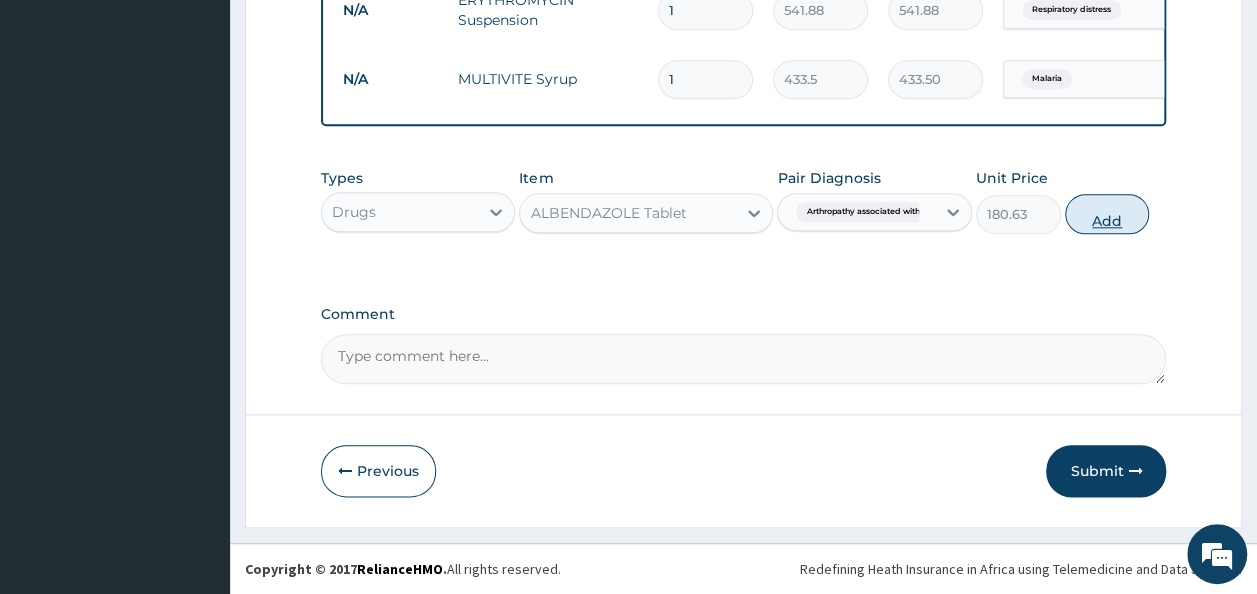 type on "0" 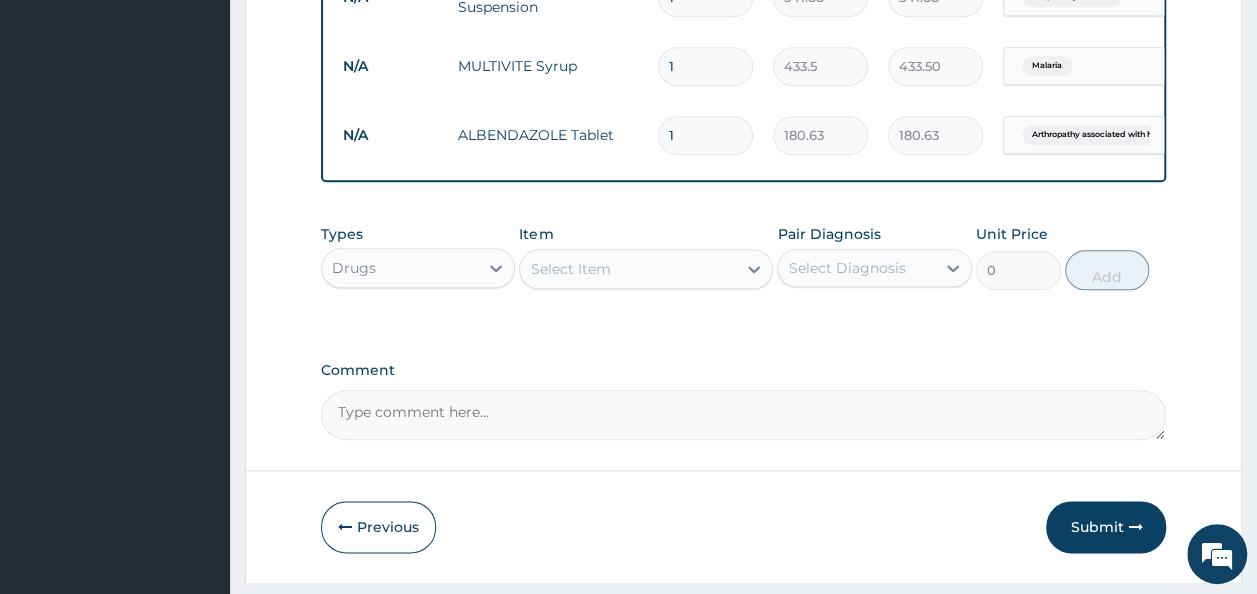 click on "Select Item" at bounding box center (570, 269) 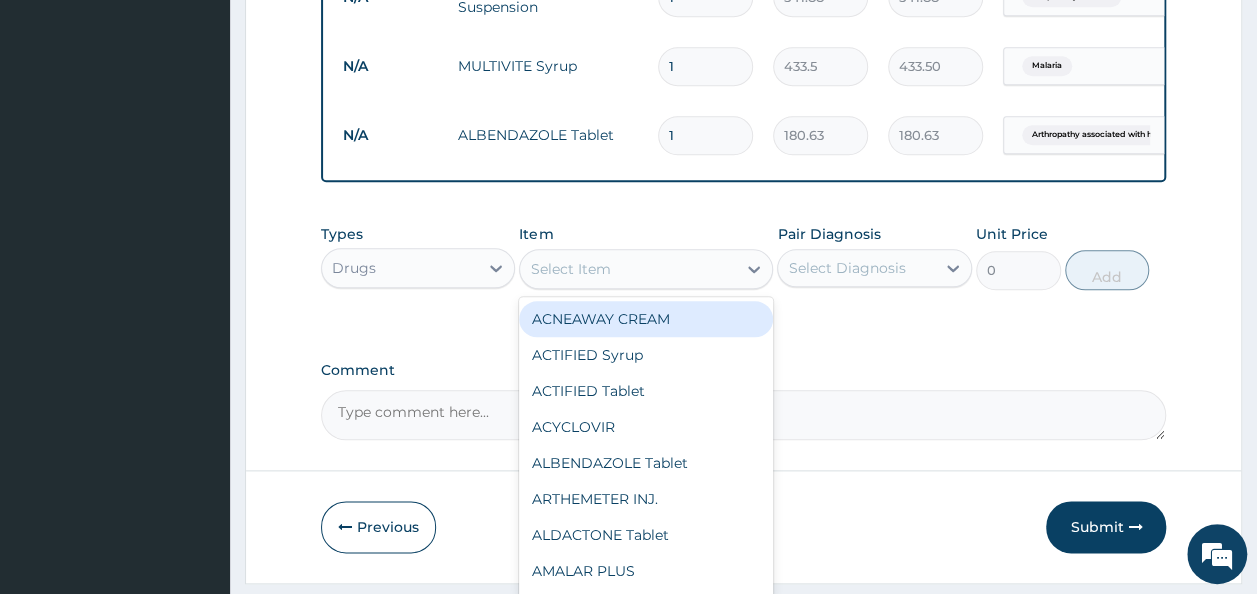 click on "Select Item" at bounding box center [570, 269] 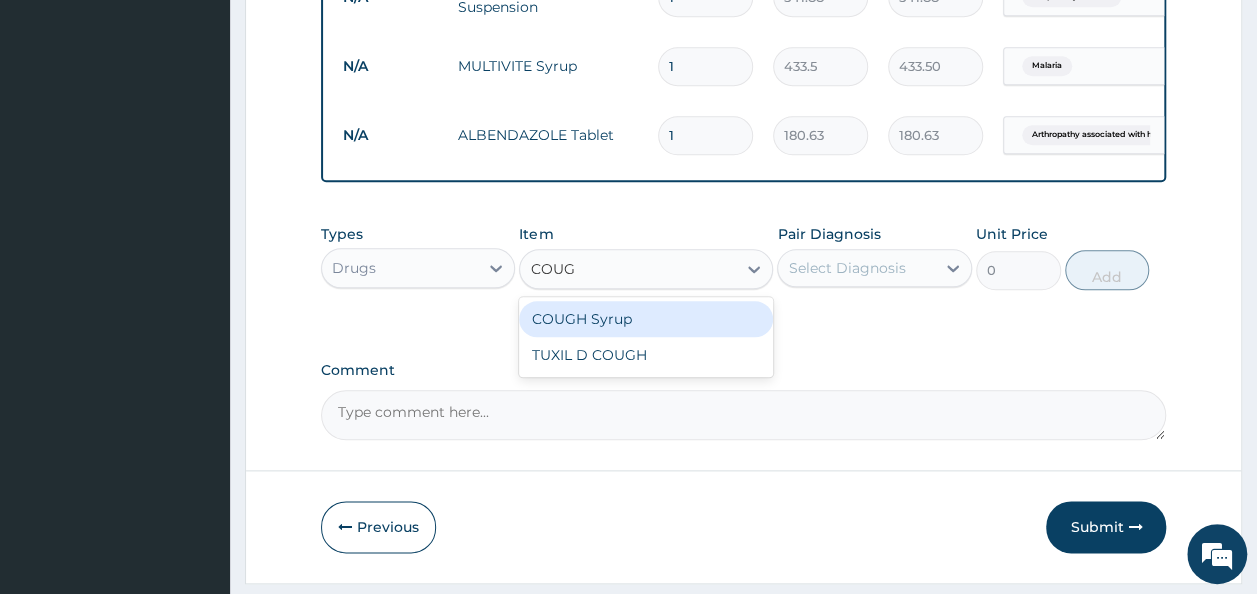 type on "COUGH" 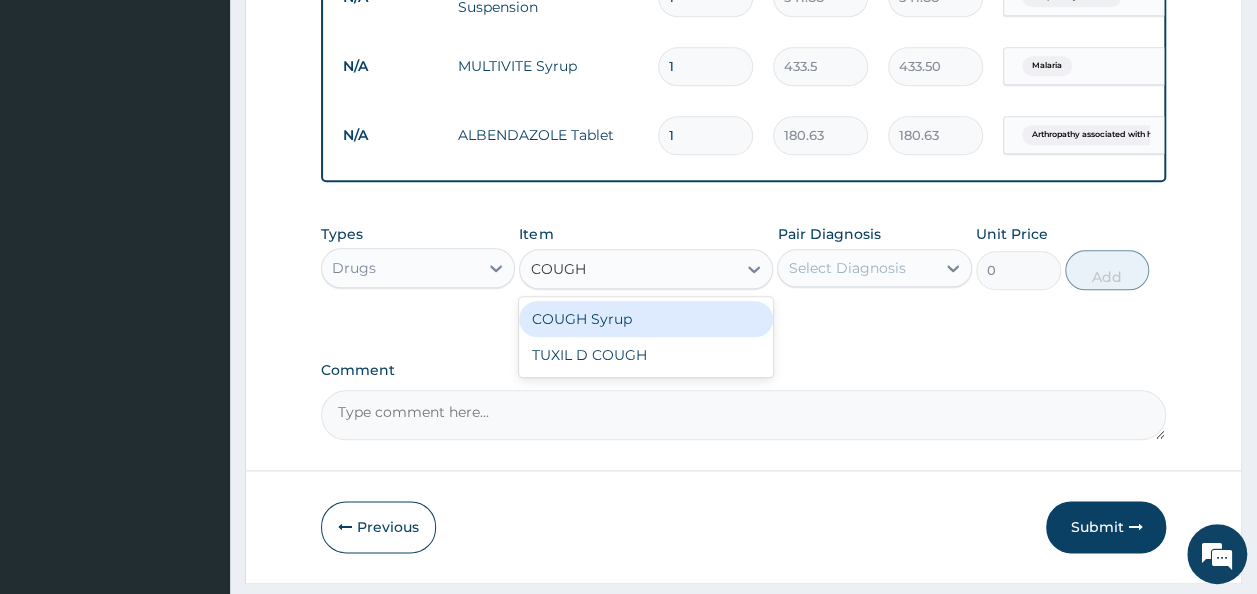 click on "COUGH Syrup" at bounding box center [646, 319] 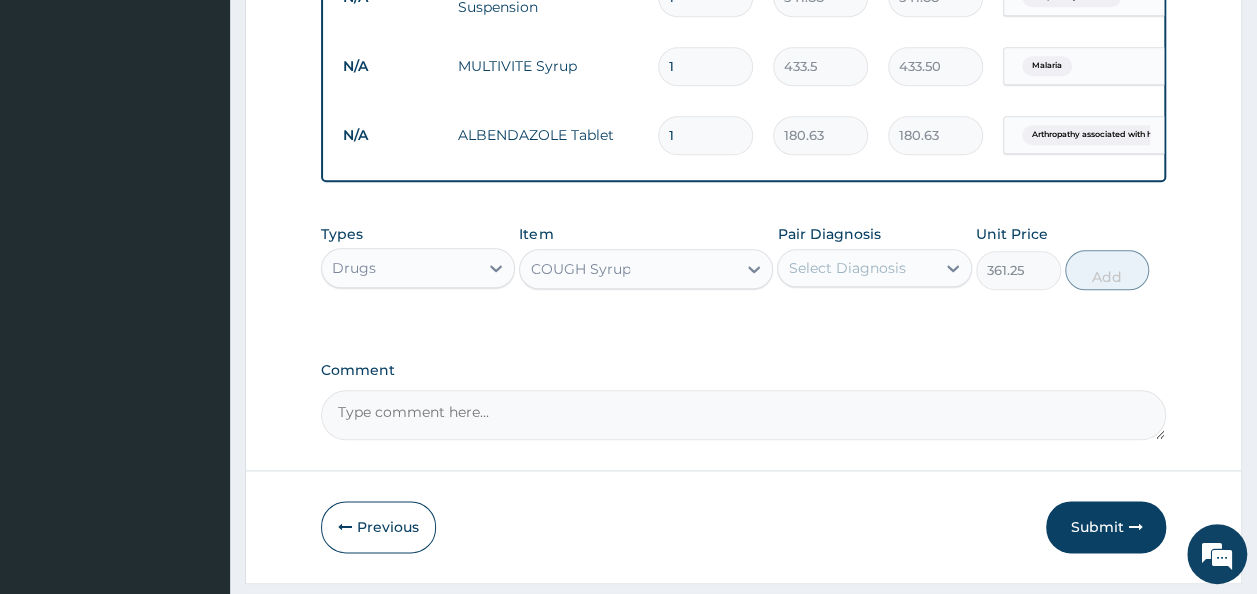click on "Select Diagnosis" at bounding box center (874, 268) 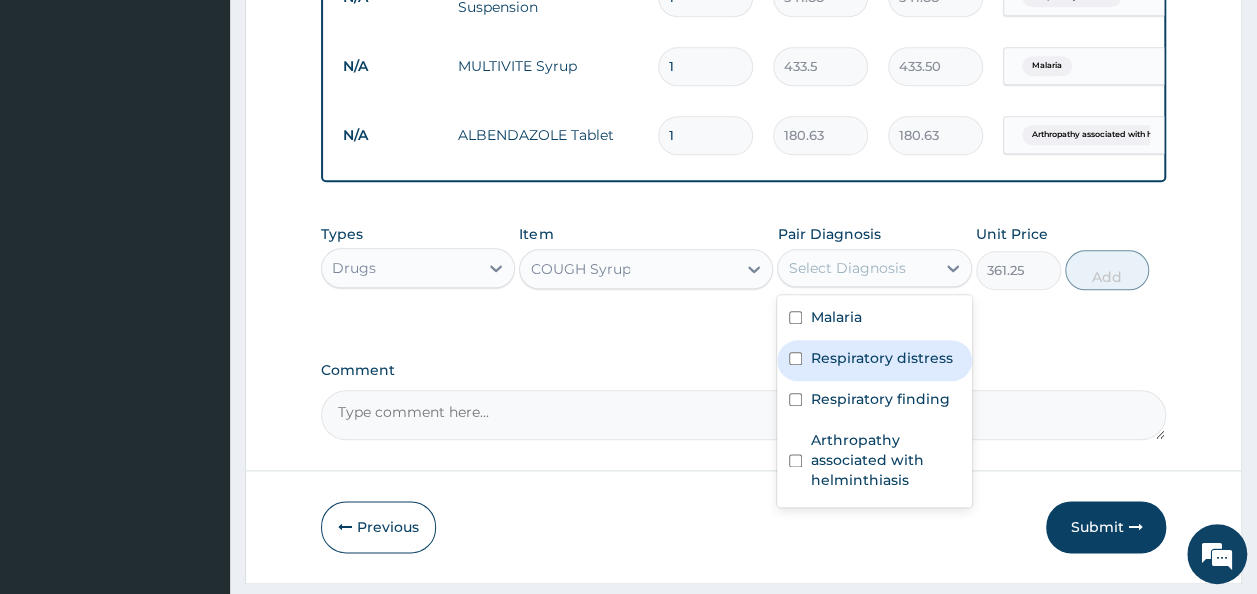 click on "Respiratory distress" at bounding box center (881, 358) 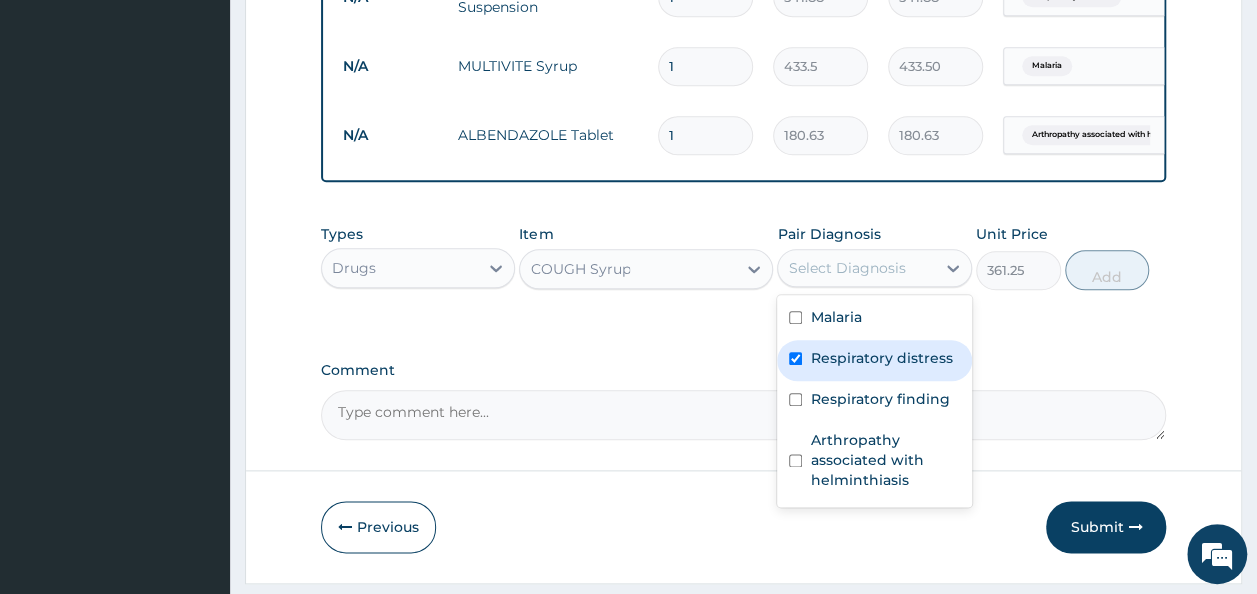 checkbox on "true" 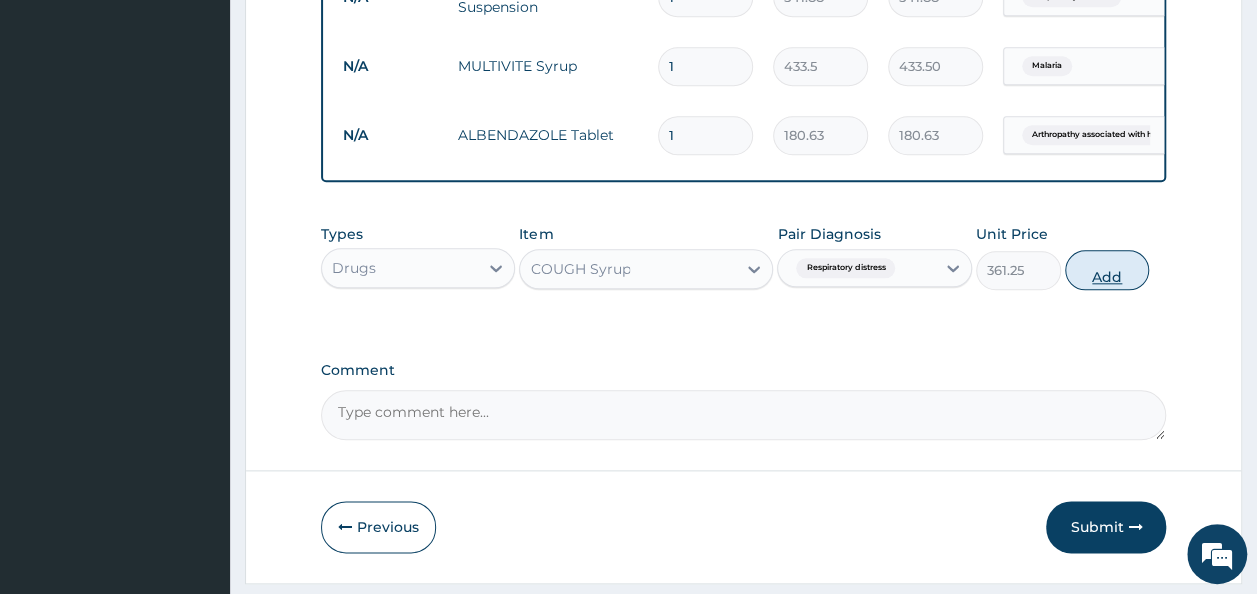 click on "Add" at bounding box center [1107, 270] 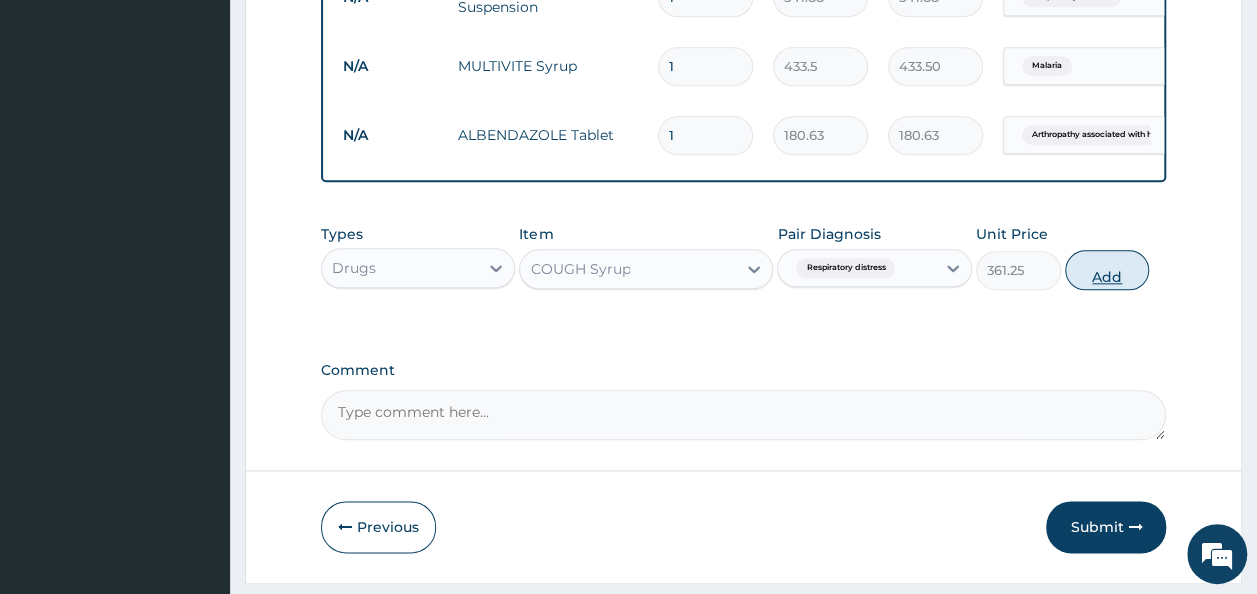 type on "0" 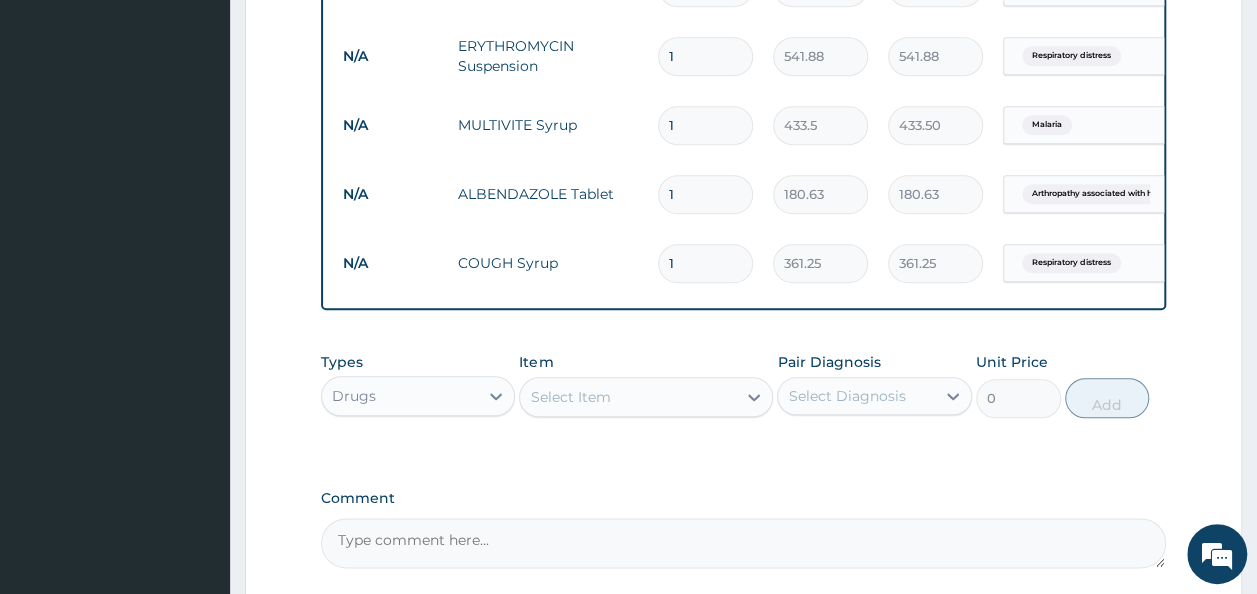 scroll, scrollTop: 1112, scrollLeft: 0, axis: vertical 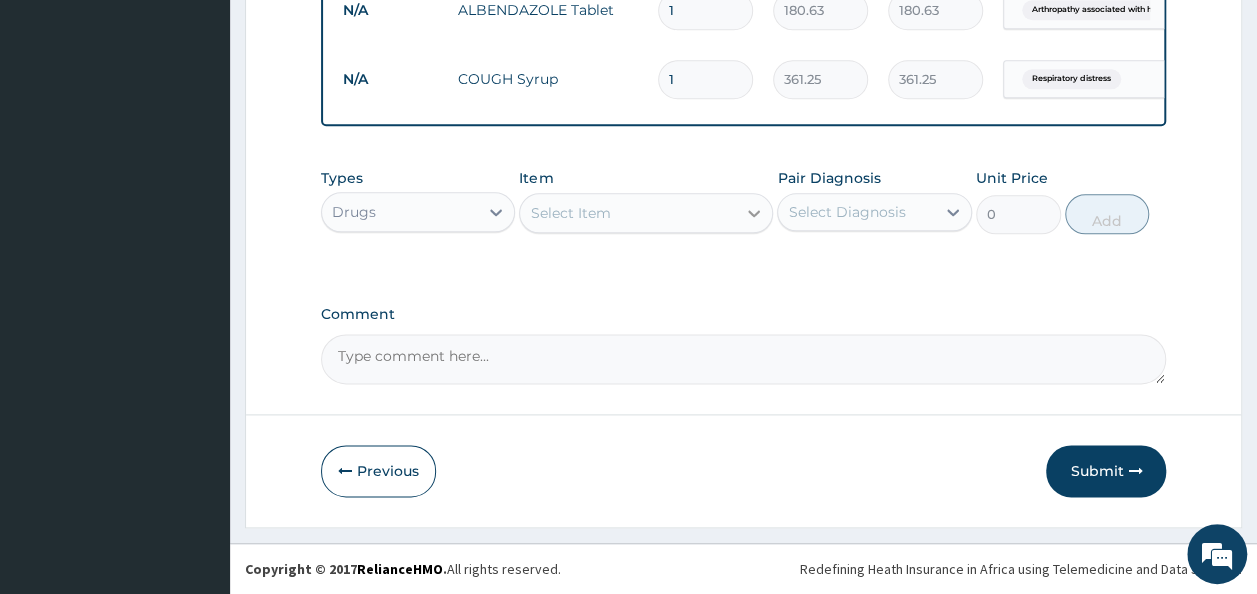 click at bounding box center (754, 213) 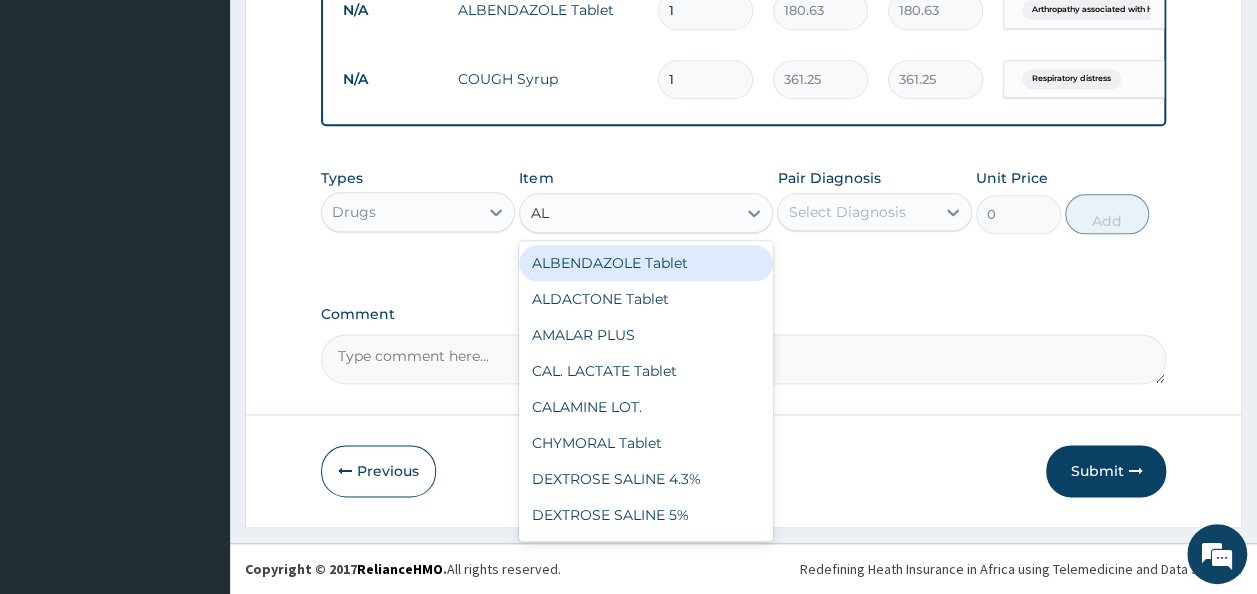 type on "ALA" 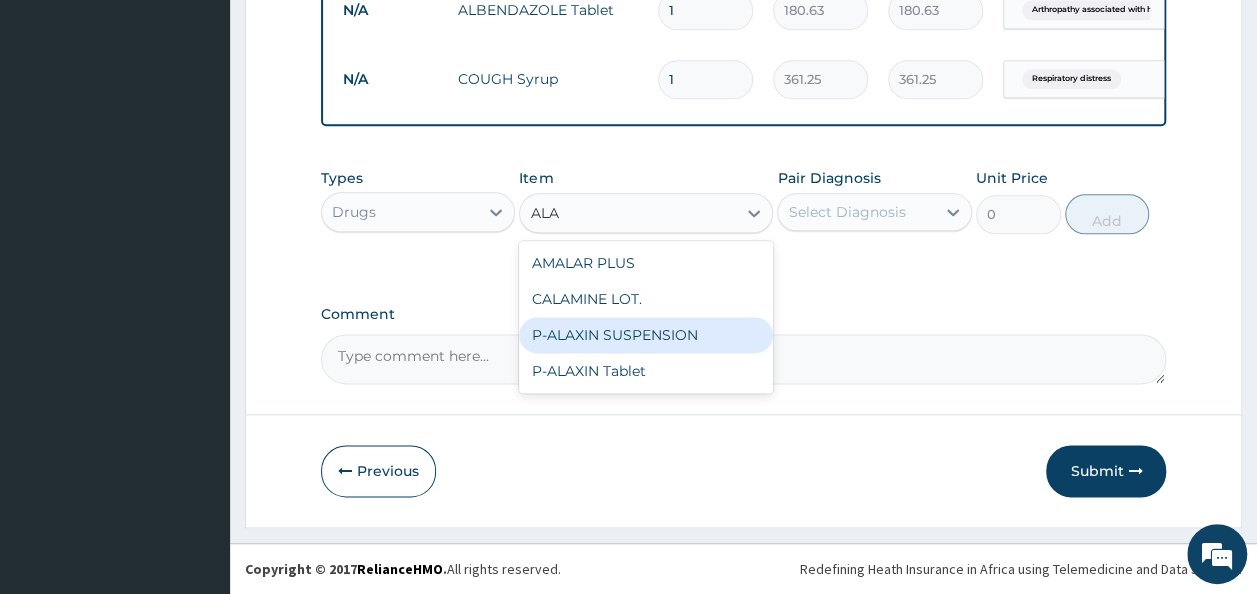 click on "P-ALAXIN  SUSPENSION" at bounding box center (646, 335) 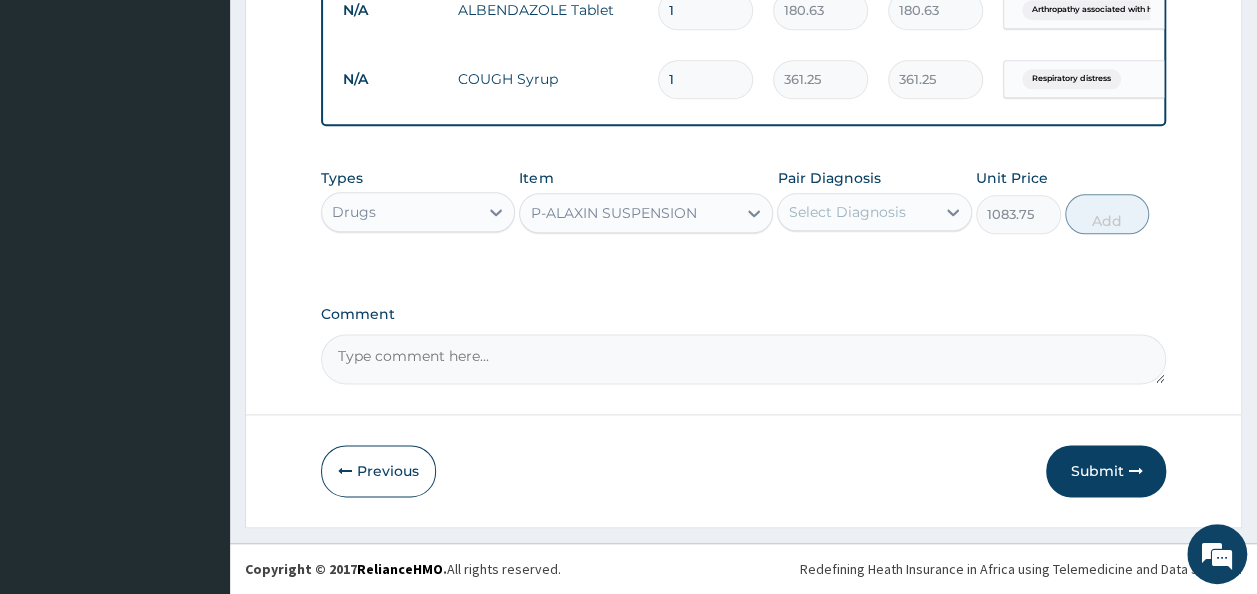 click on "Select Diagnosis" at bounding box center [856, 212] 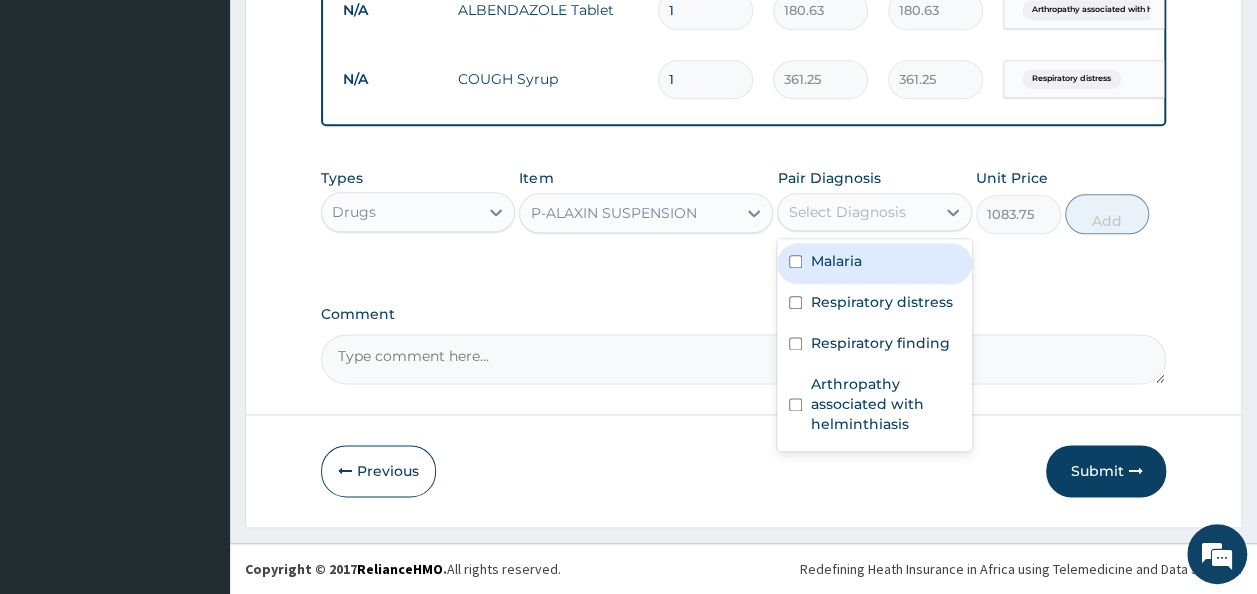 click on "Malaria" at bounding box center (874, 263) 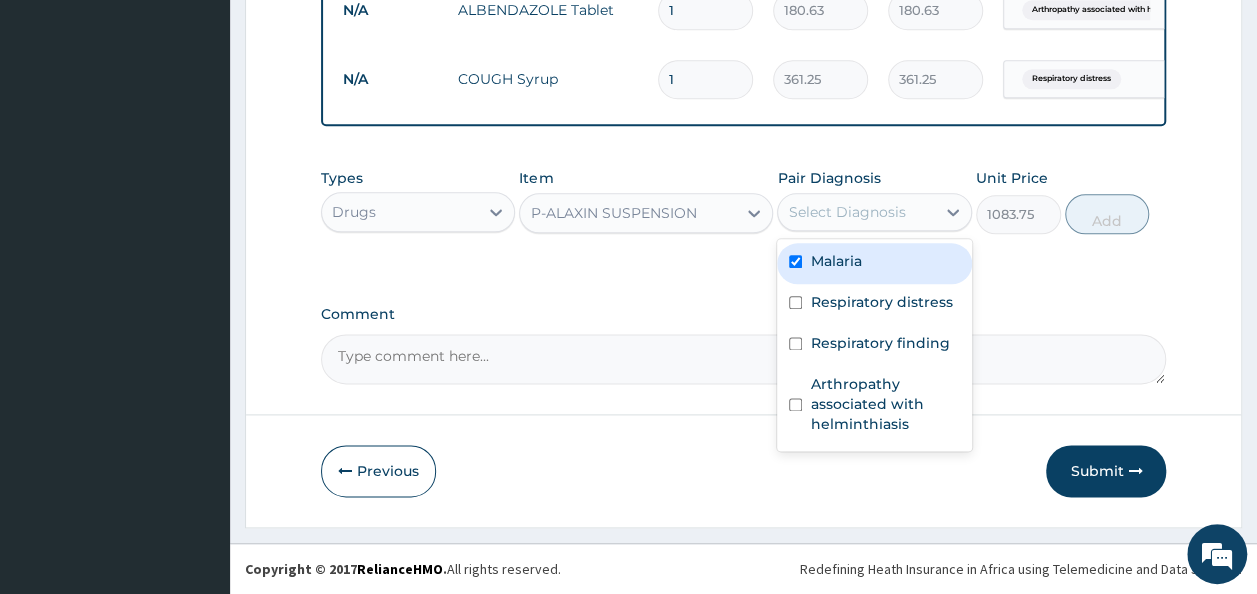 checkbox on "true" 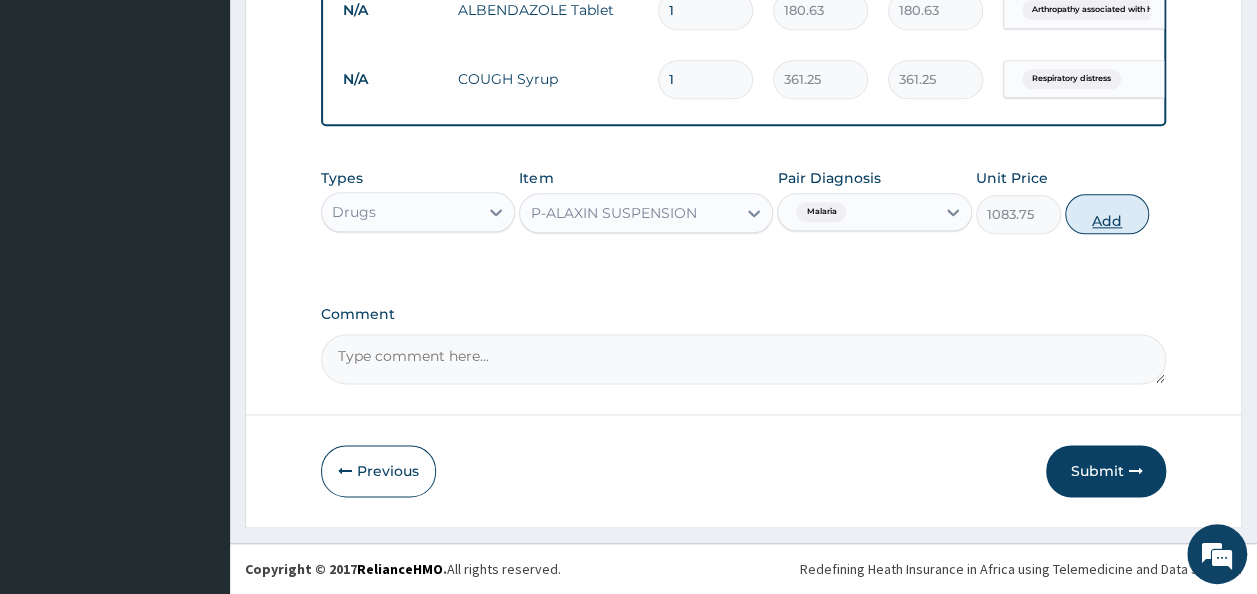 click on "Add" at bounding box center [1107, 214] 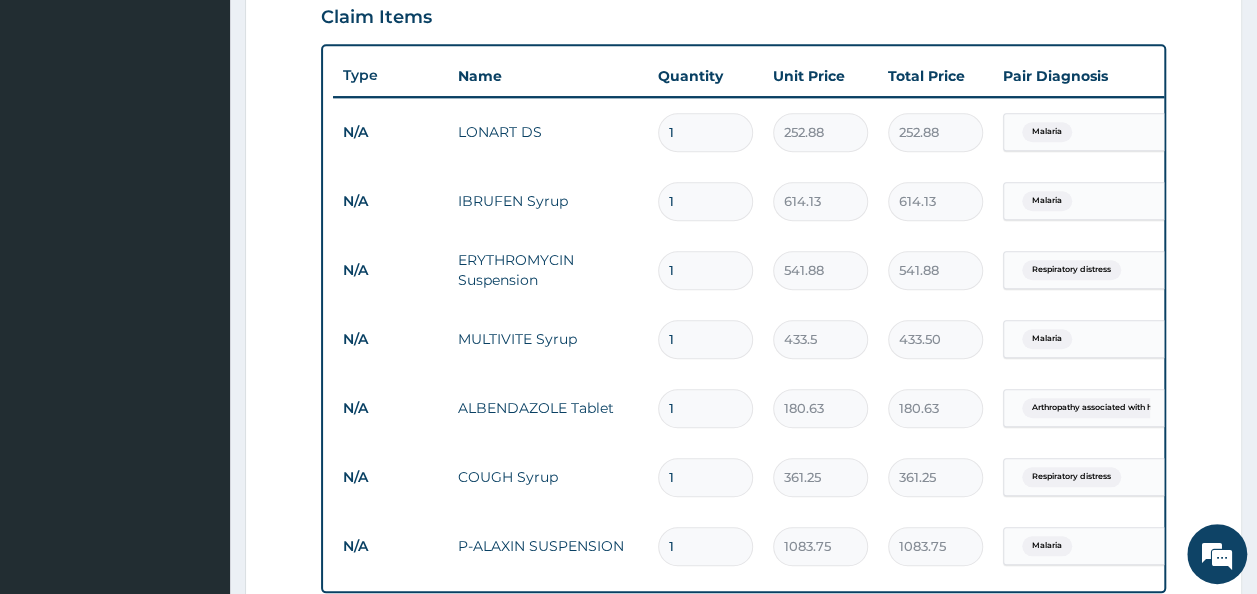 scroll, scrollTop: 702, scrollLeft: 0, axis: vertical 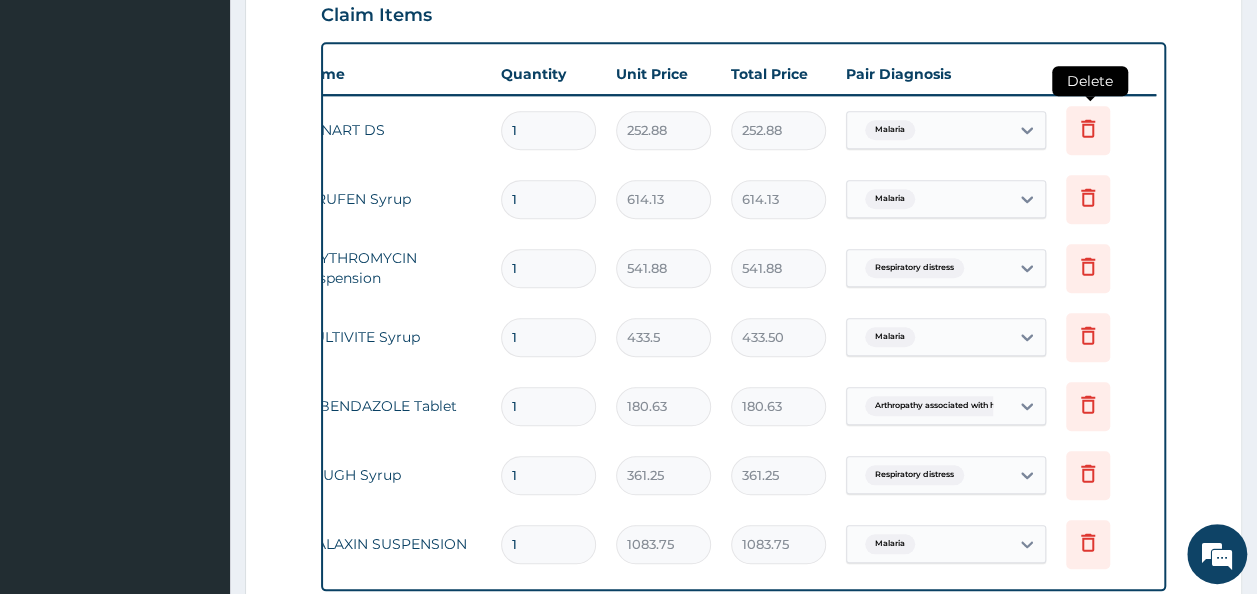 click 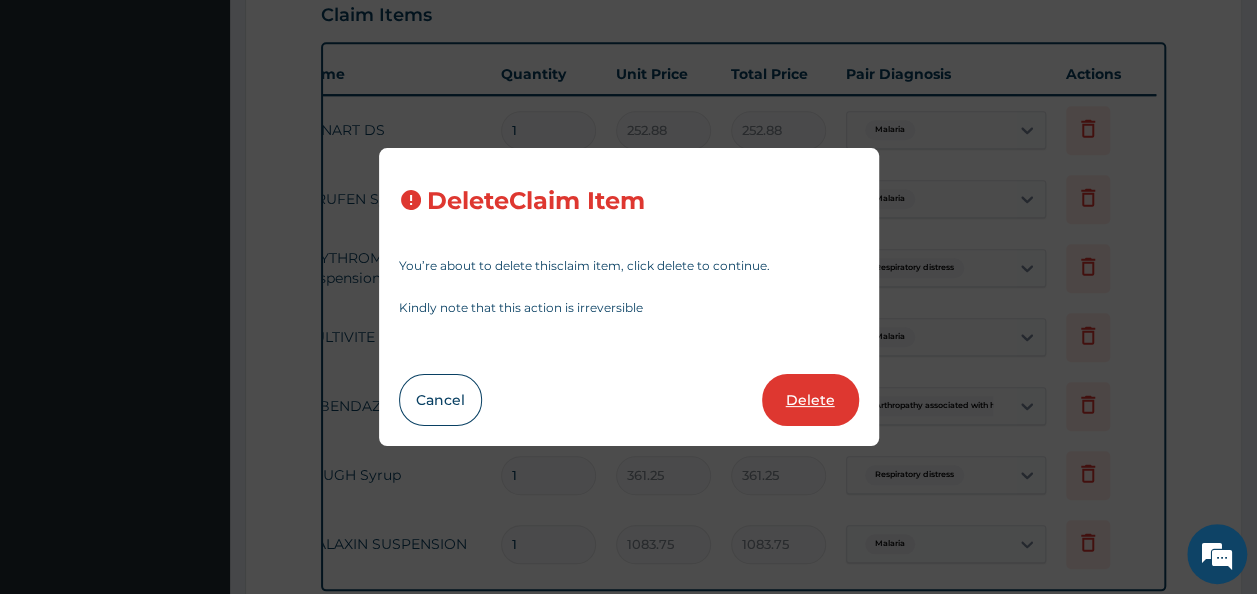 click on "Delete" at bounding box center [810, 400] 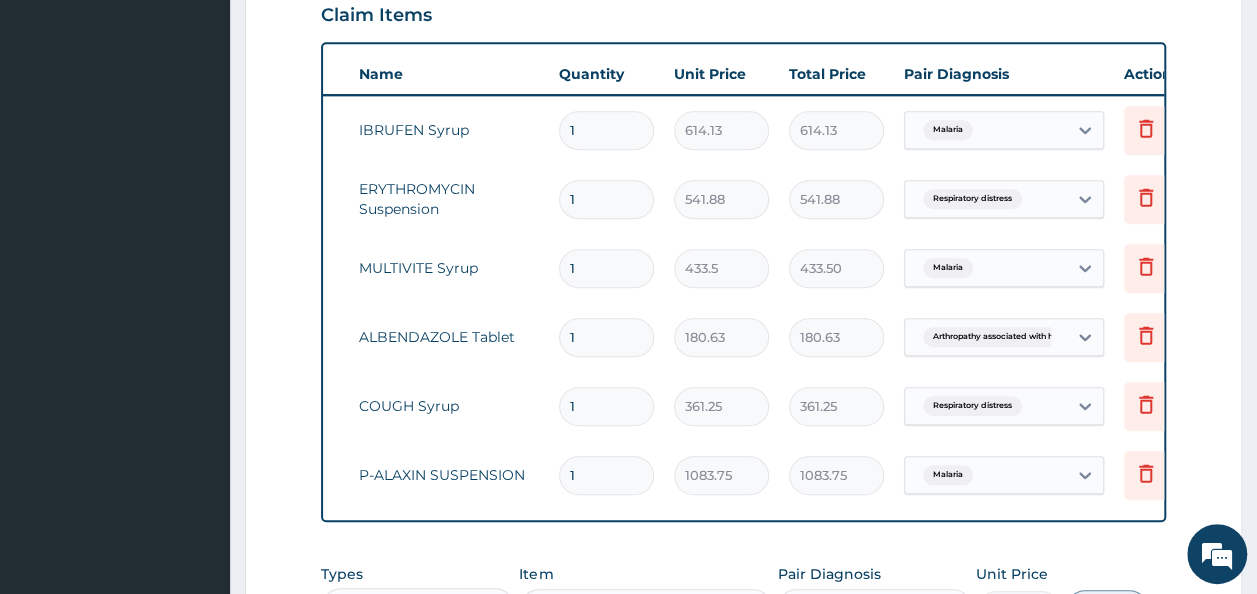 scroll, scrollTop: 0, scrollLeft: 0, axis: both 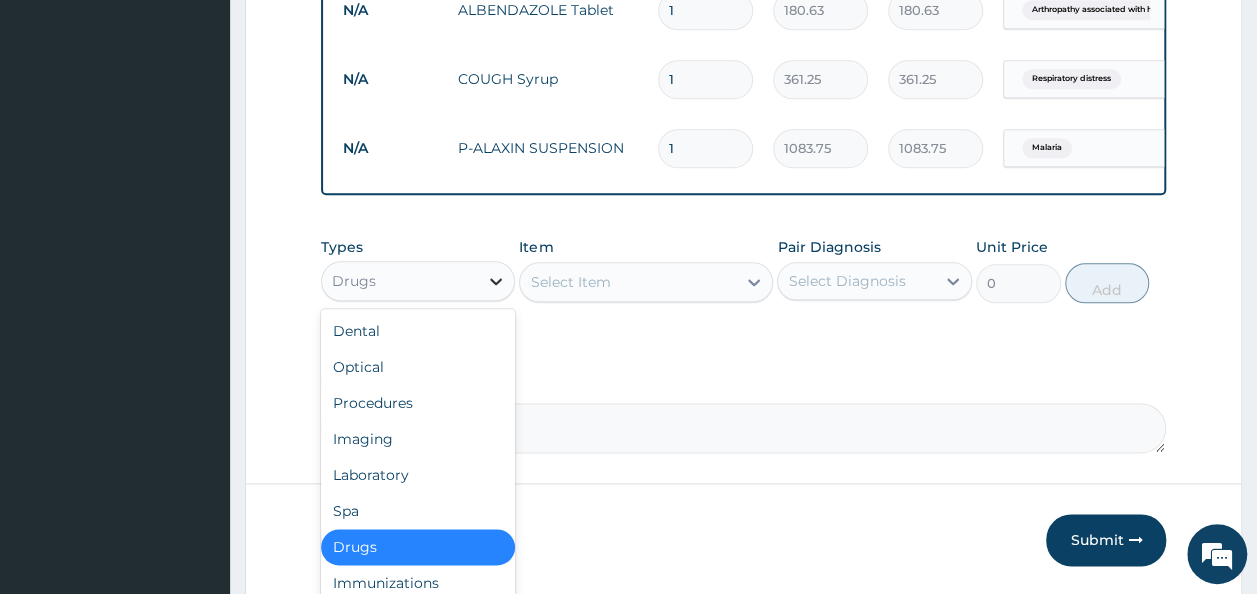 click 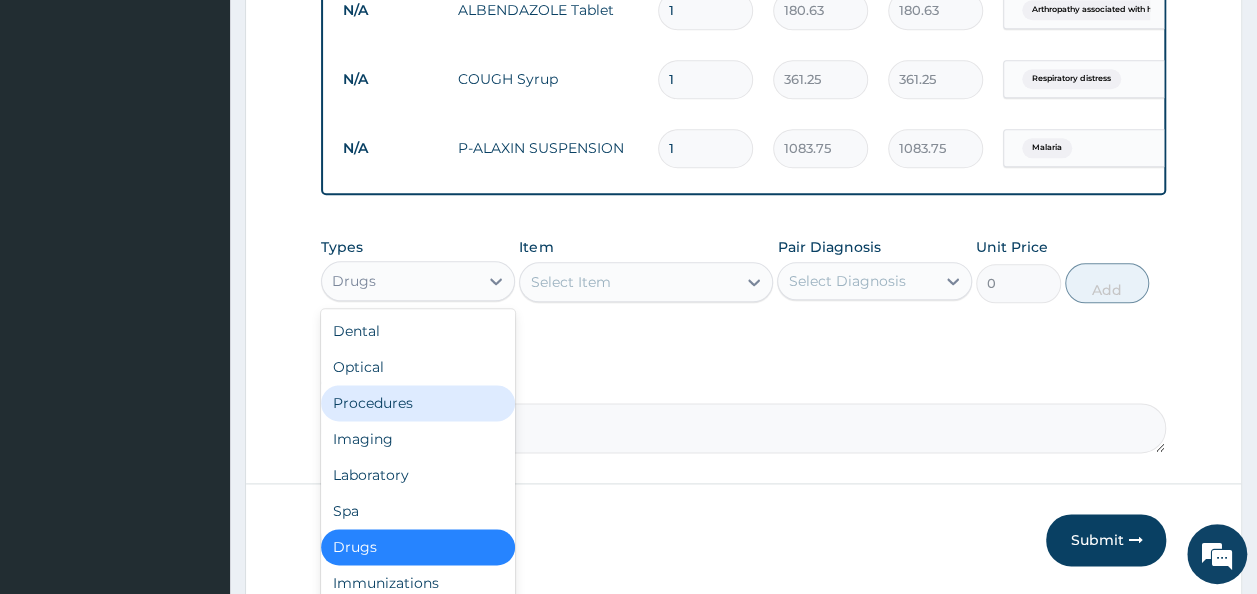click on "Procedures" at bounding box center (418, 403) 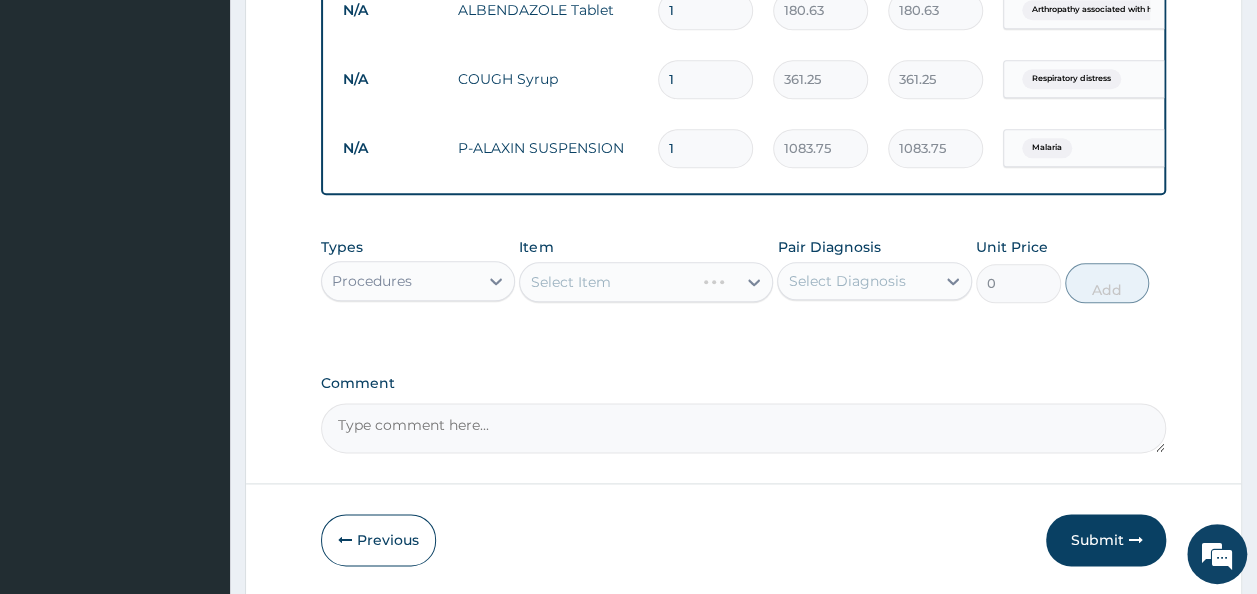 click on "Select Item" at bounding box center [646, 282] 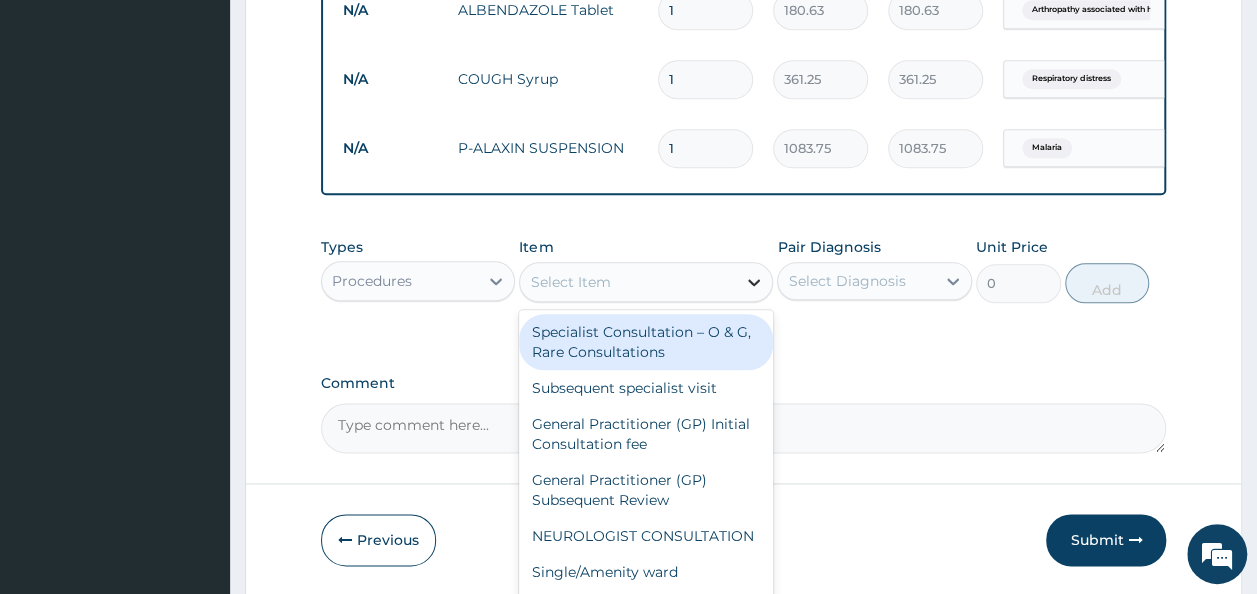 click 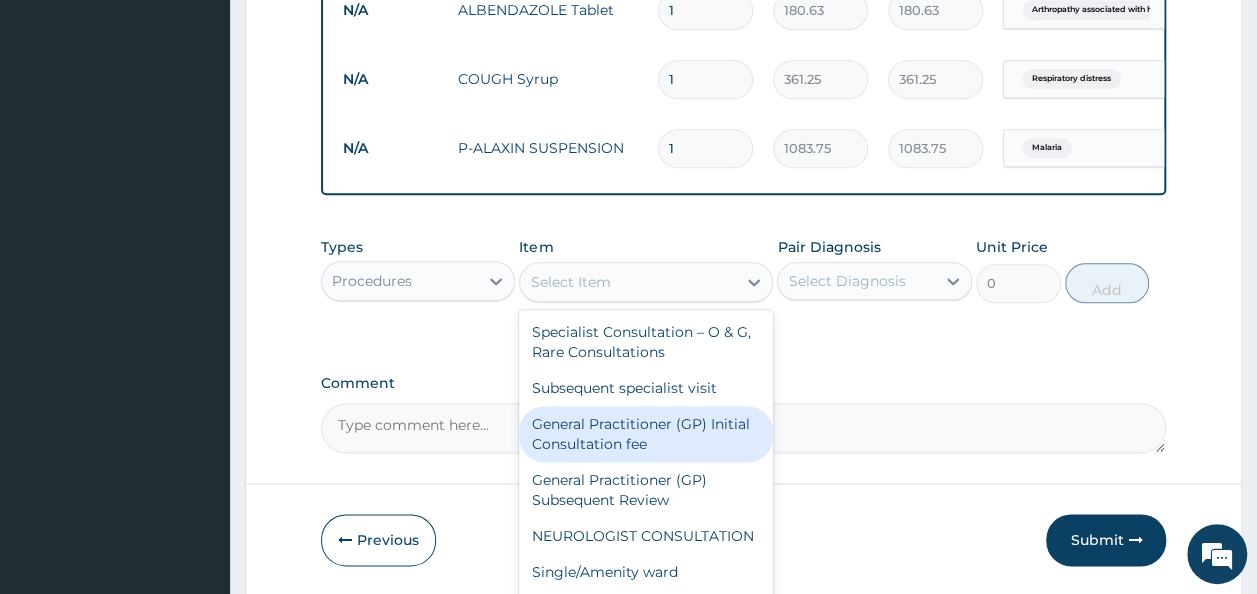 click on "General Practitioner (GP) Initial Consultation fee" at bounding box center (646, 434) 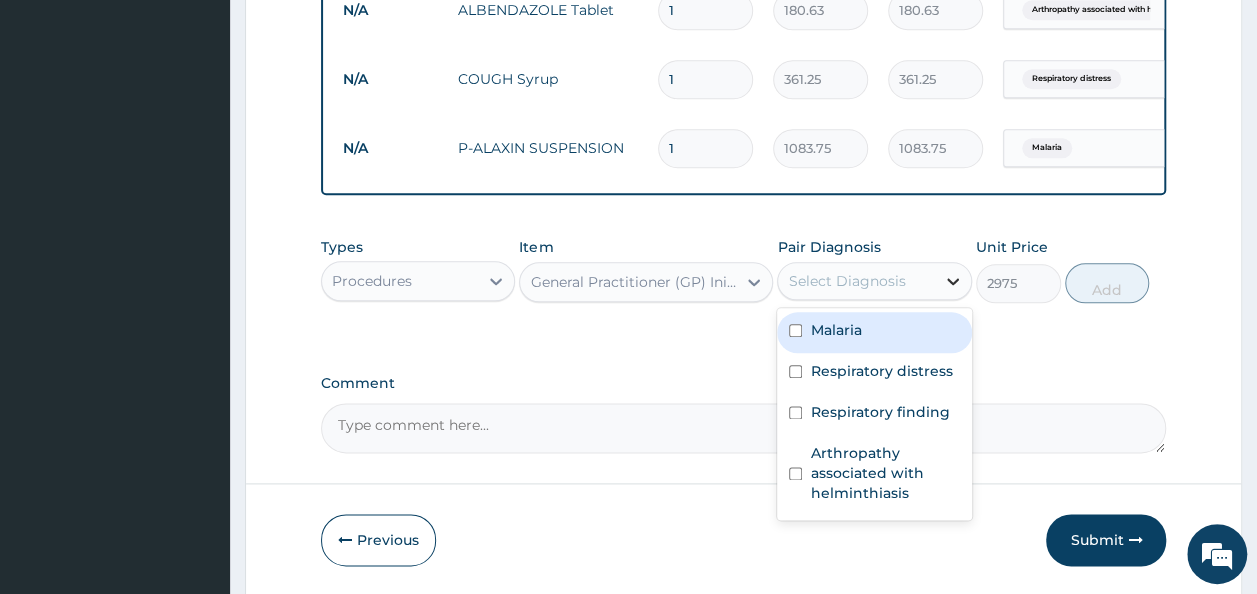 click 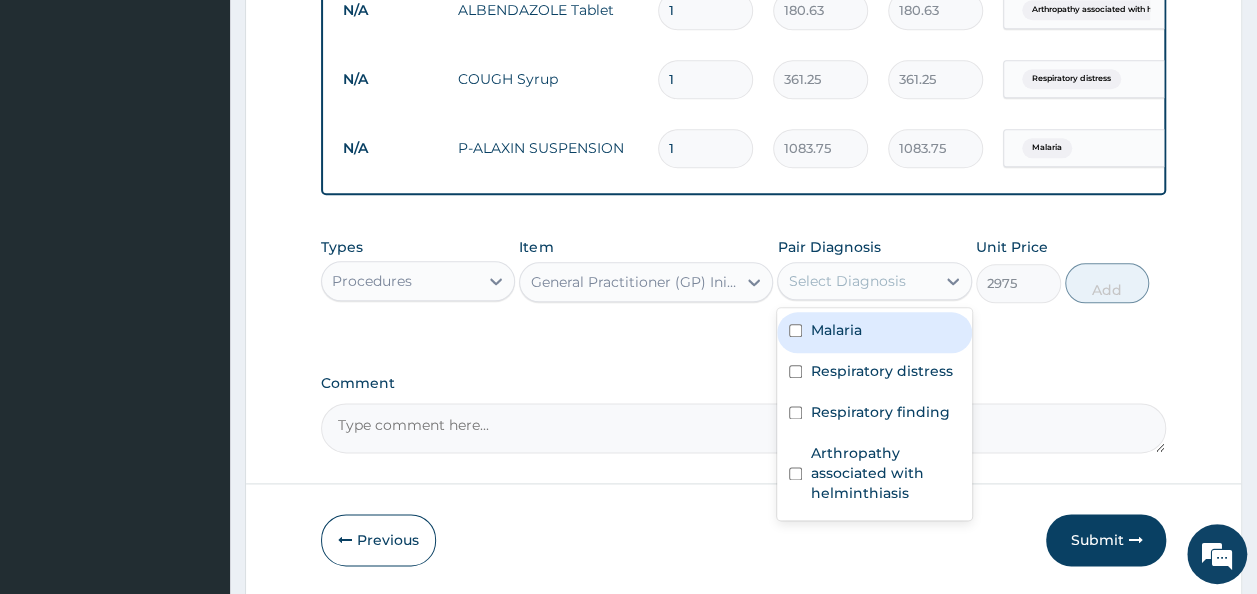 click on "Malaria" at bounding box center (874, 332) 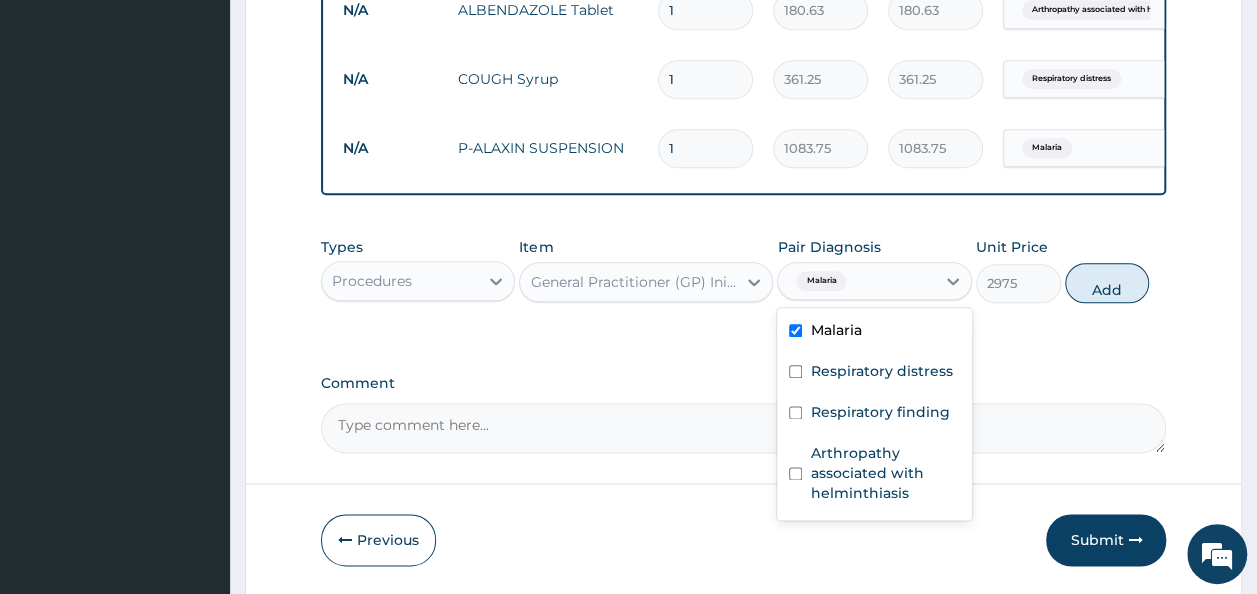 click on "Malaria" at bounding box center (874, 332) 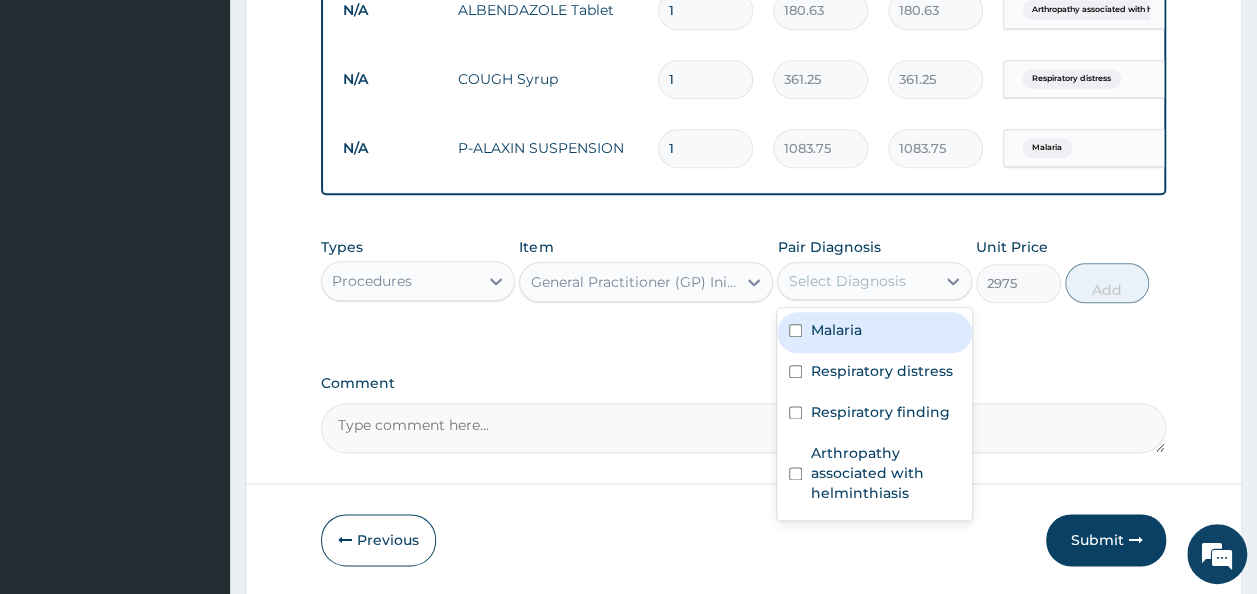click on "Malaria" at bounding box center [874, 332] 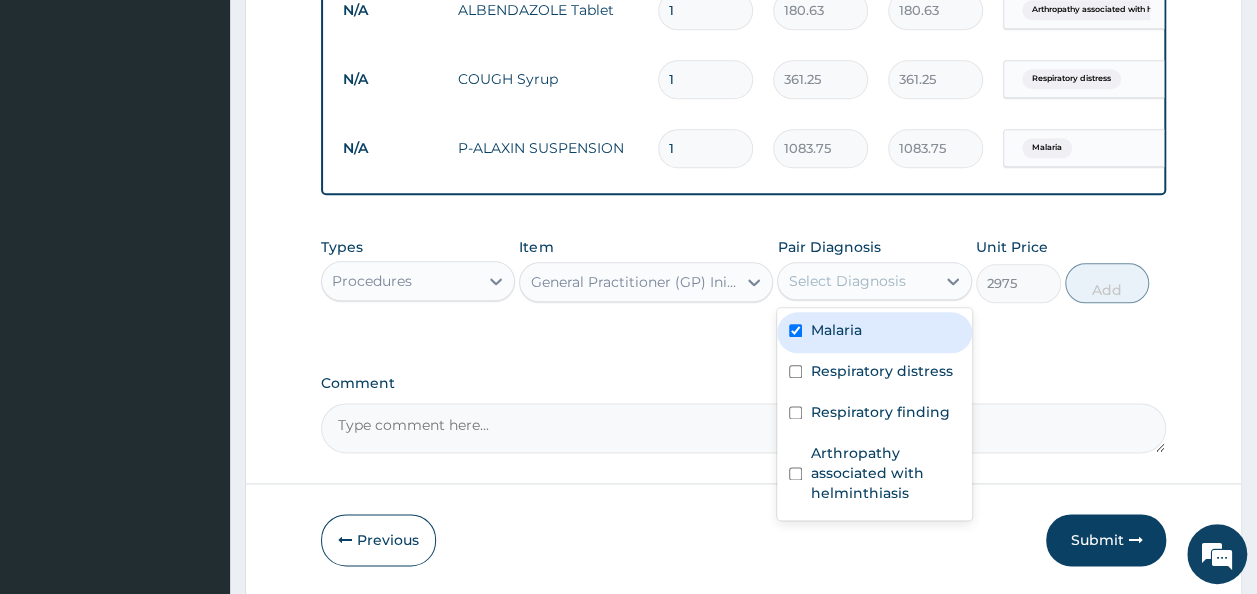 checkbox on "true" 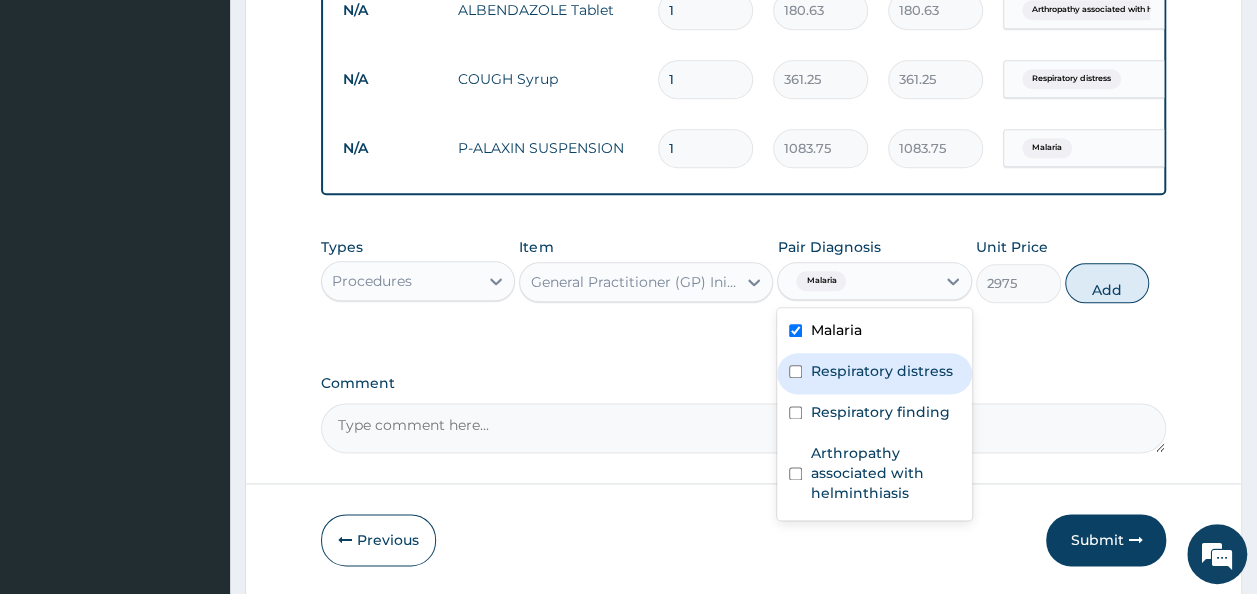 click on "Respiratory distress" at bounding box center (881, 371) 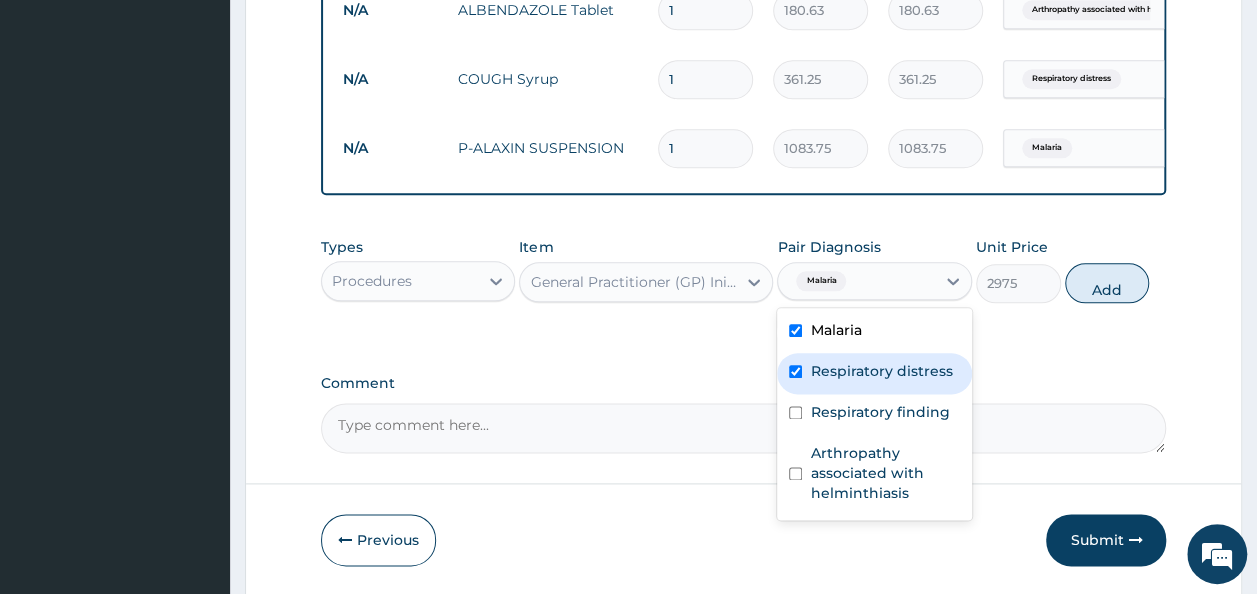 checkbox on "true" 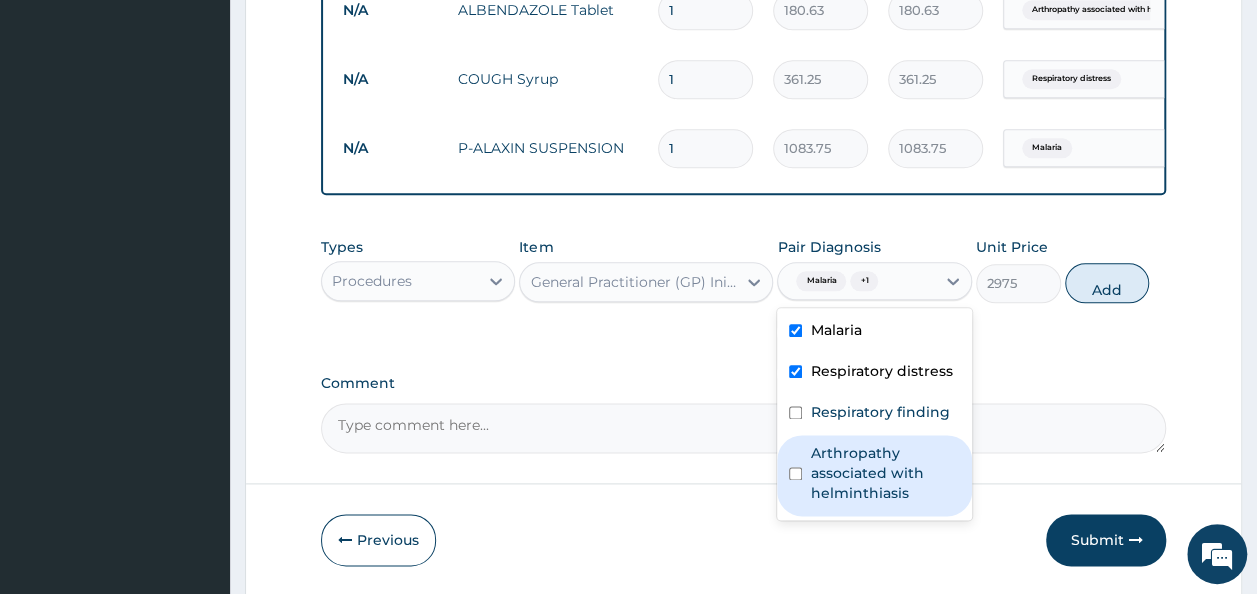 click on "Arthropathy associated with helminthiasis" at bounding box center (885, 473) 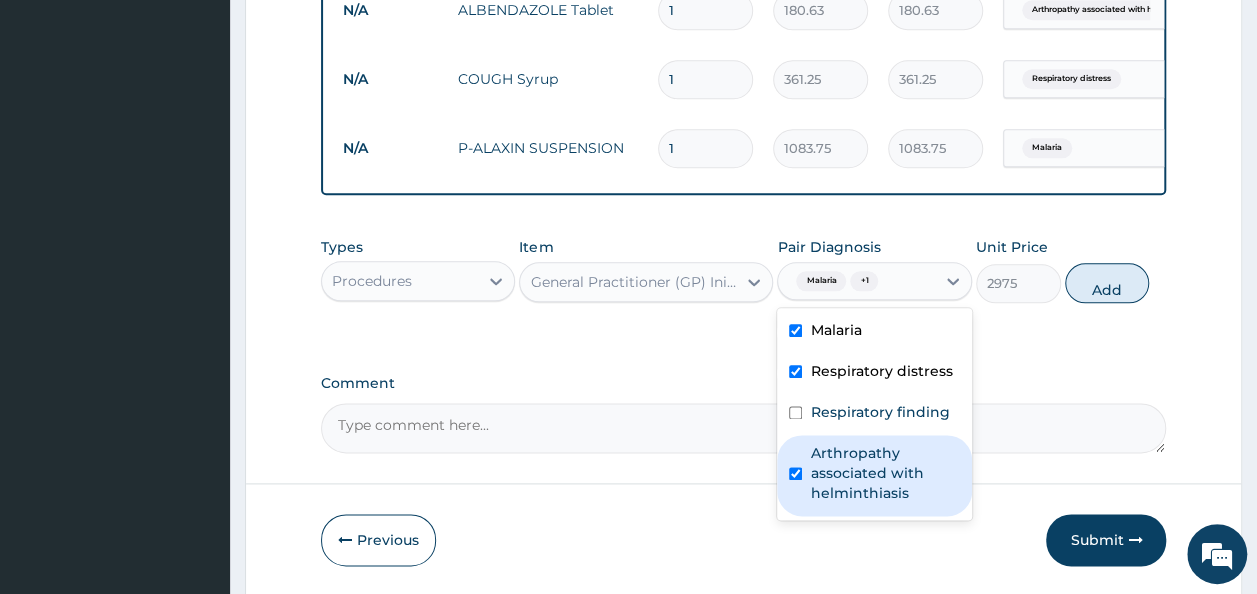 checkbox on "true" 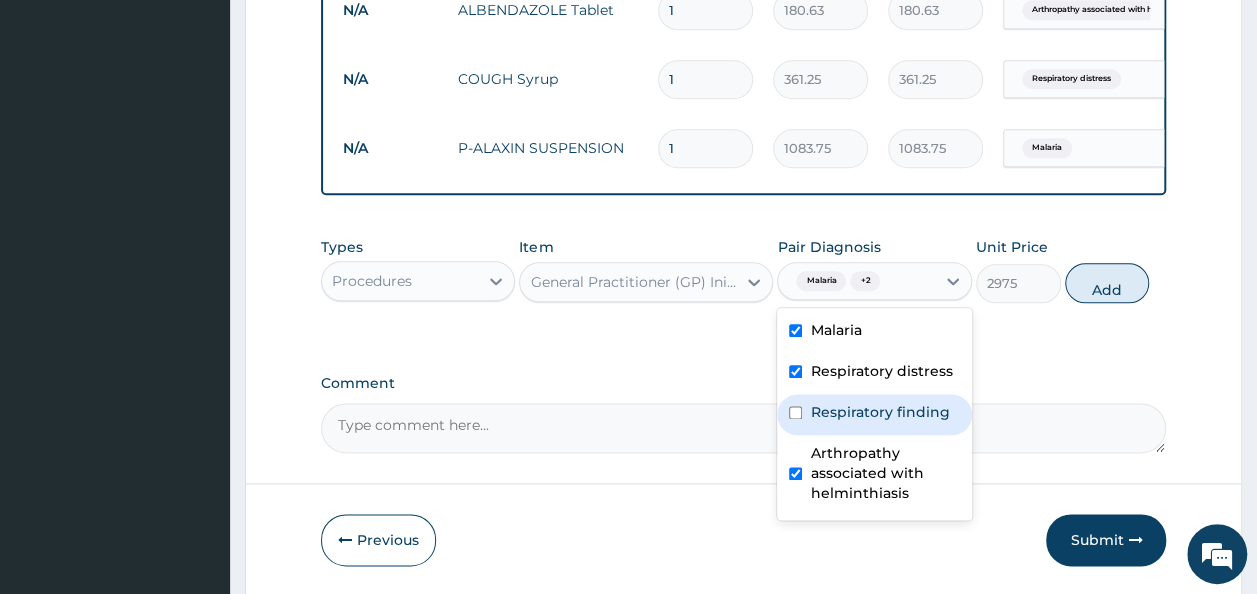 click on "Respiratory finding" at bounding box center [879, 412] 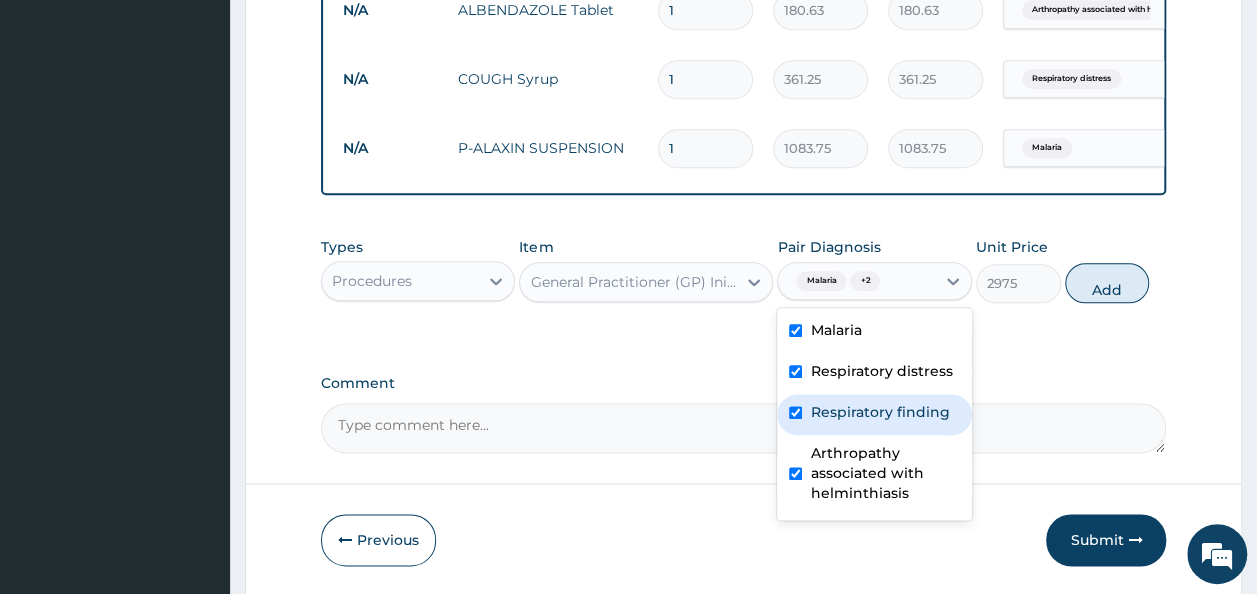 checkbox on "true" 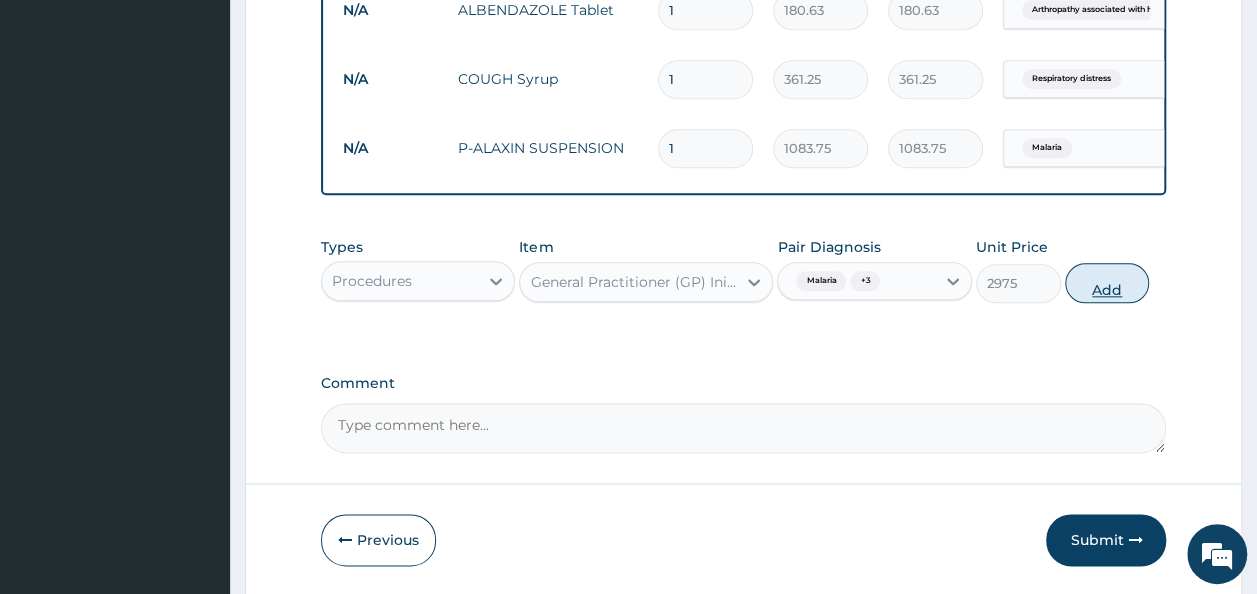 click on "Add" at bounding box center [1107, 283] 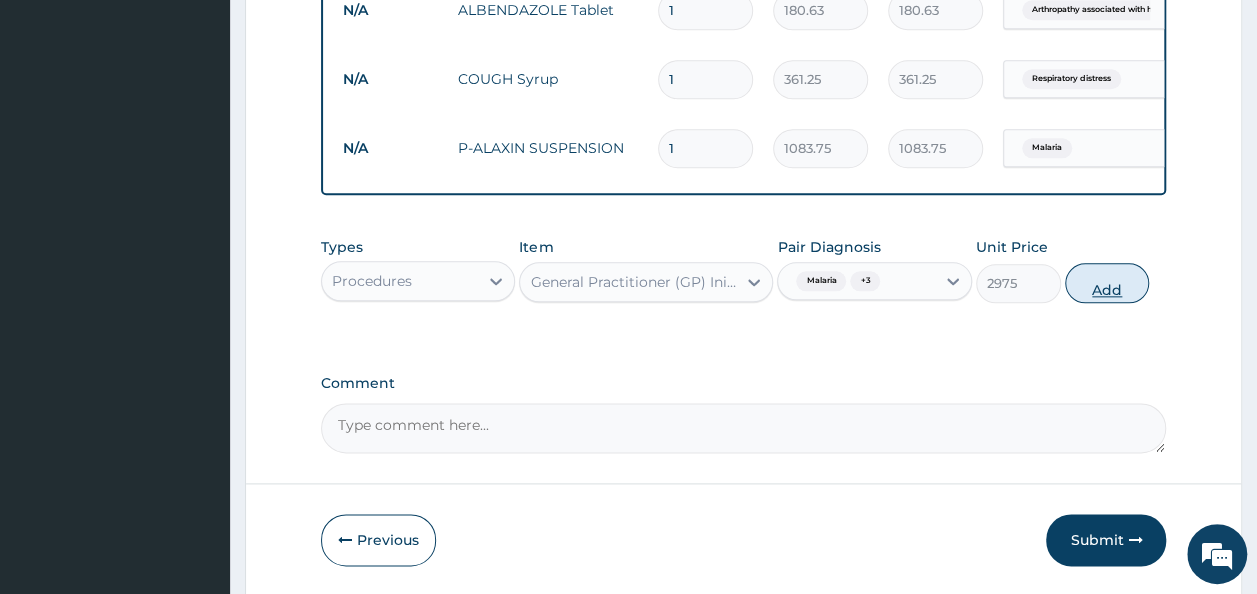type on "0" 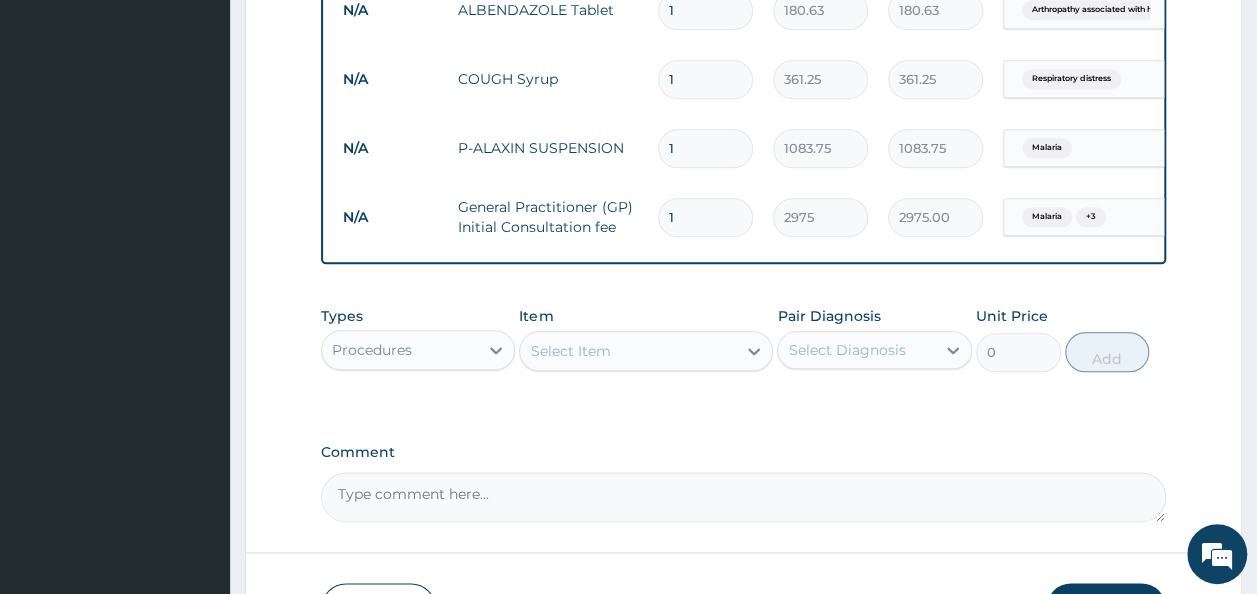scroll, scrollTop: 1181, scrollLeft: 0, axis: vertical 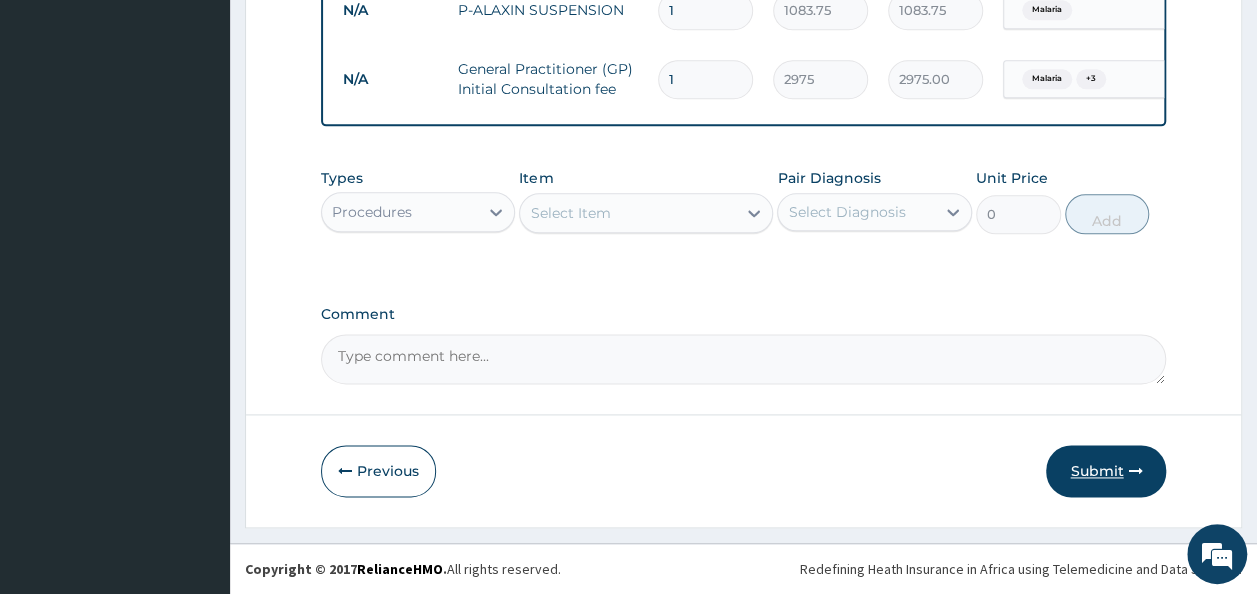 click on "Submit" at bounding box center [1106, 471] 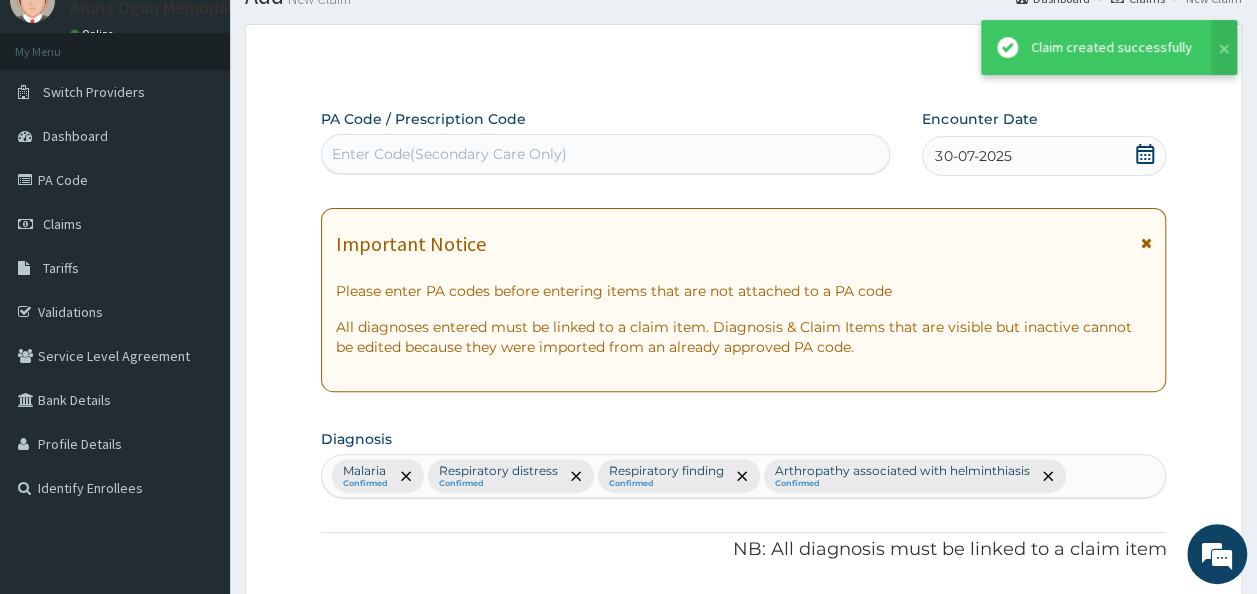 scroll, scrollTop: 1181, scrollLeft: 0, axis: vertical 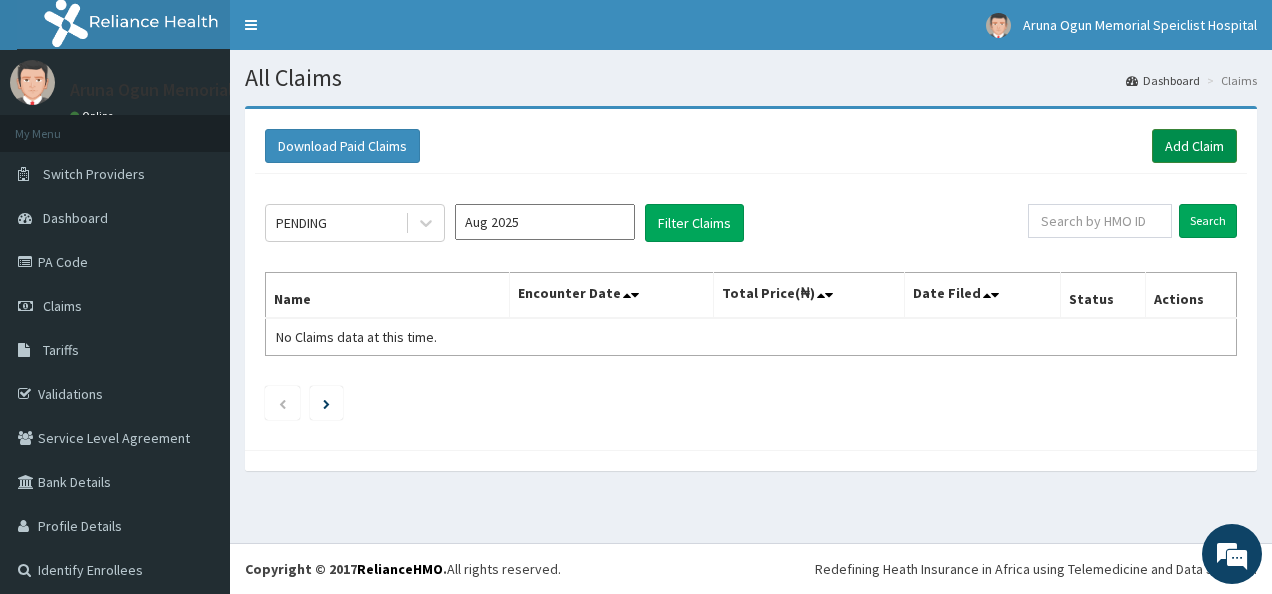 click on "Add Claim" at bounding box center (1194, 146) 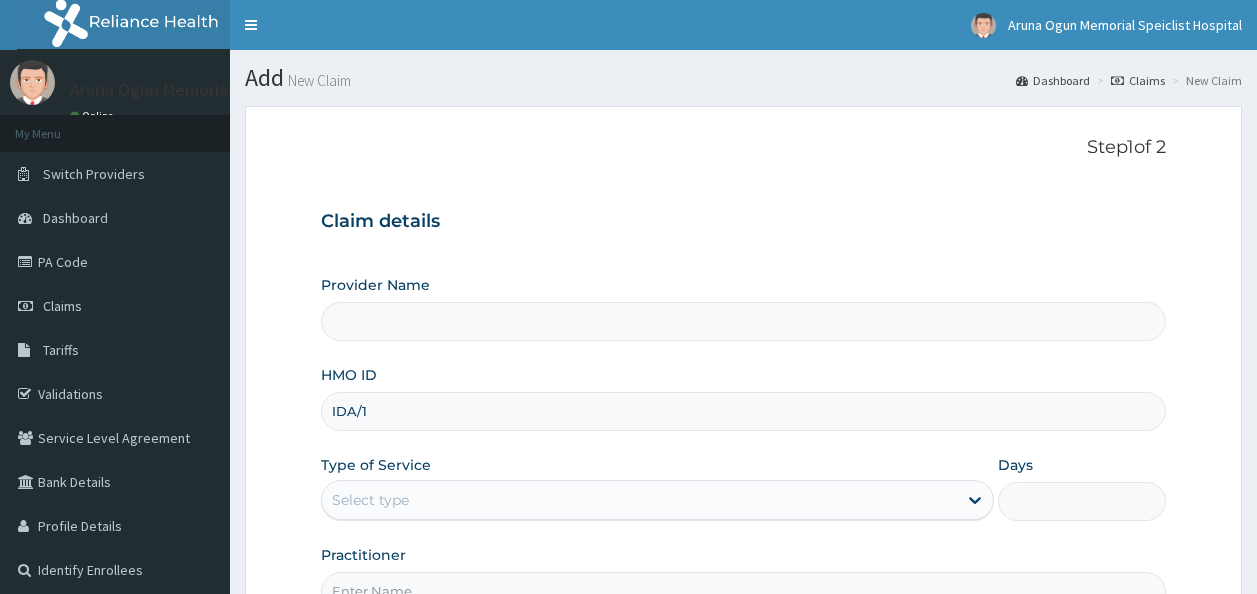 scroll, scrollTop: 0, scrollLeft: 0, axis: both 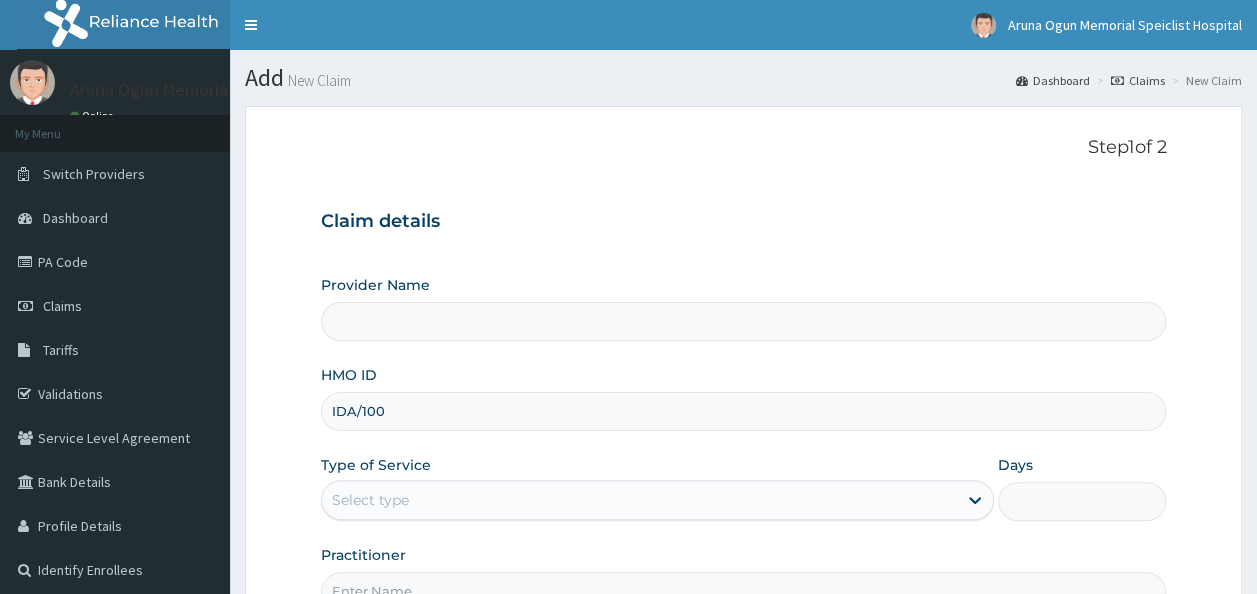 type on "IDA/1000" 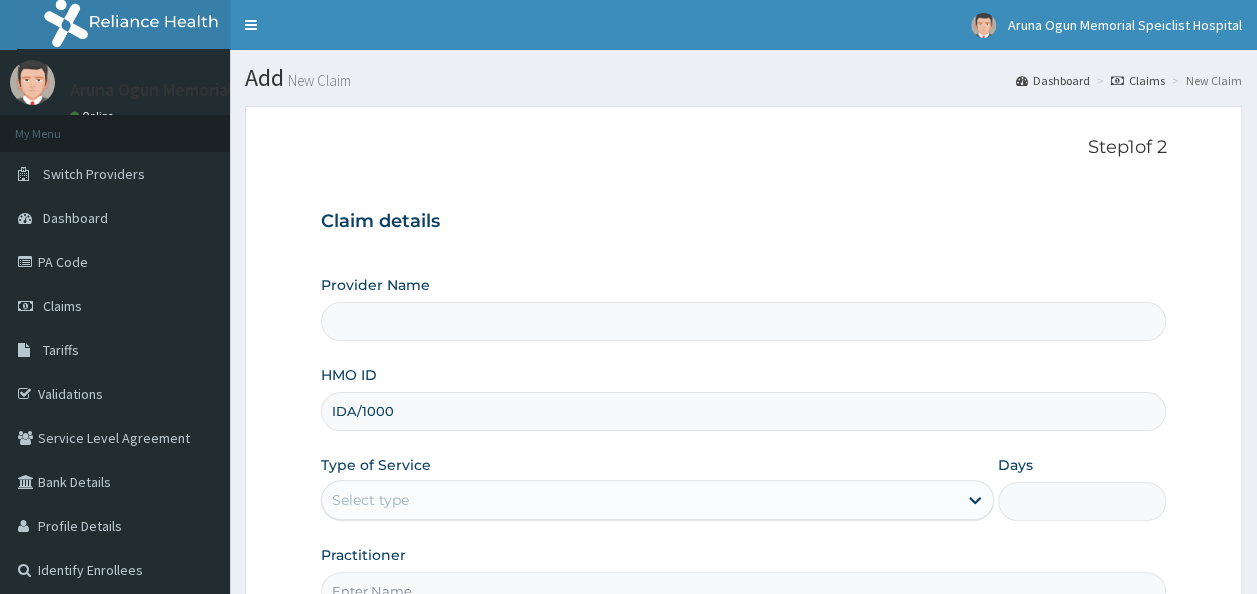 type on "Aruna Ogun Memorial Specialist Hospital" 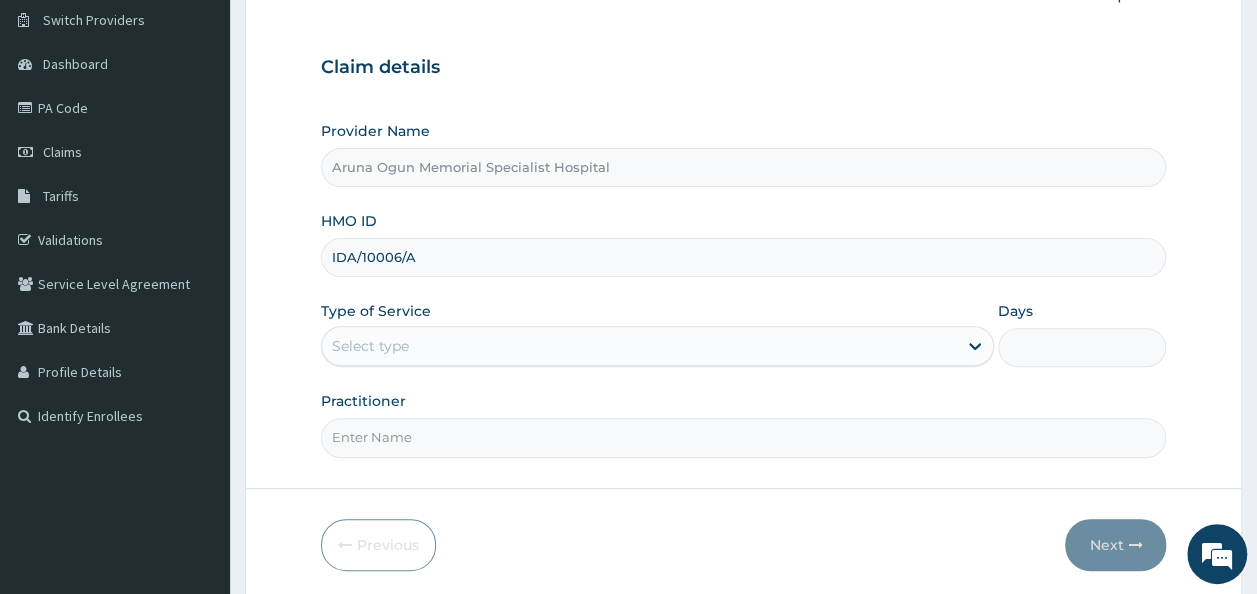 scroll, scrollTop: 155, scrollLeft: 0, axis: vertical 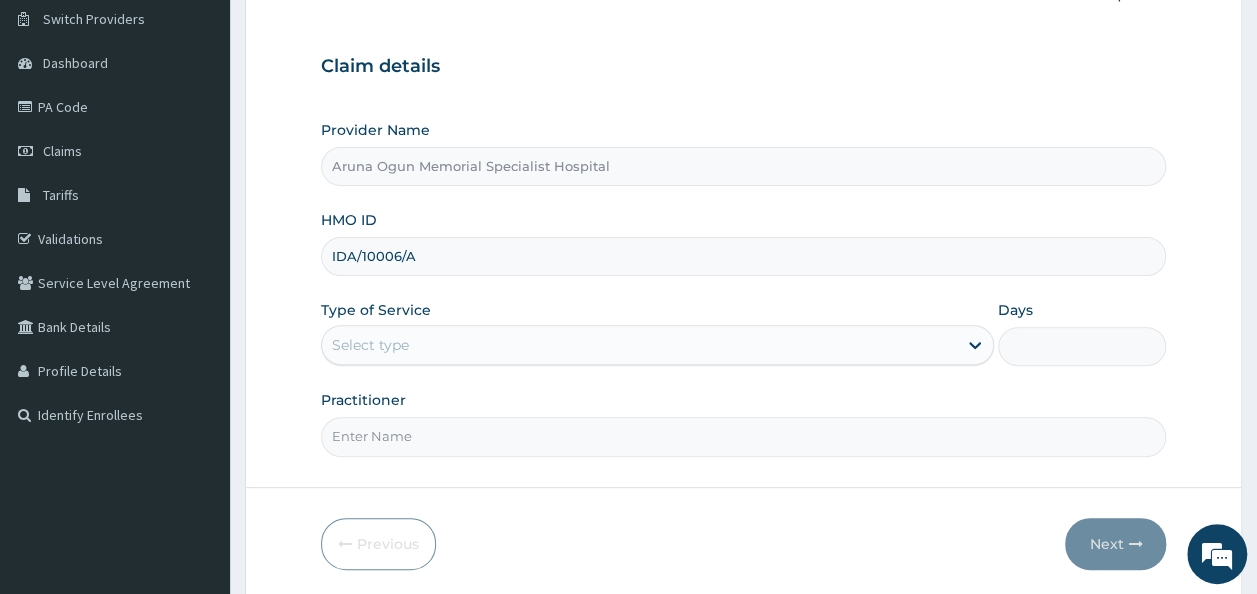 type on "IDA/10006/A" 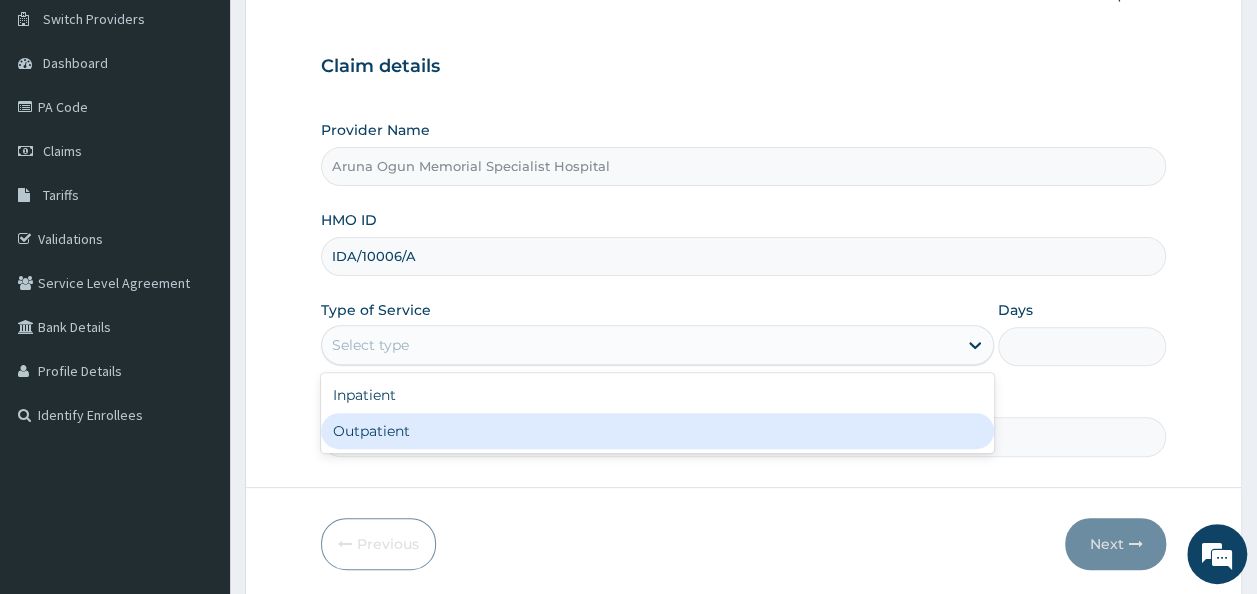 click on "Outpatient" at bounding box center [657, 431] 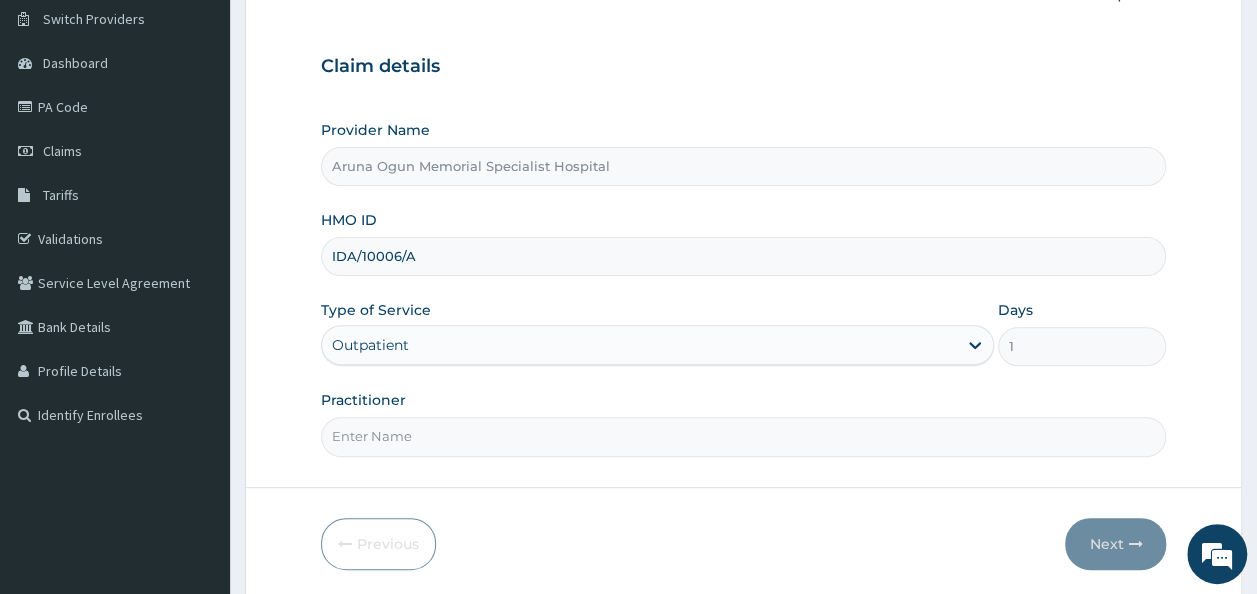 scroll, scrollTop: 214, scrollLeft: 0, axis: vertical 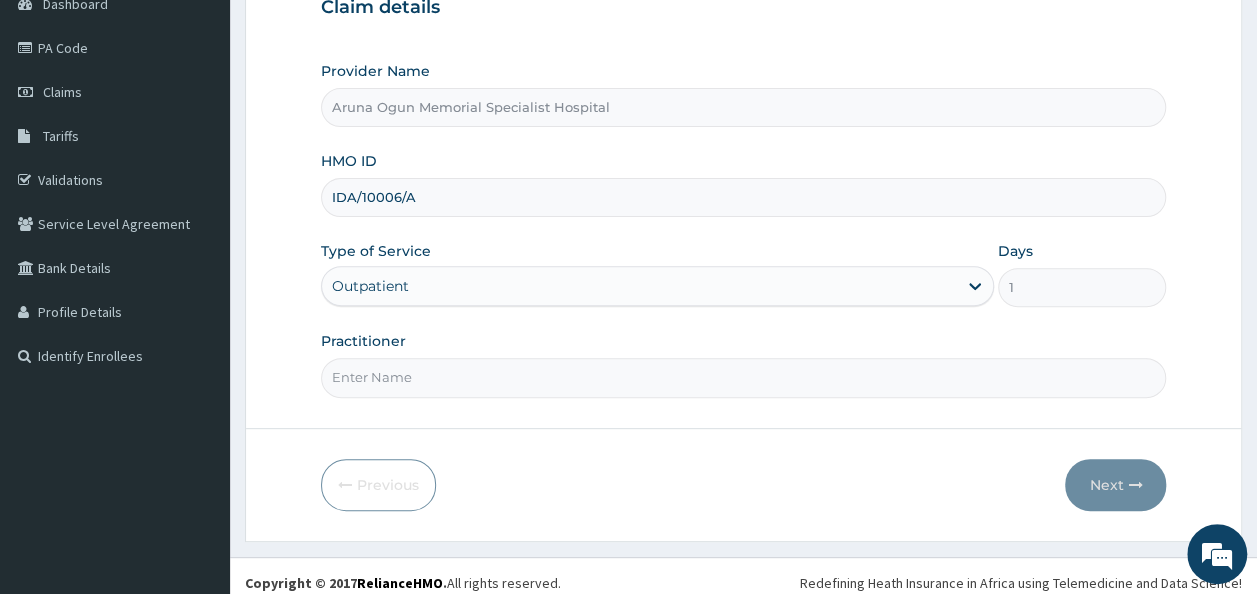 click on "Practitioner" at bounding box center (744, 377) 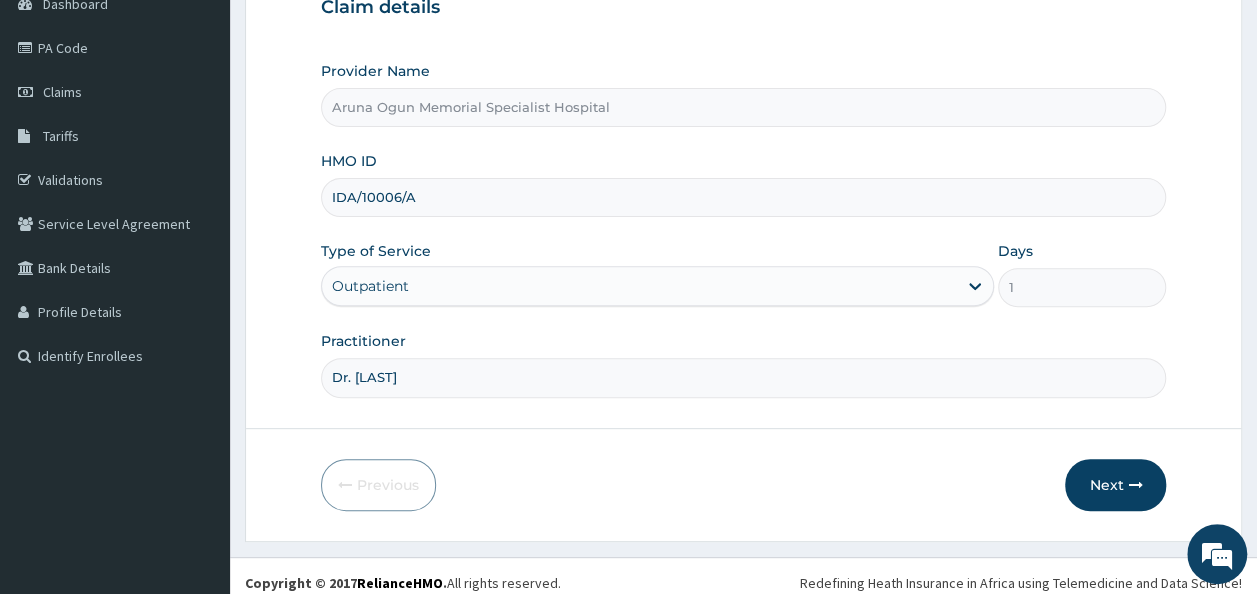 scroll, scrollTop: 224, scrollLeft: 0, axis: vertical 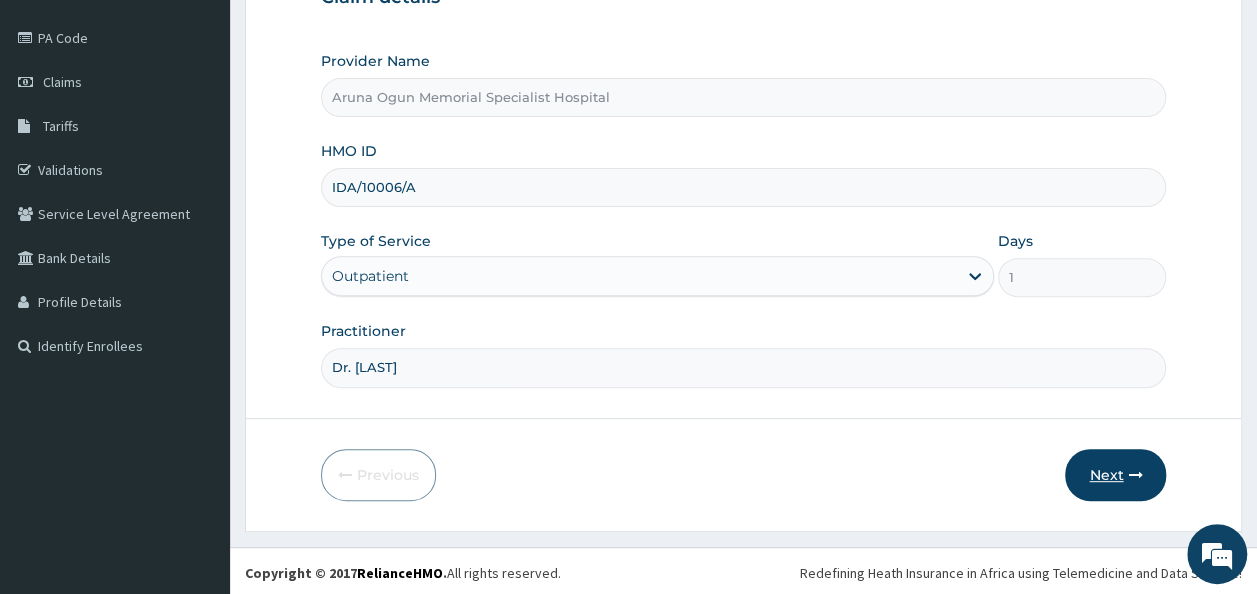 click on "Next" at bounding box center (1115, 475) 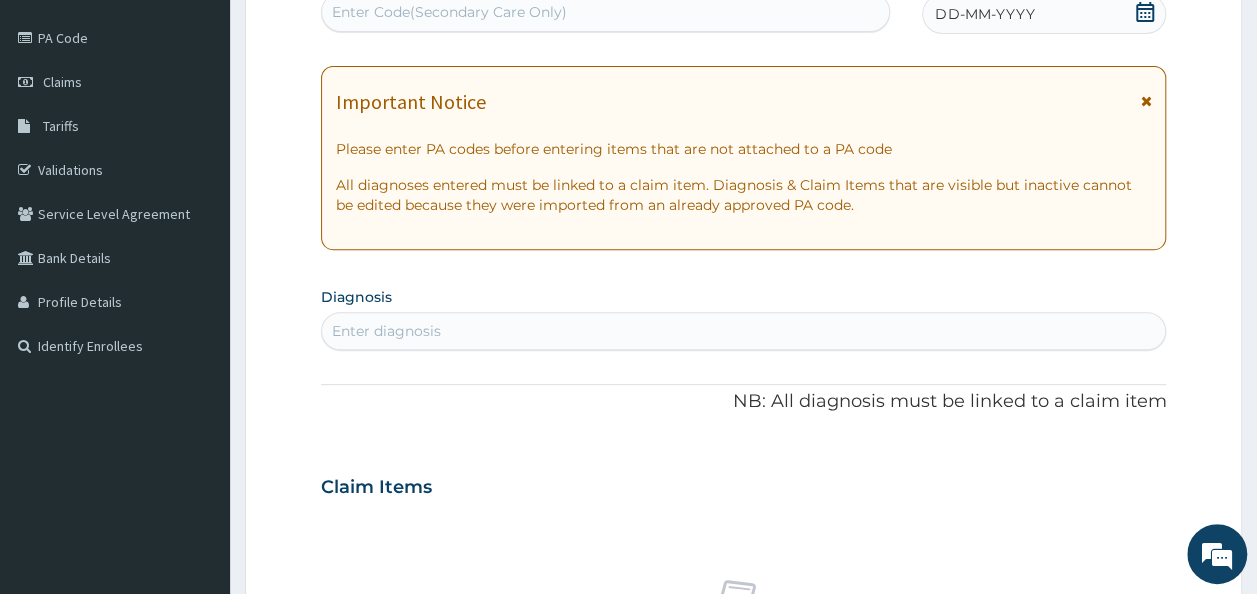 scroll, scrollTop: 0, scrollLeft: 0, axis: both 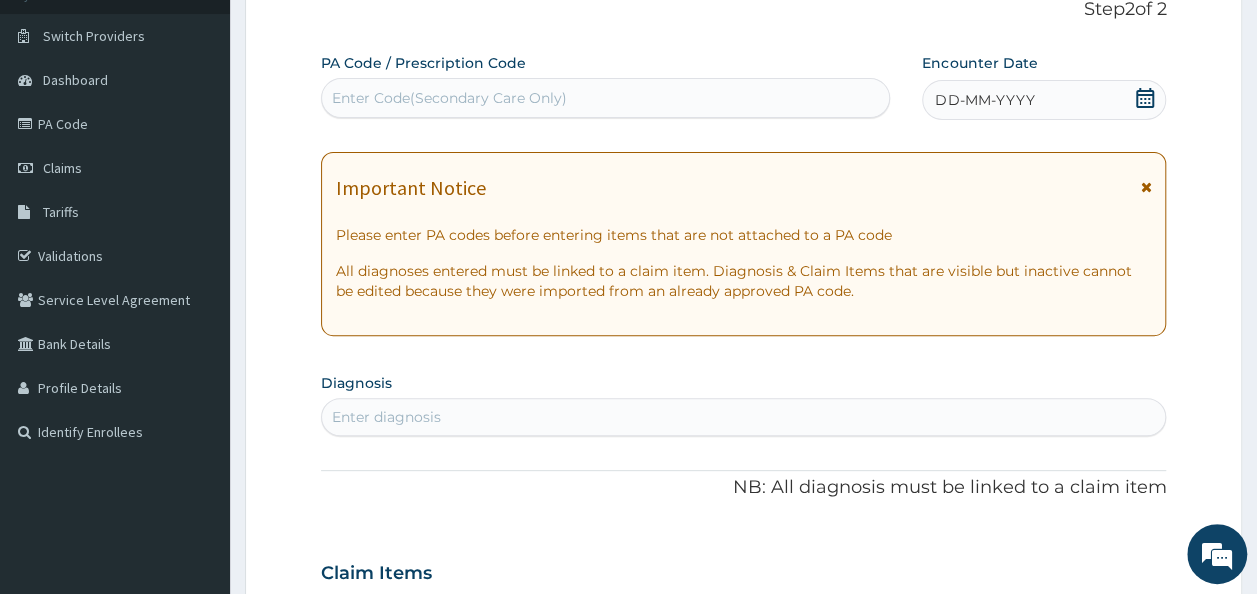click 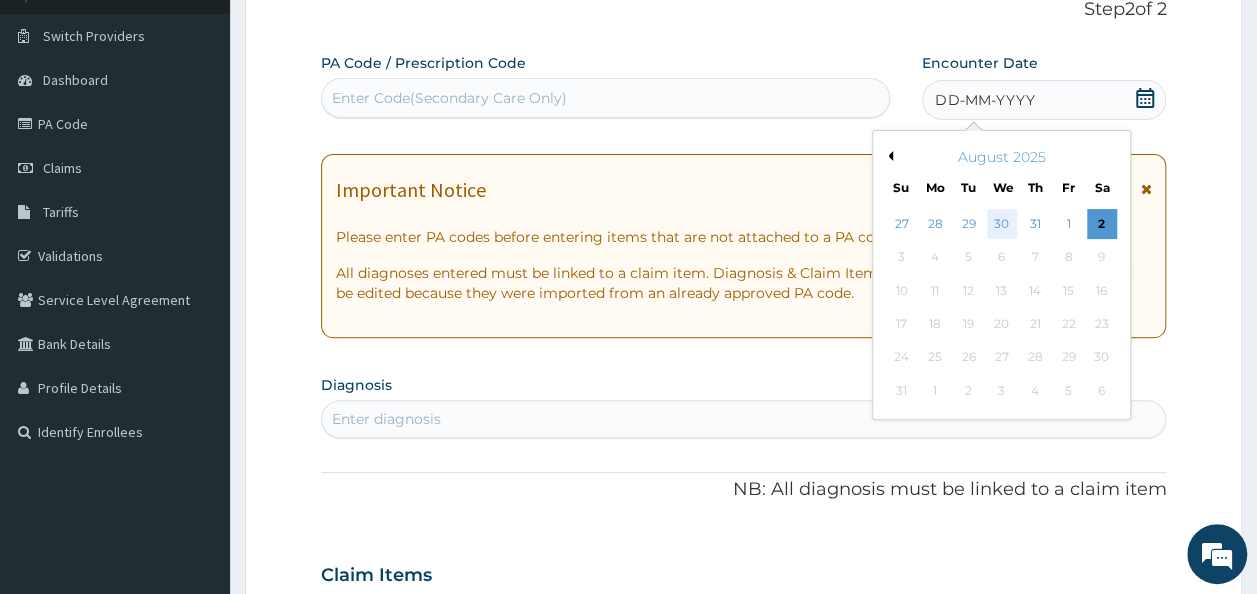 click on "30" at bounding box center (1002, 224) 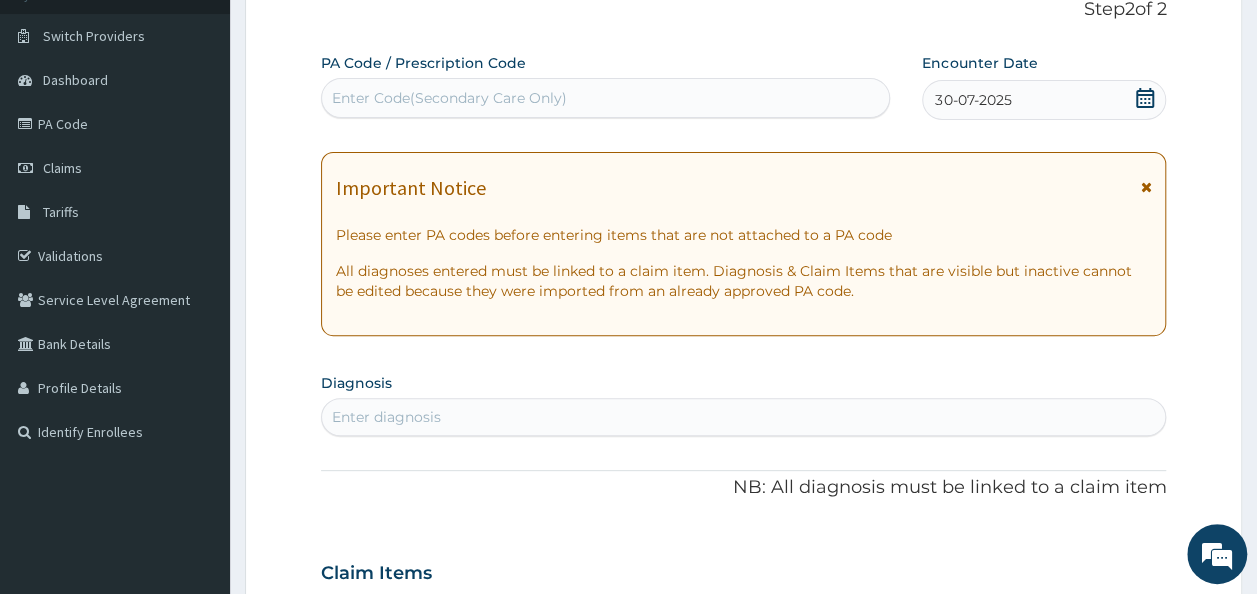 click on "Enter diagnosis" at bounding box center (744, 417) 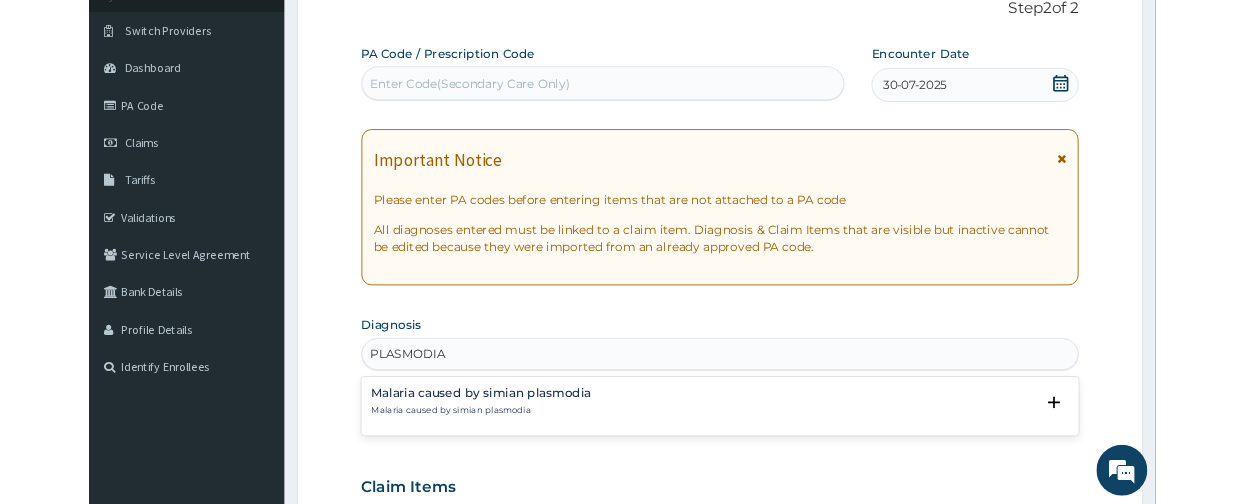 scroll, scrollTop: 170, scrollLeft: 0, axis: vertical 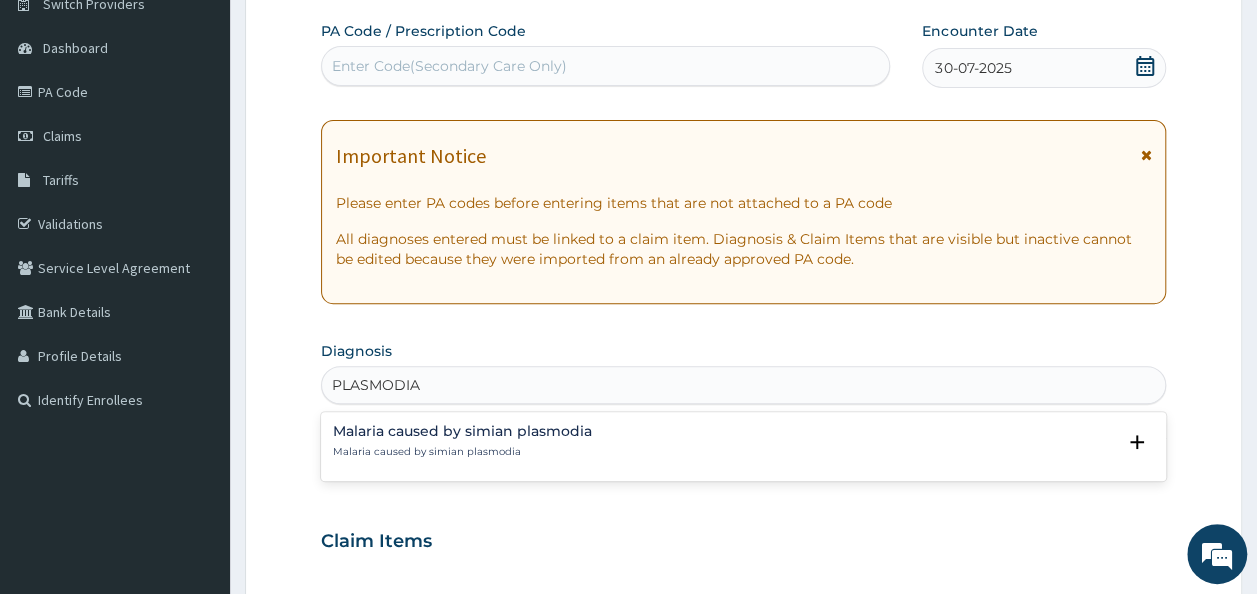 type on "PLASMODIA" 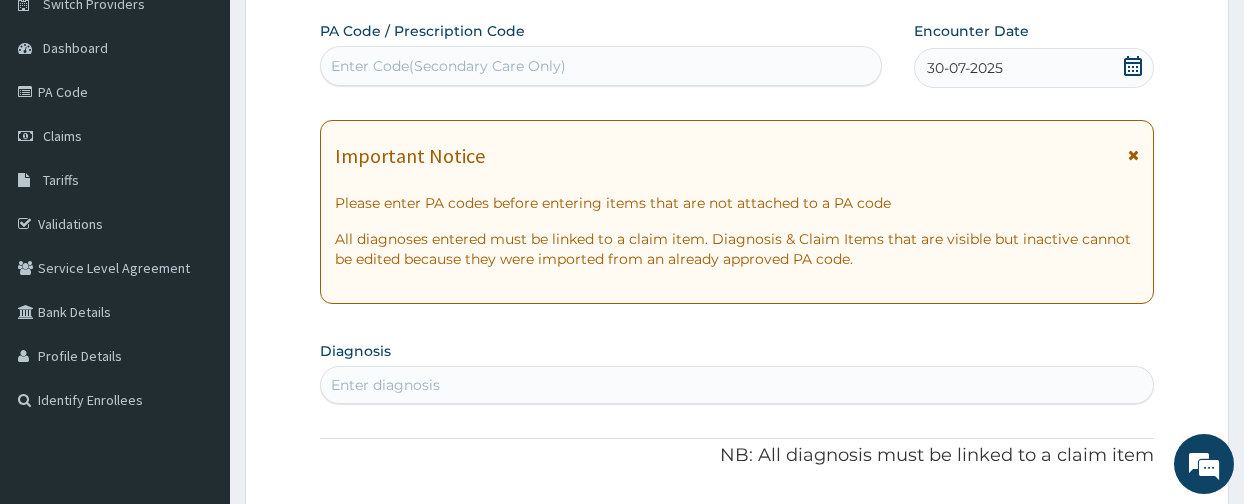 click on "Enter diagnosis" at bounding box center [737, 385] 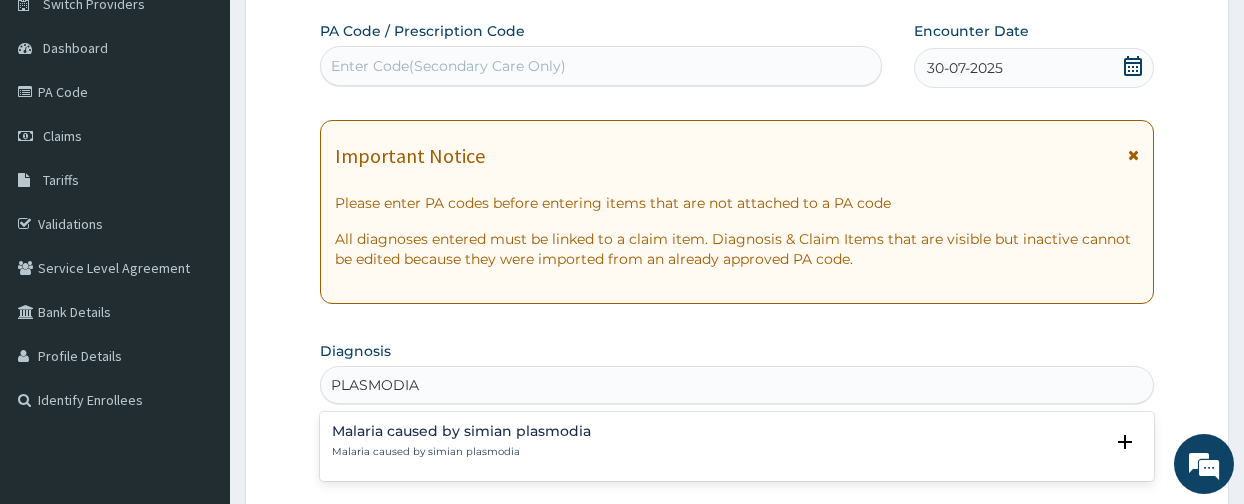 type on "PLASMODI" 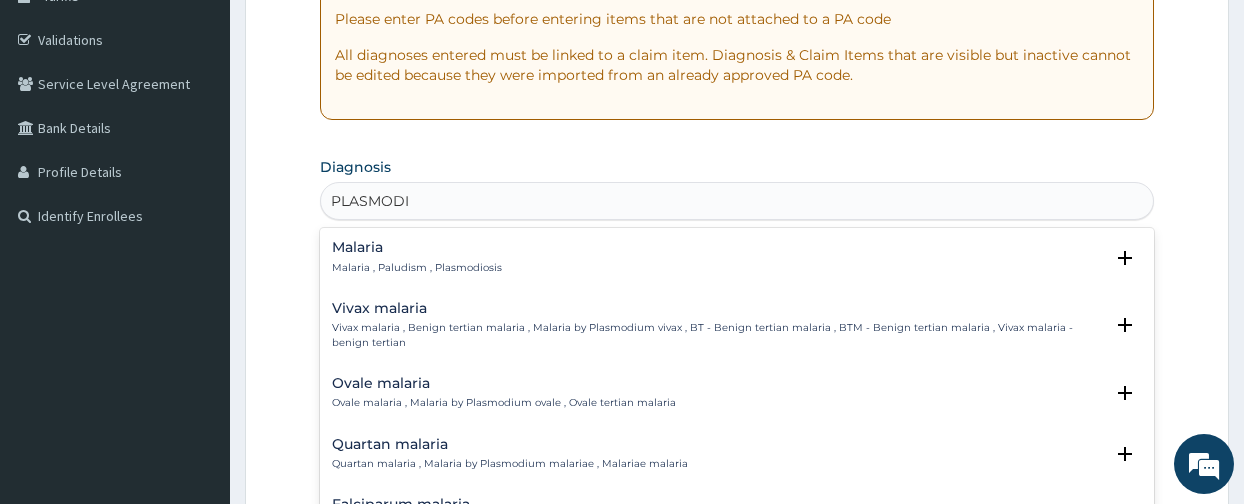 scroll, scrollTop: 356, scrollLeft: 0, axis: vertical 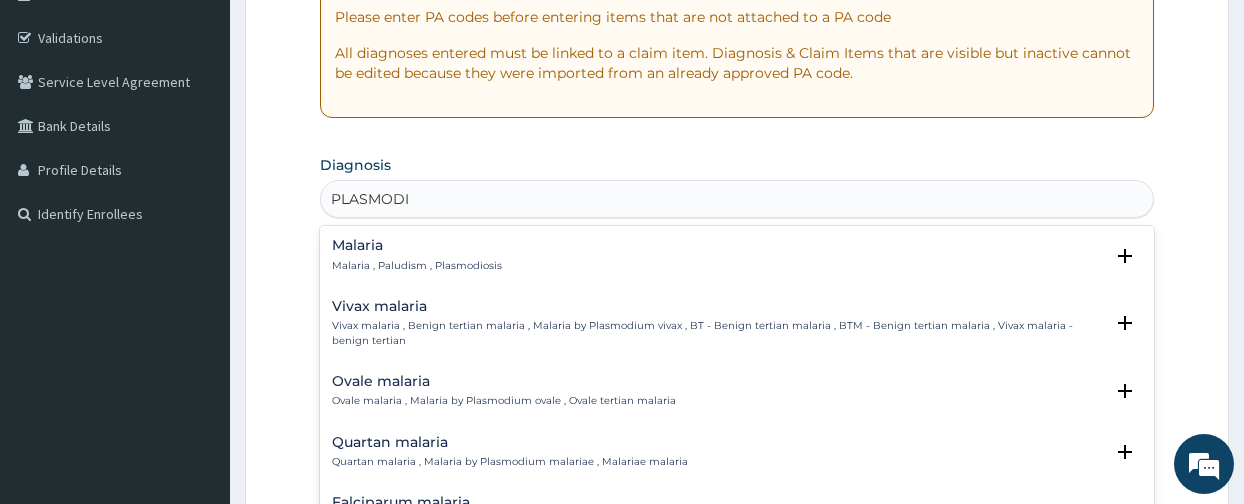 click on "Malaria Malaria , Paludism , Plasmodiosis" at bounding box center [737, 255] 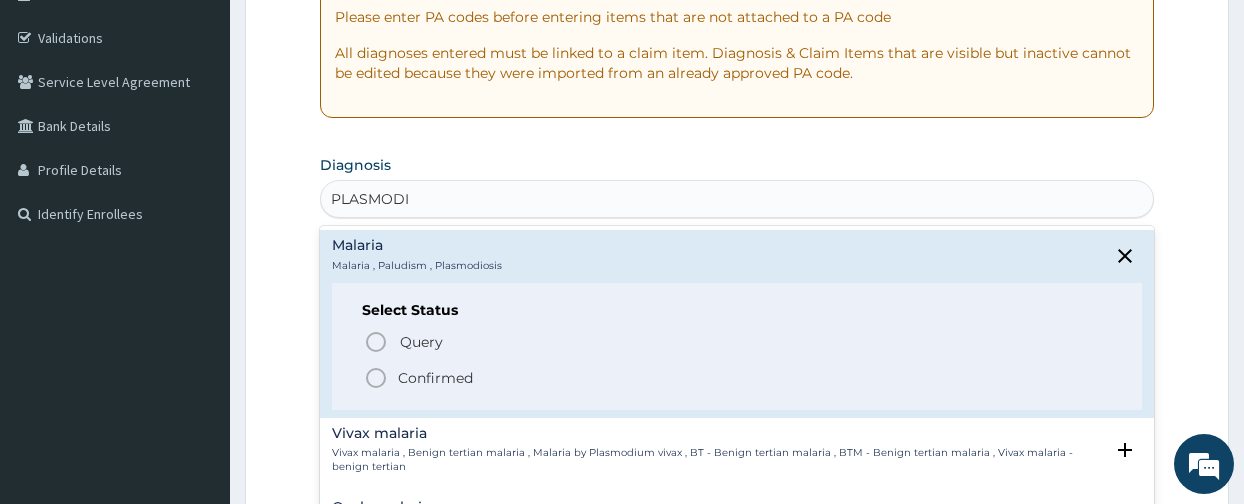click on "Confirmed" at bounding box center (435, 378) 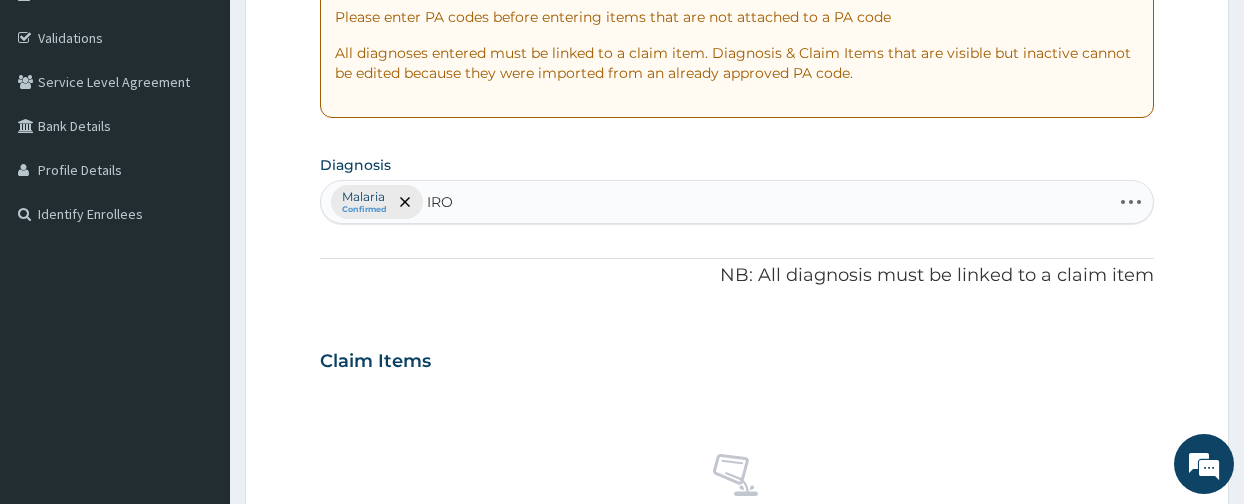 type on "IRON" 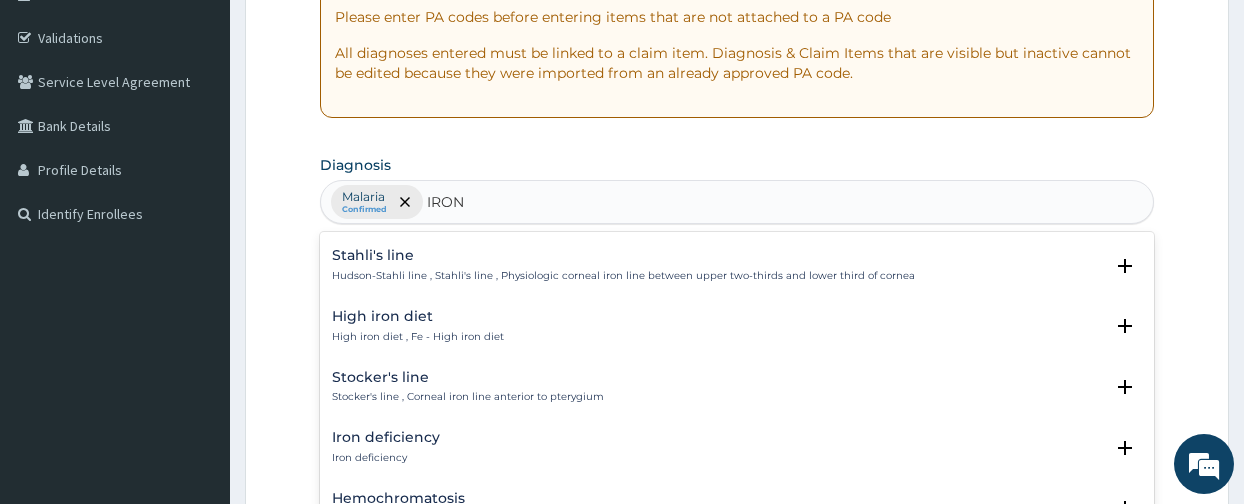 scroll, scrollTop: 383, scrollLeft: 0, axis: vertical 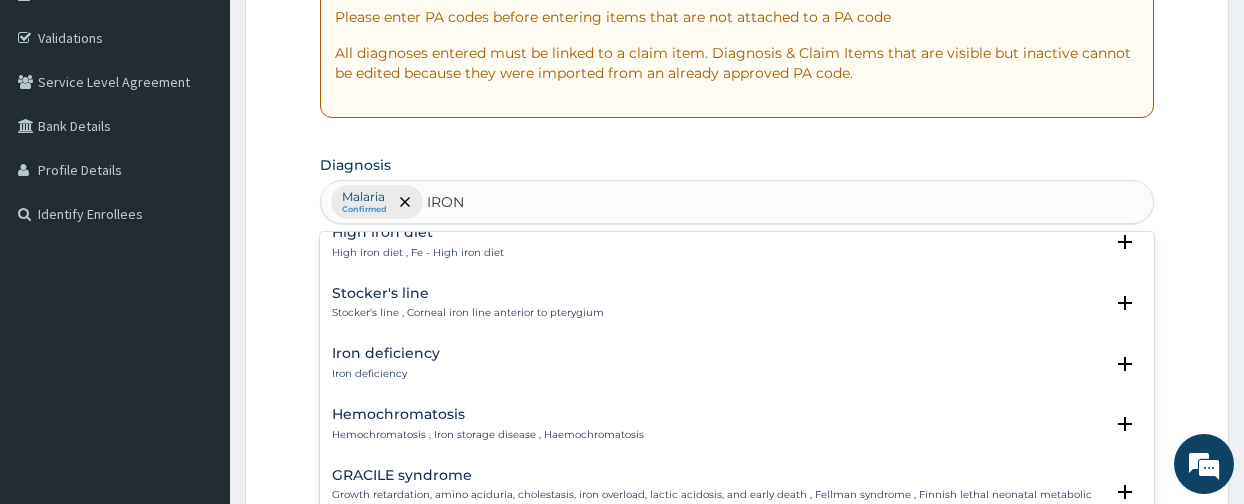 click on "Iron deficiency Iron deficiency" at bounding box center [737, 363] 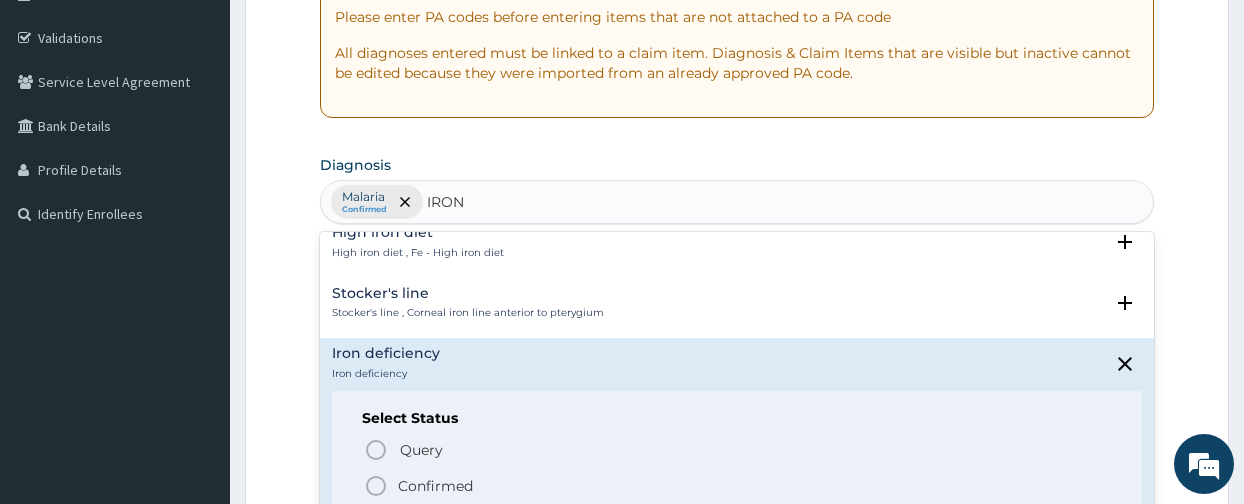 click on "Confirmed" at bounding box center [435, 486] 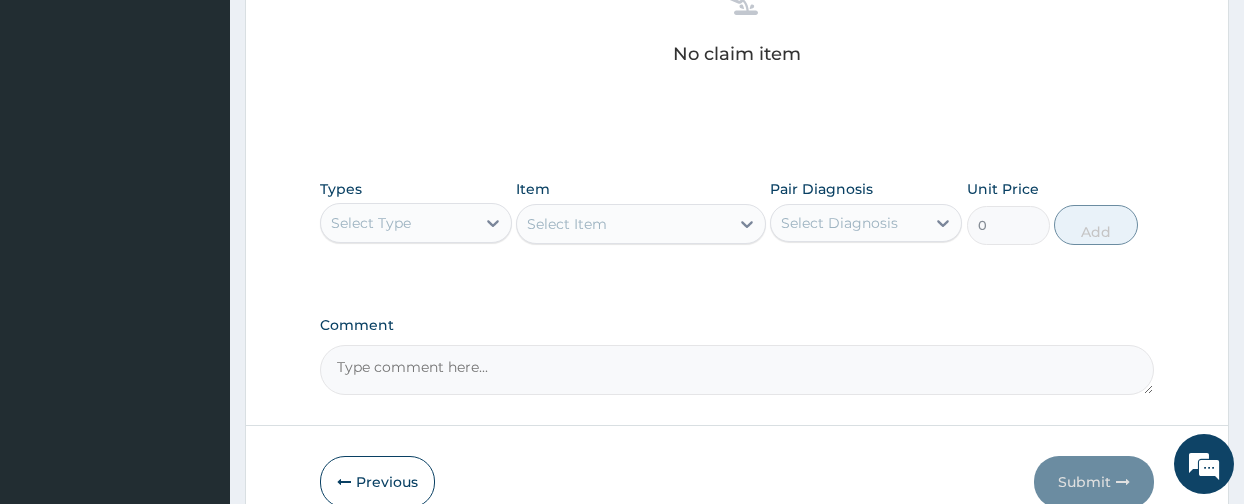 scroll, scrollTop: 840, scrollLeft: 0, axis: vertical 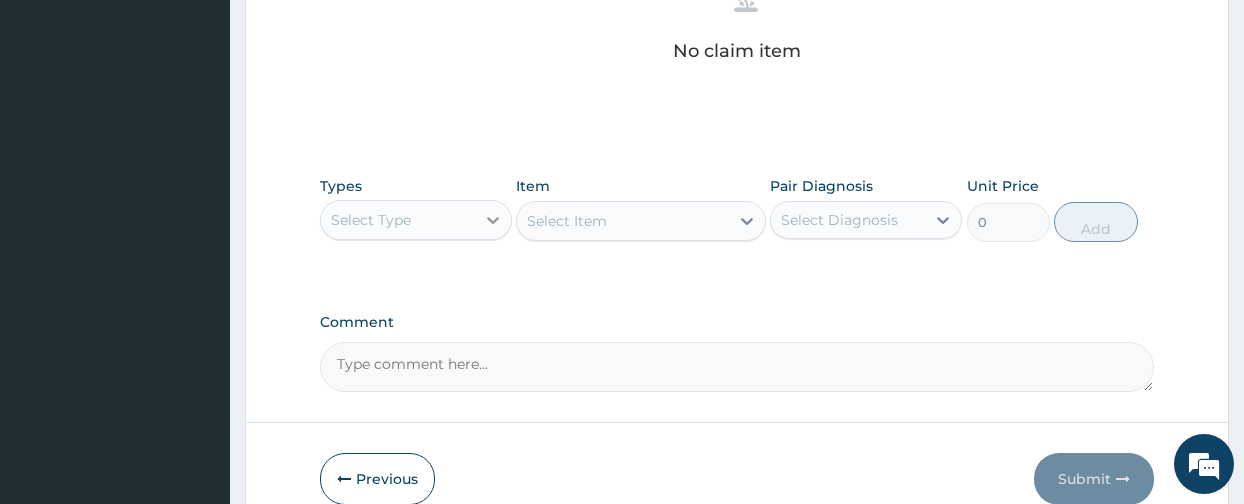 click 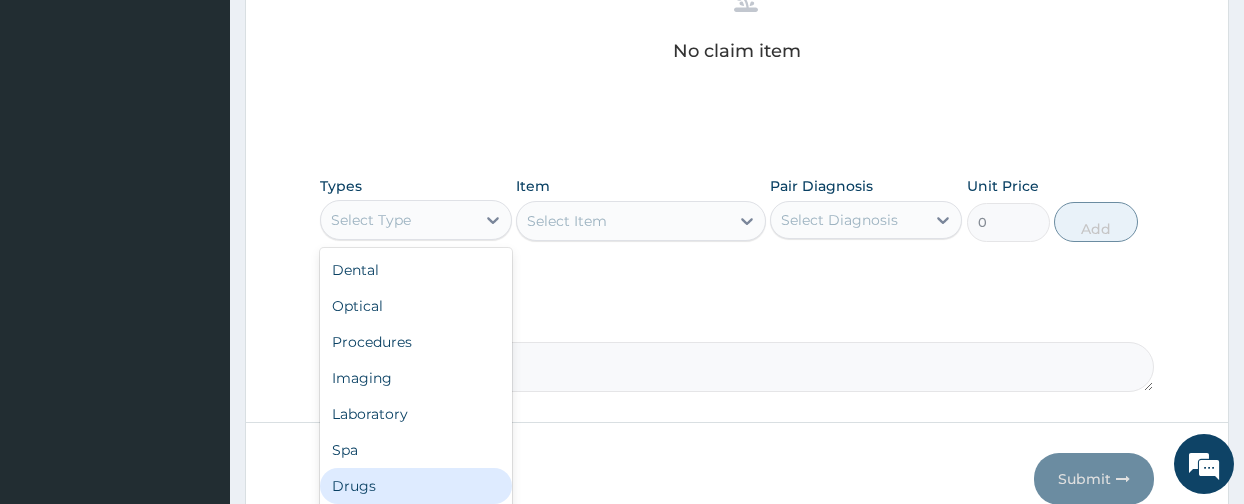 click on "Drugs" at bounding box center (416, 486) 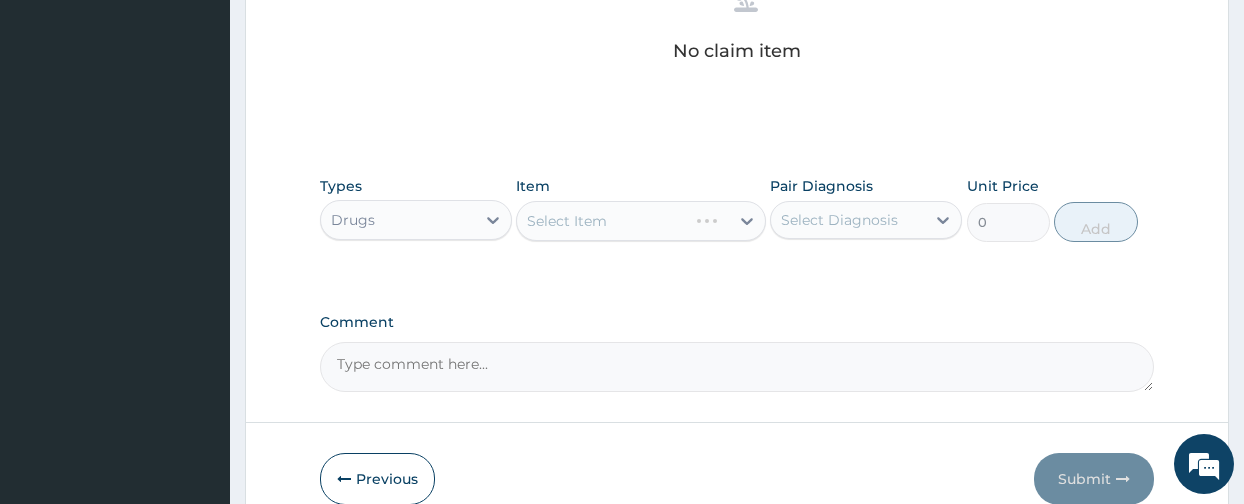 click on "Select Item" at bounding box center (641, 221) 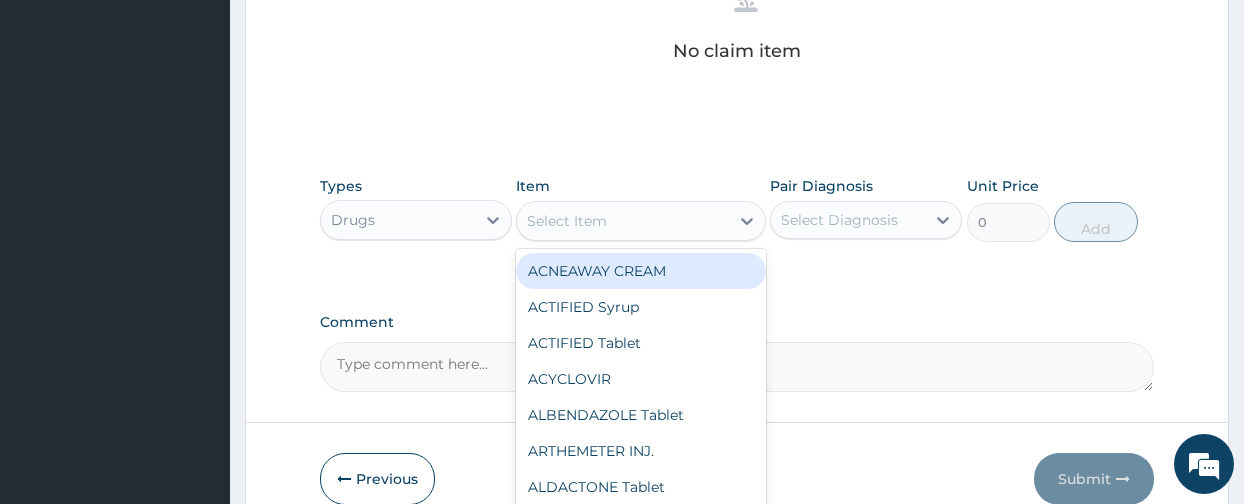 click 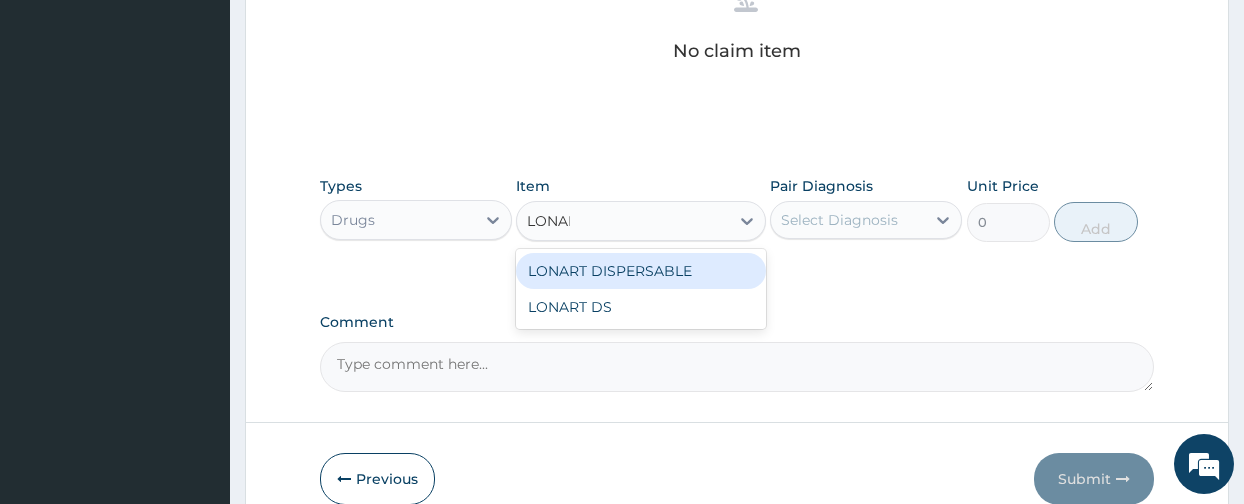 type on "LONART" 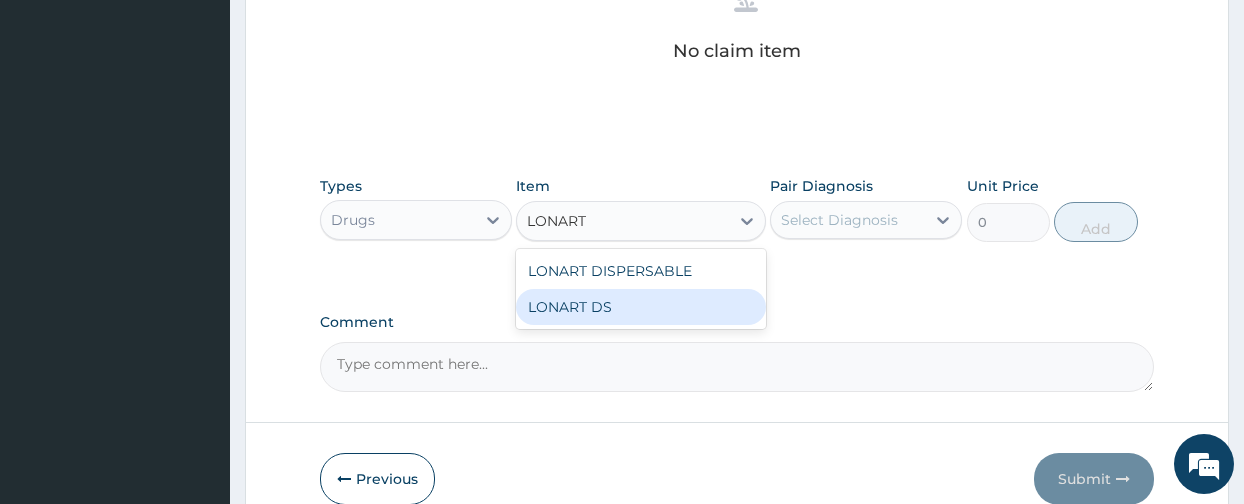 click on "LONART DS" at bounding box center (641, 307) 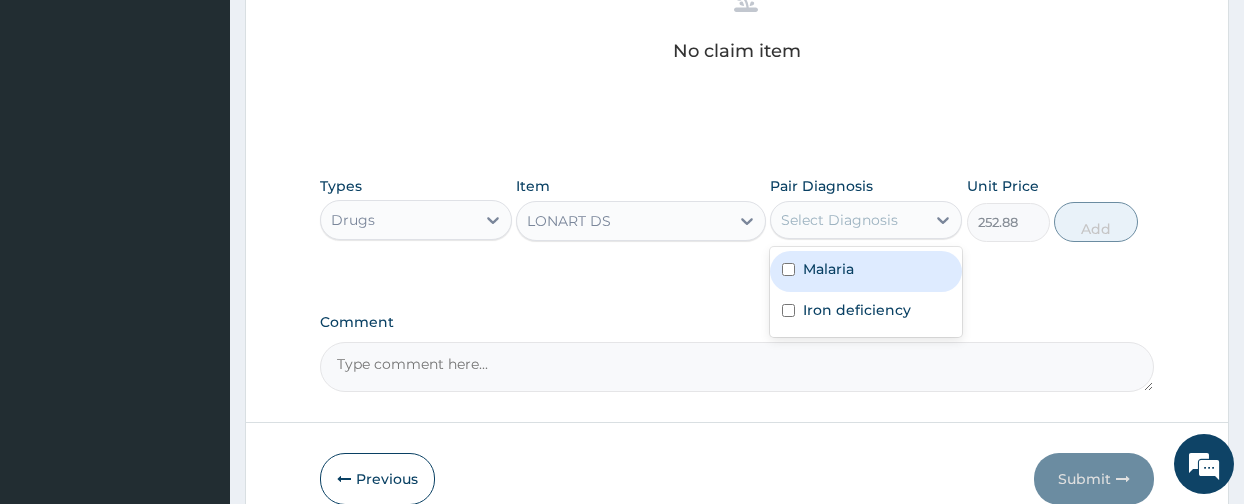 click on "Select Diagnosis" at bounding box center (839, 220) 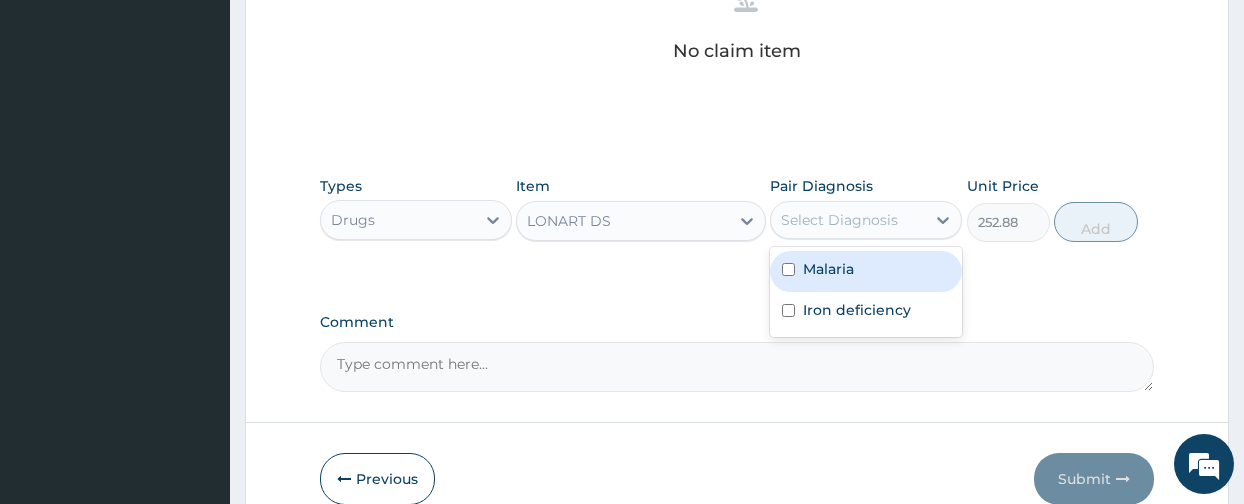 click on "Malaria" at bounding box center [828, 269] 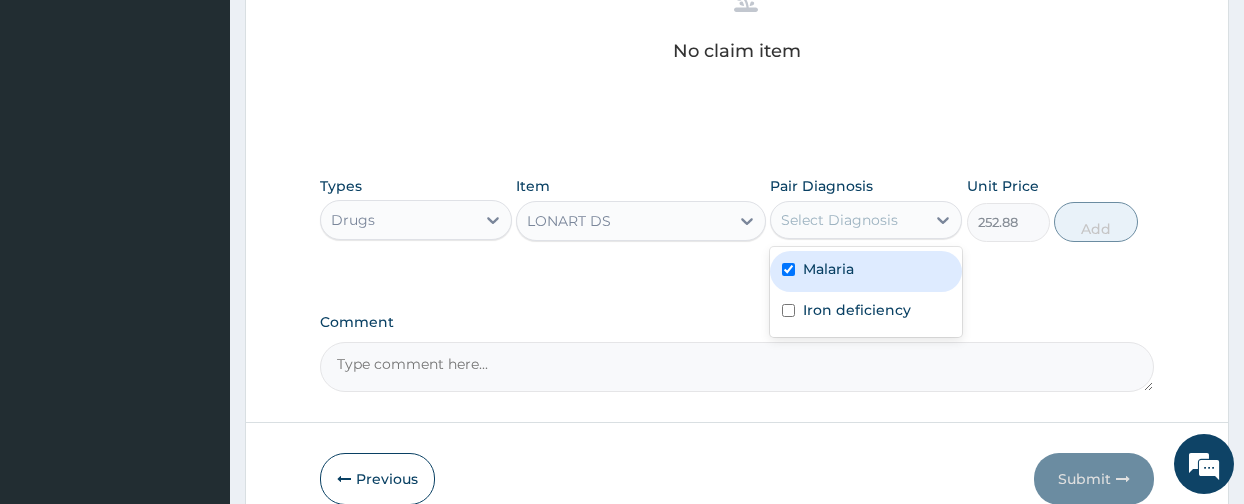 checkbox on "true" 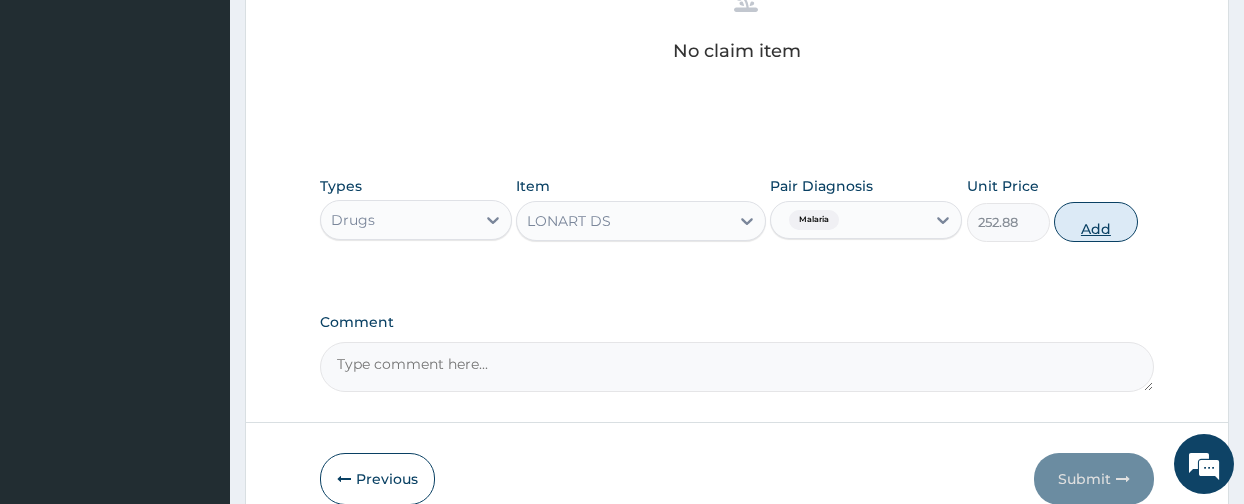 click on "Add" at bounding box center [1095, 222] 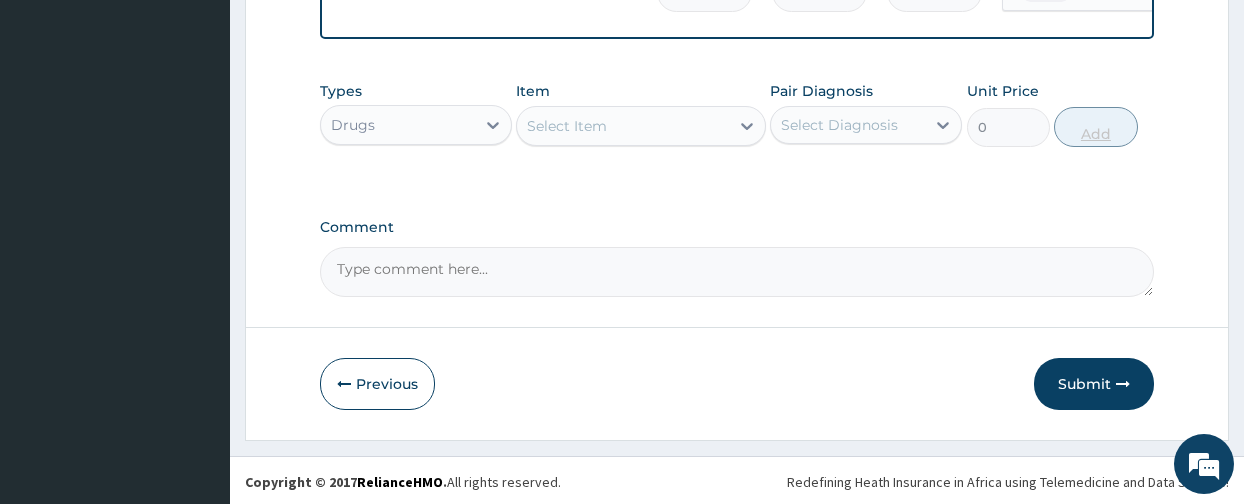 scroll, scrollTop: 811, scrollLeft: 0, axis: vertical 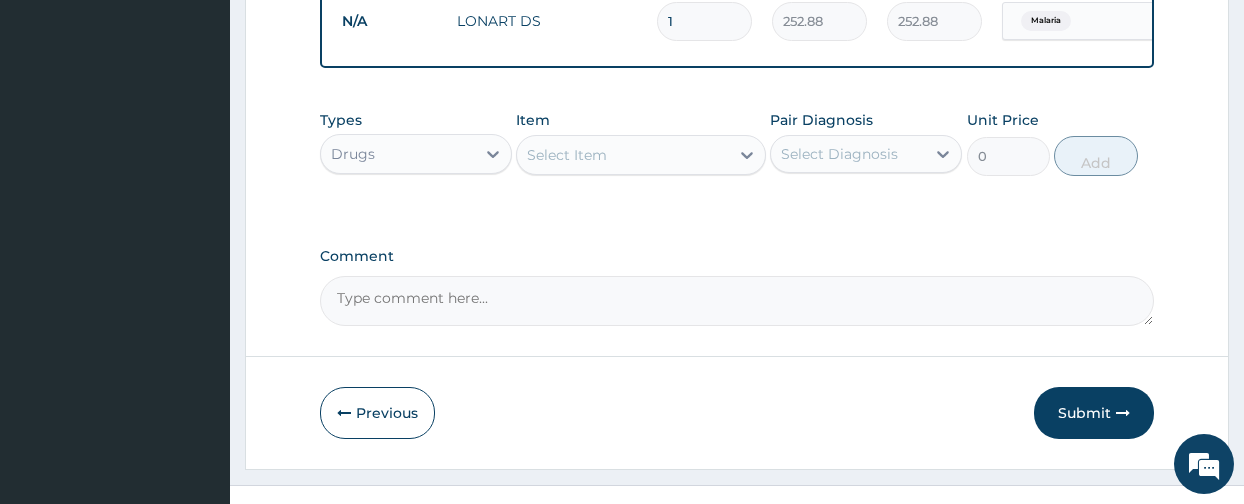 click on "Select Item" at bounding box center (623, 155) 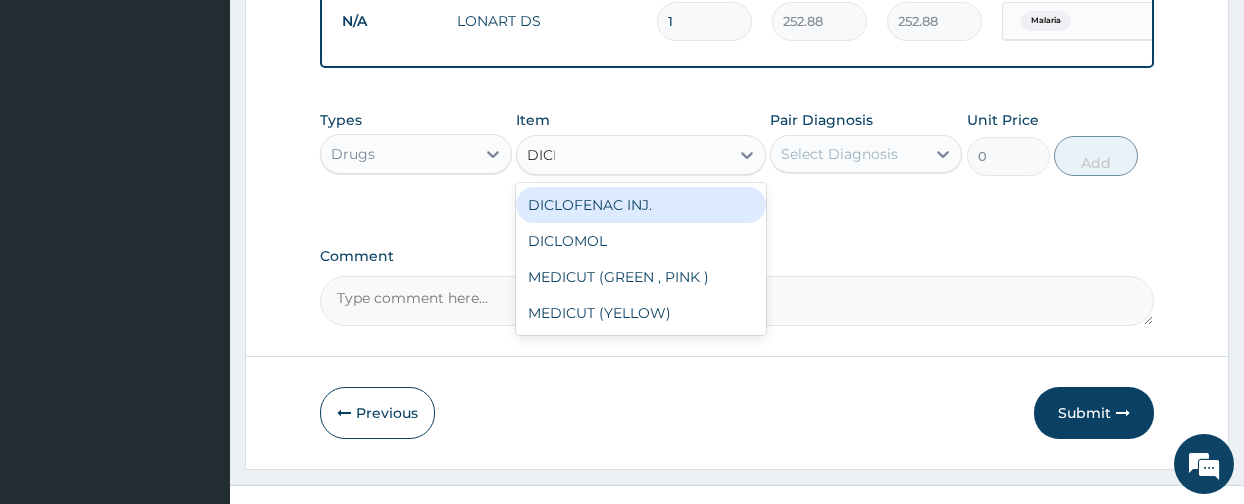 type on "DICLO" 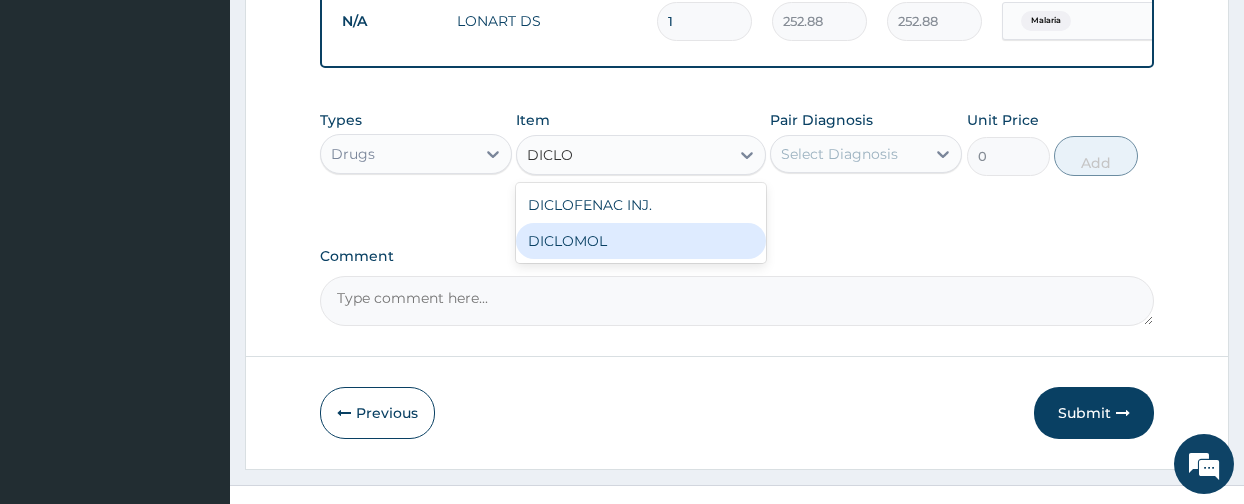 click on "DICLOMOL" at bounding box center (641, 241) 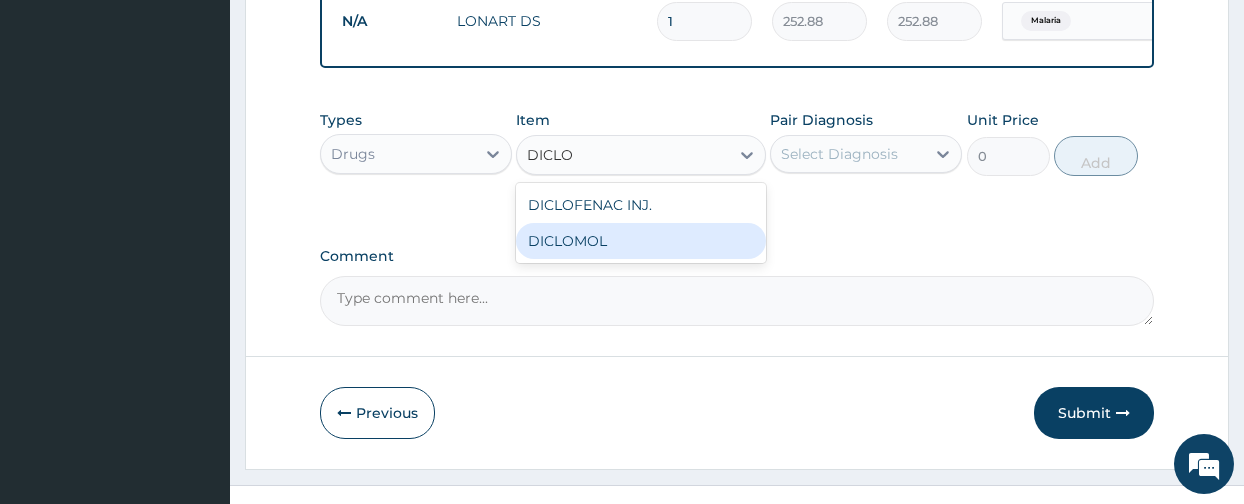 type 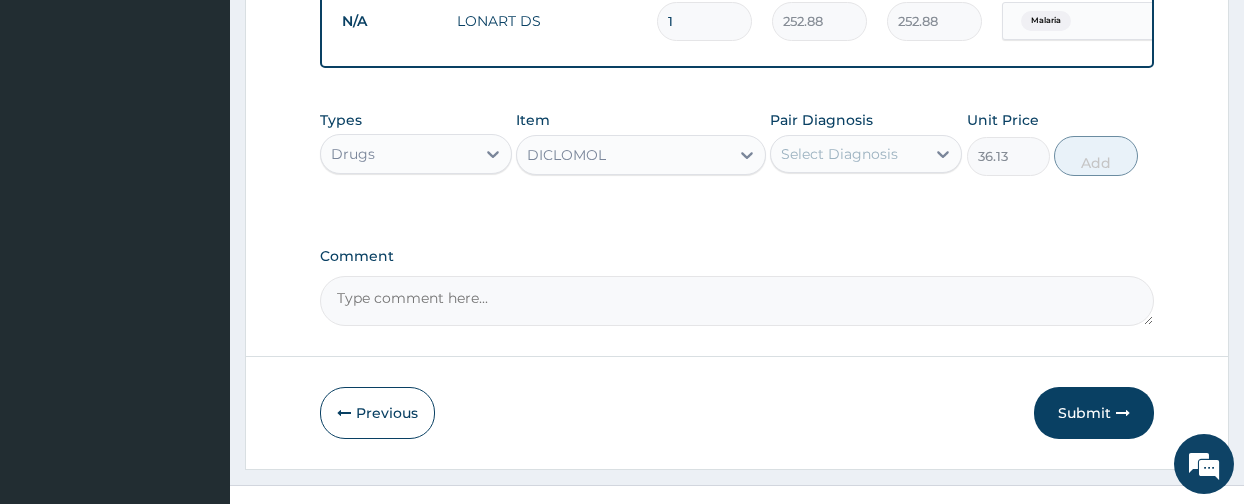 click on "Select Diagnosis" at bounding box center (848, 154) 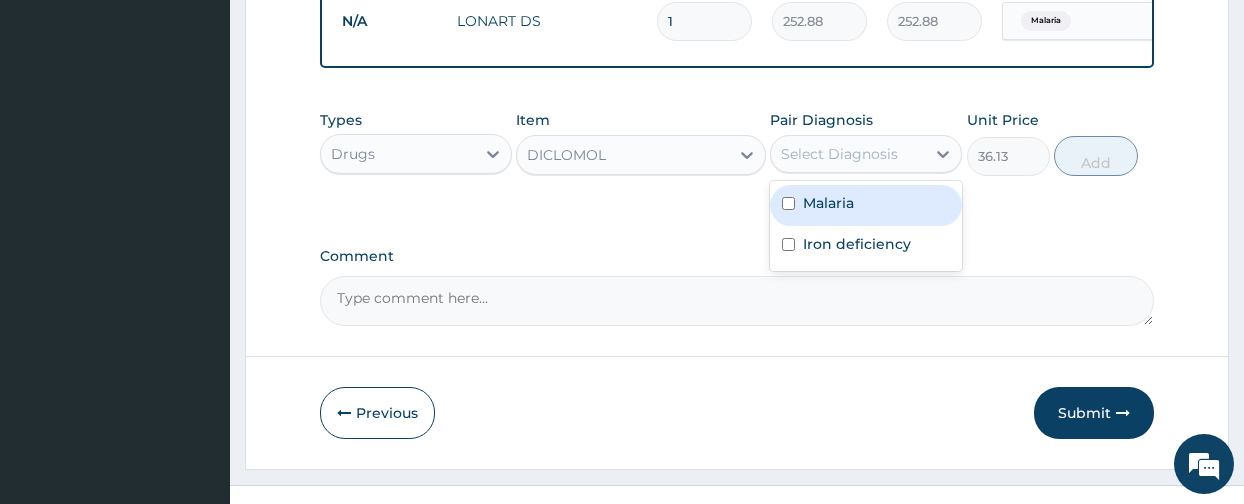 click on "Malaria" at bounding box center (866, 205) 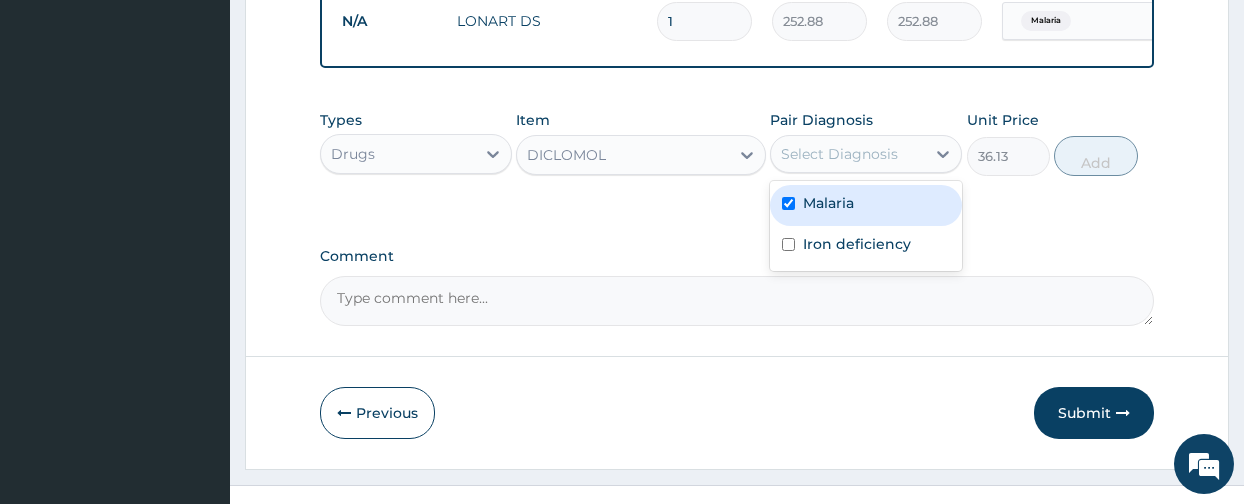 checkbox on "true" 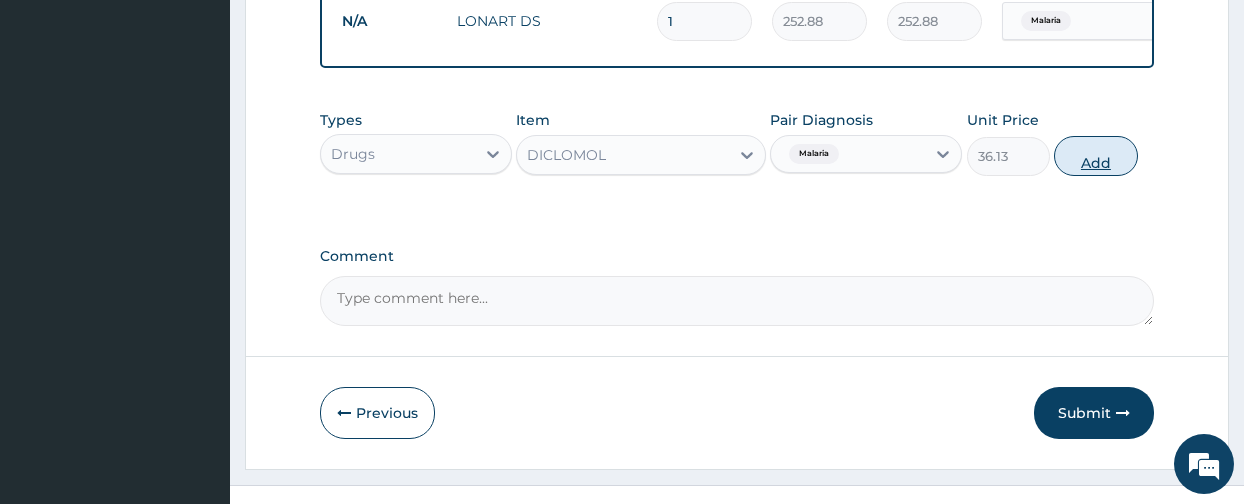 click on "Add" at bounding box center (1095, 156) 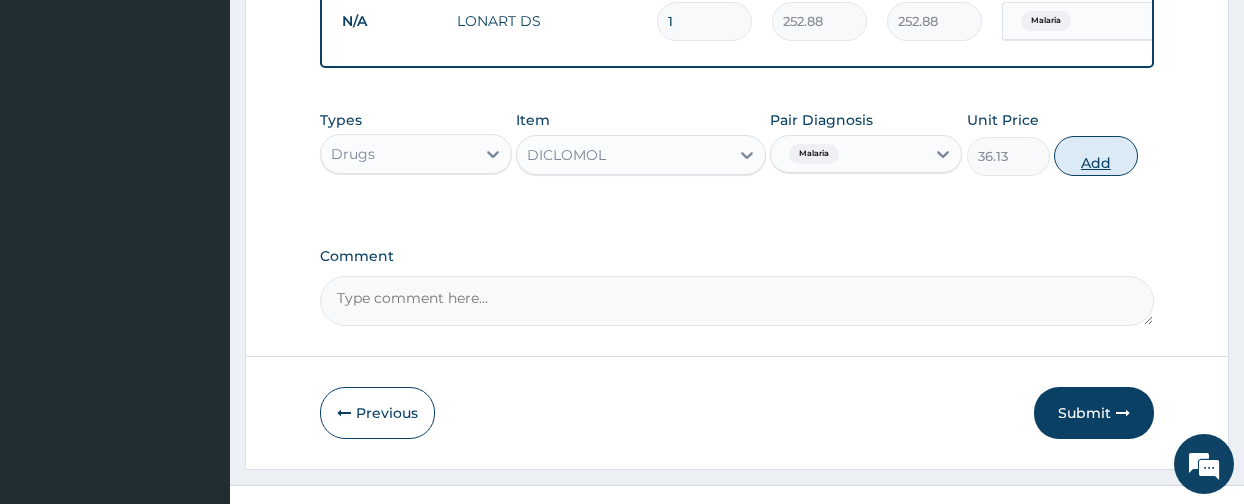 type on "0" 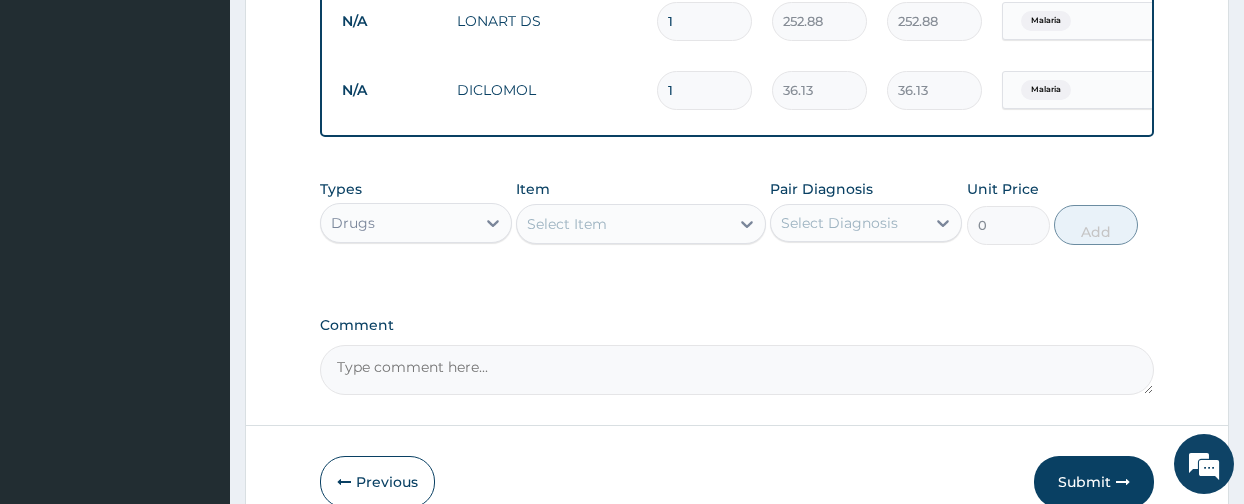 click on "Select Item" at bounding box center (623, 224) 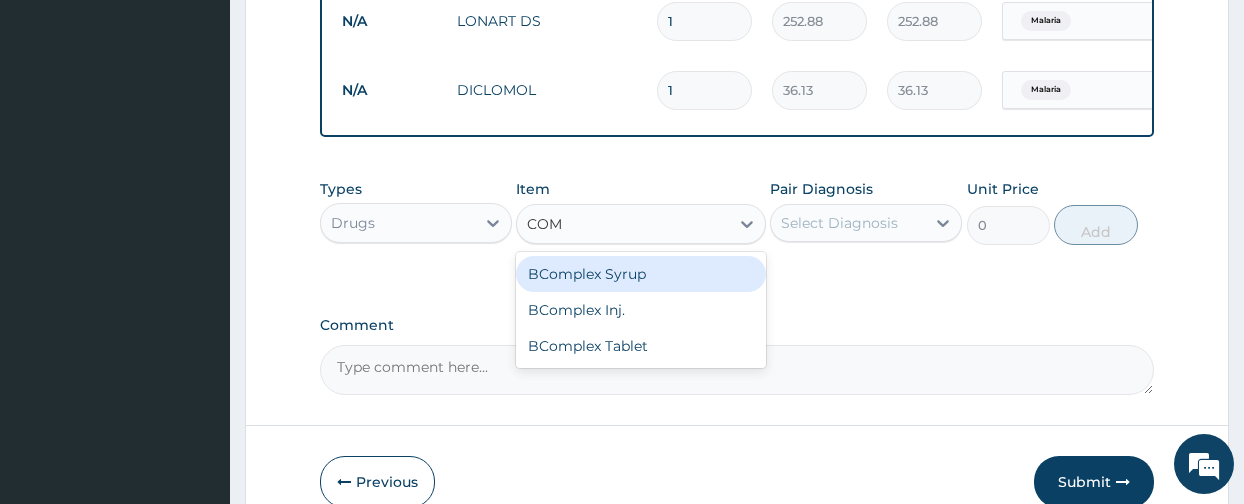 type on "COMP" 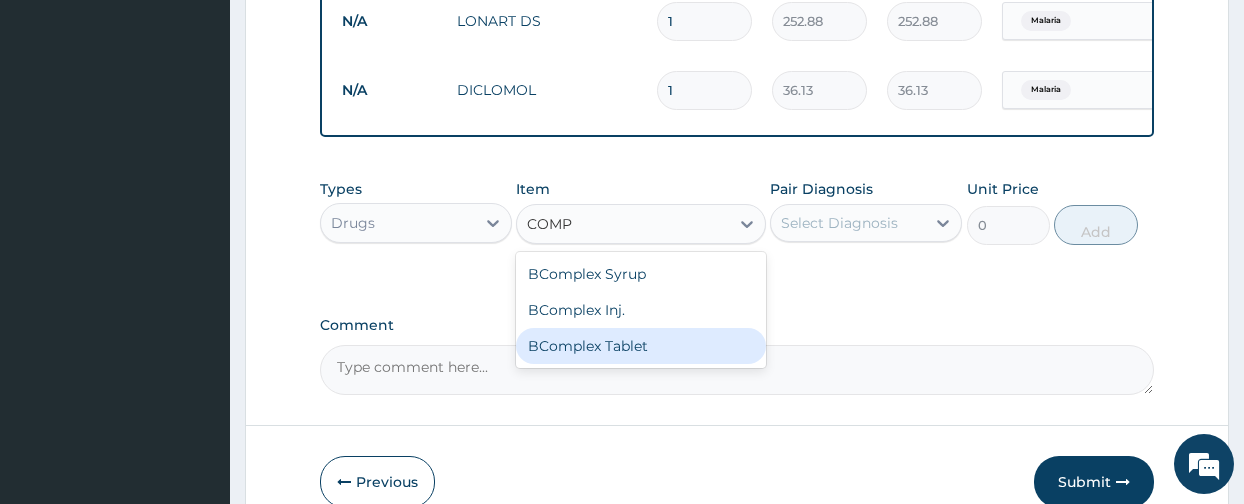 click on "BComplex Tablet" at bounding box center [641, 346] 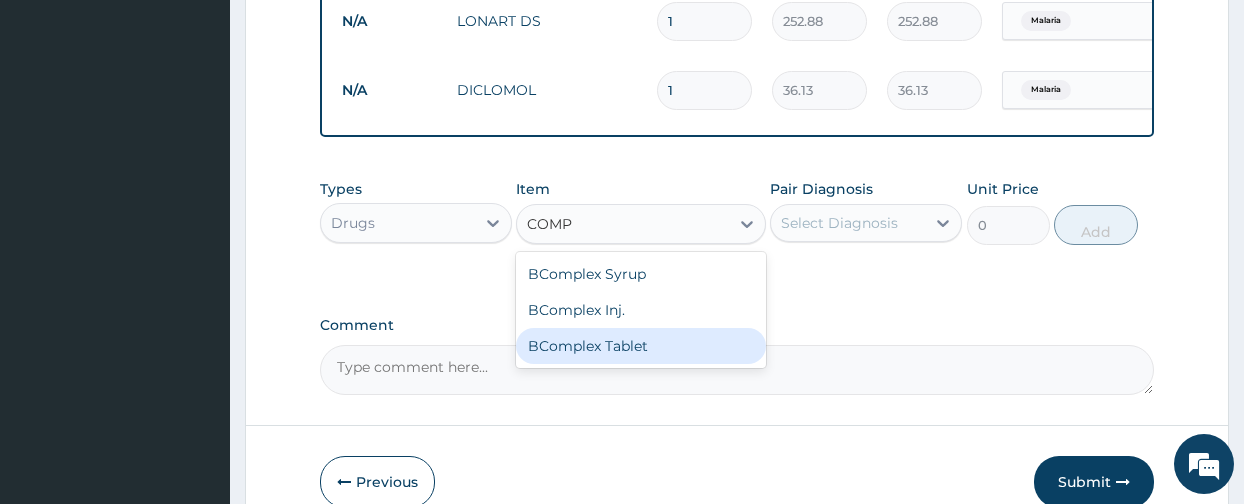 type 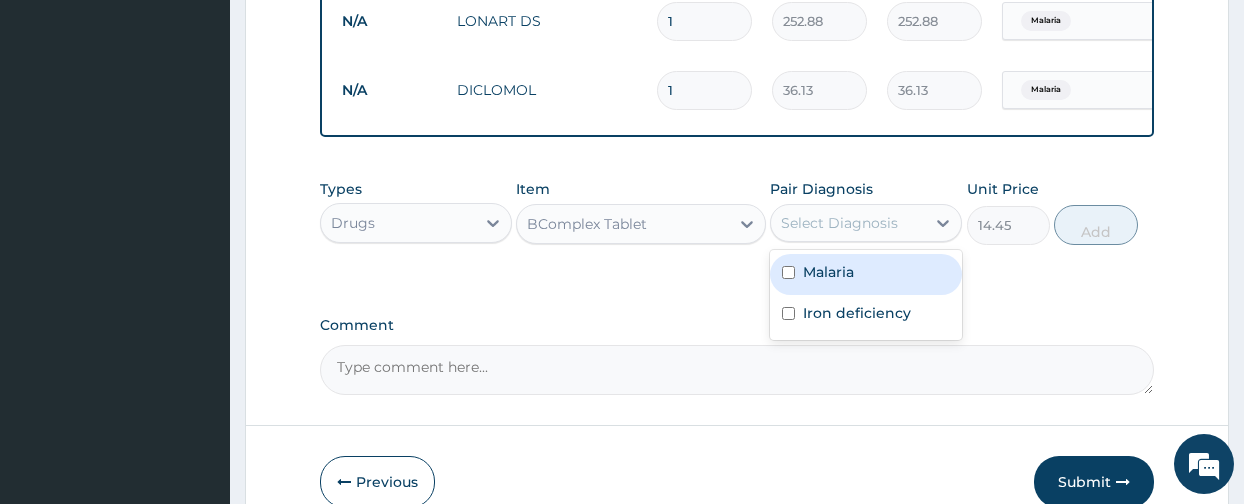 click on "Select Diagnosis" at bounding box center [848, 223] 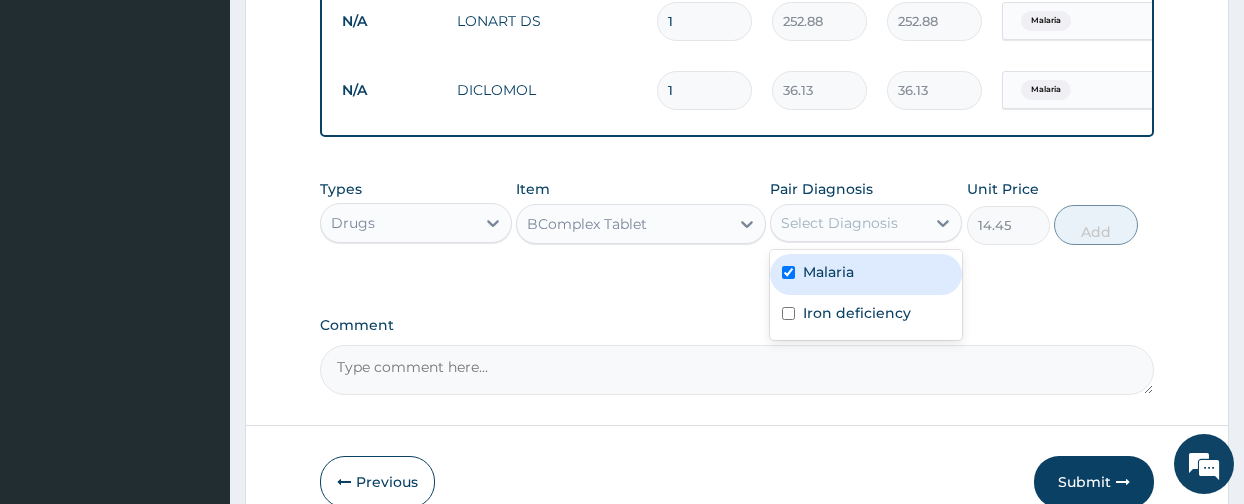 checkbox on "true" 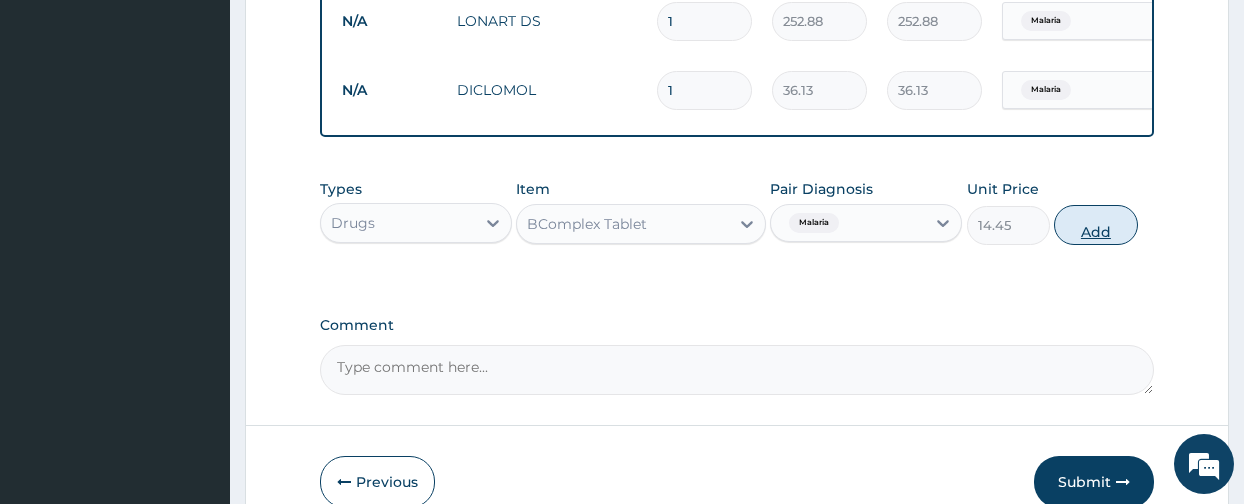 click on "Add" at bounding box center (1095, 225) 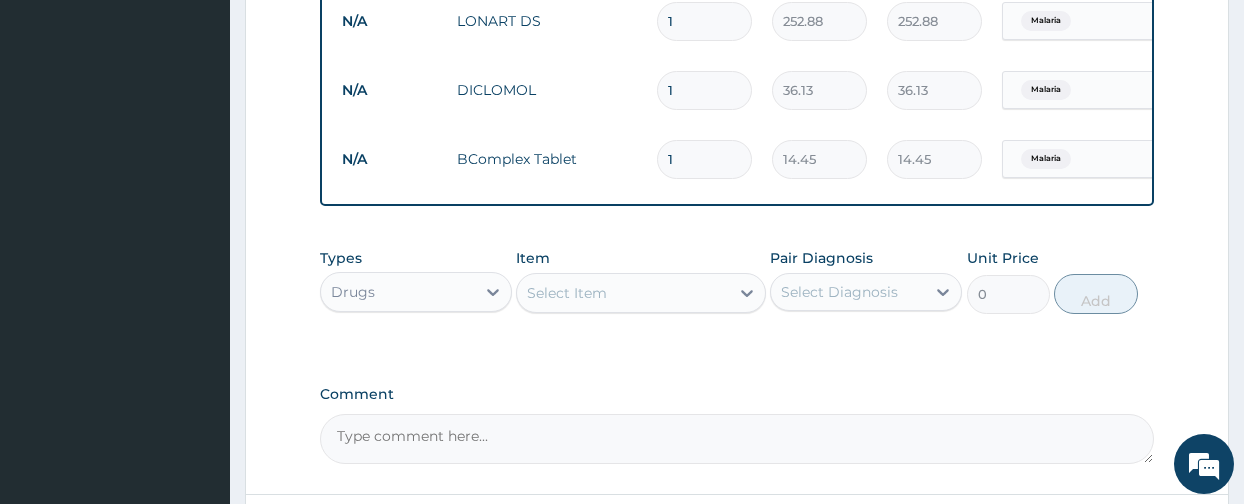 click on "Item Select Item" at bounding box center (641, 281) 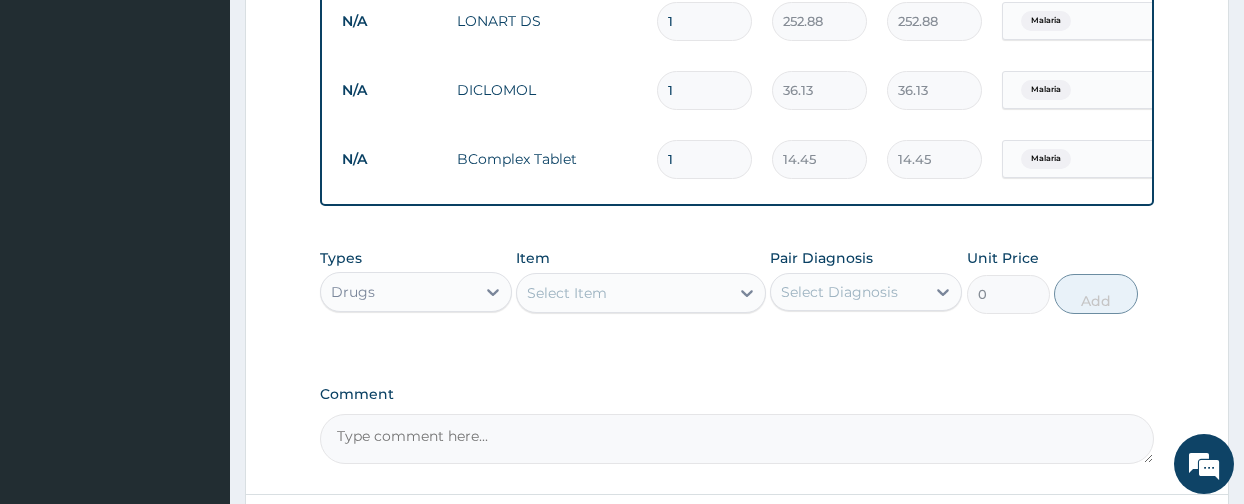click on "Select Item" at bounding box center (623, 293) 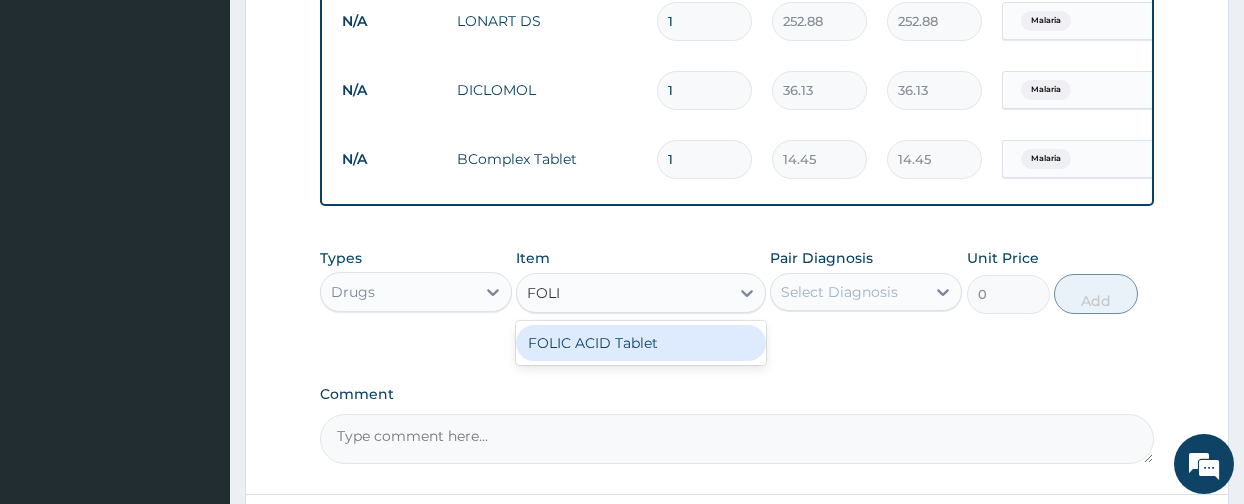type on "FOLIC" 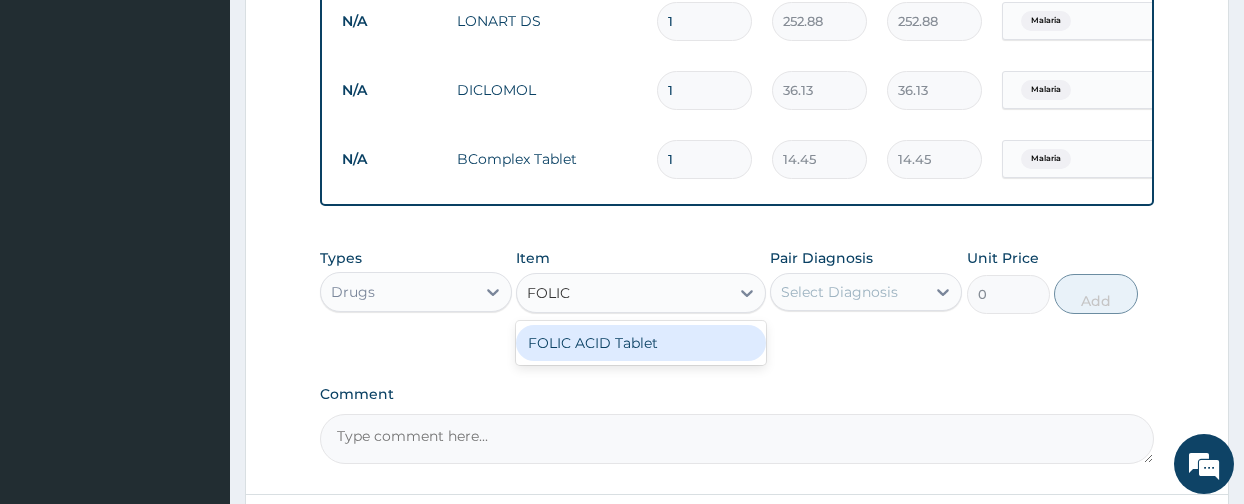 click on "FOLIC ACID Tablet" at bounding box center (641, 343) 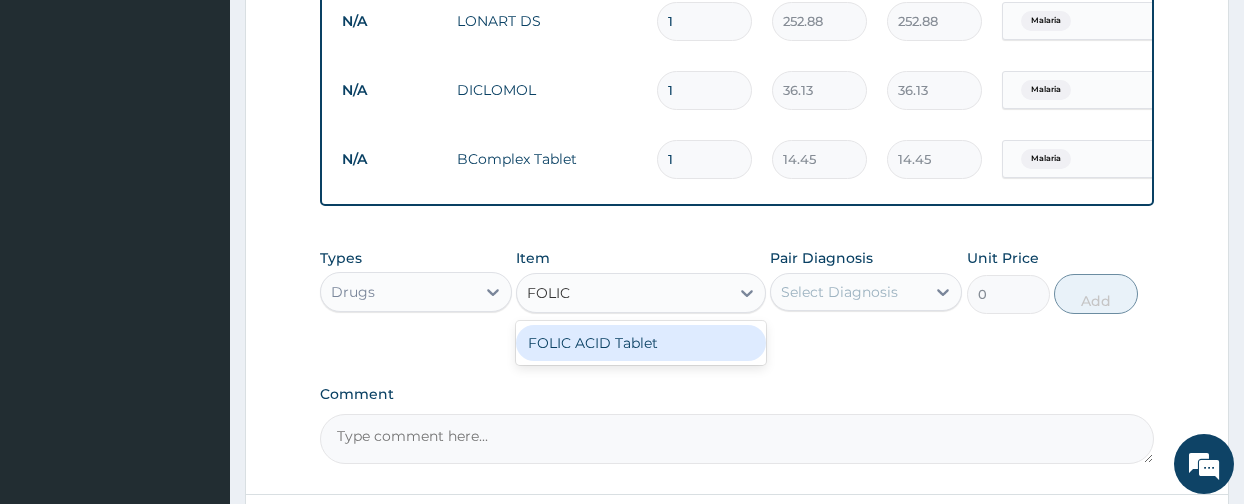 type 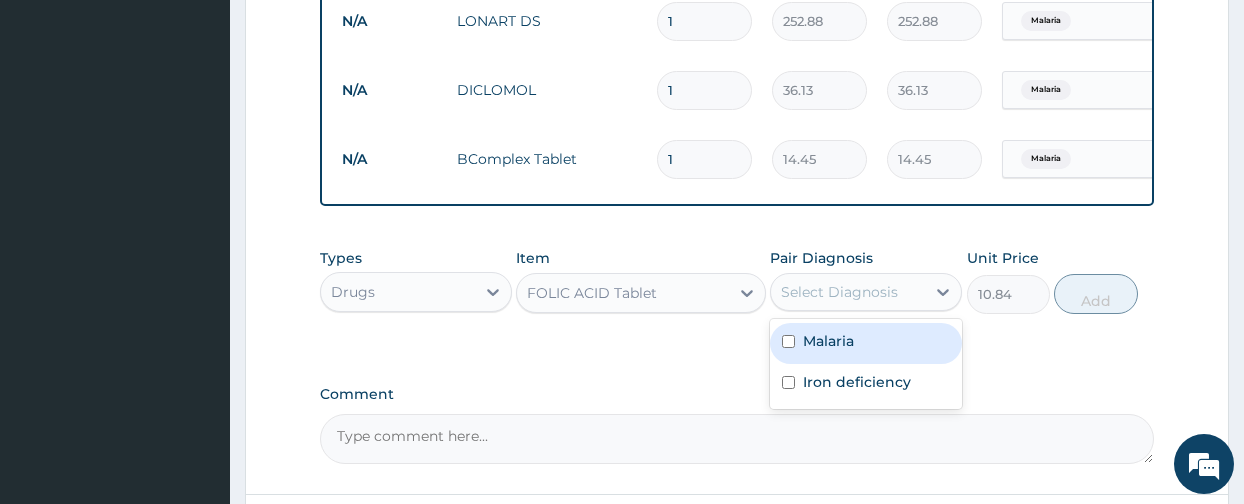 click on "Select Diagnosis" at bounding box center [848, 292] 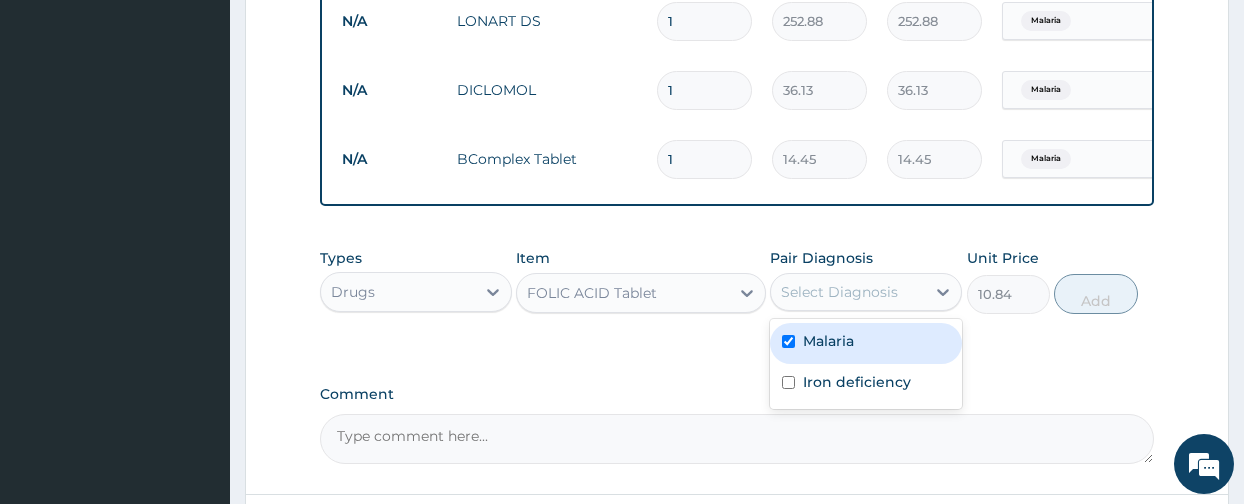 checkbox on "true" 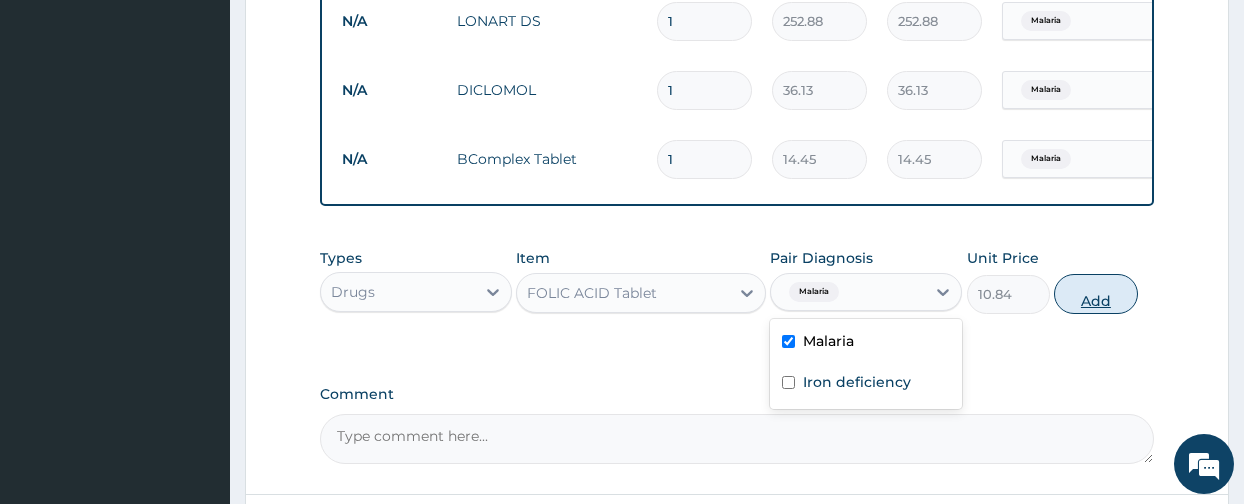 click on "Add" at bounding box center [1095, 294] 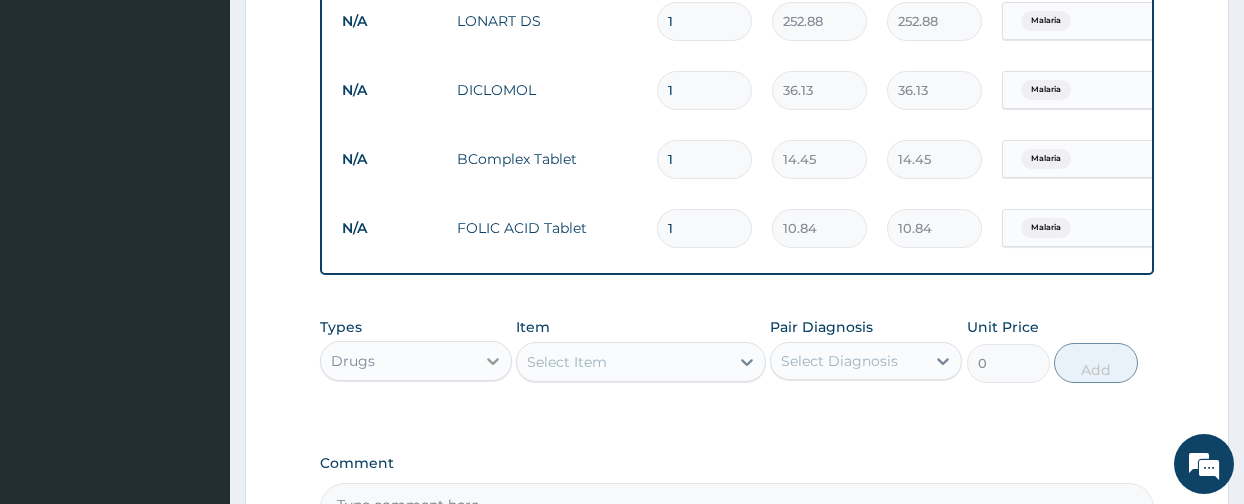 click at bounding box center (493, 361) 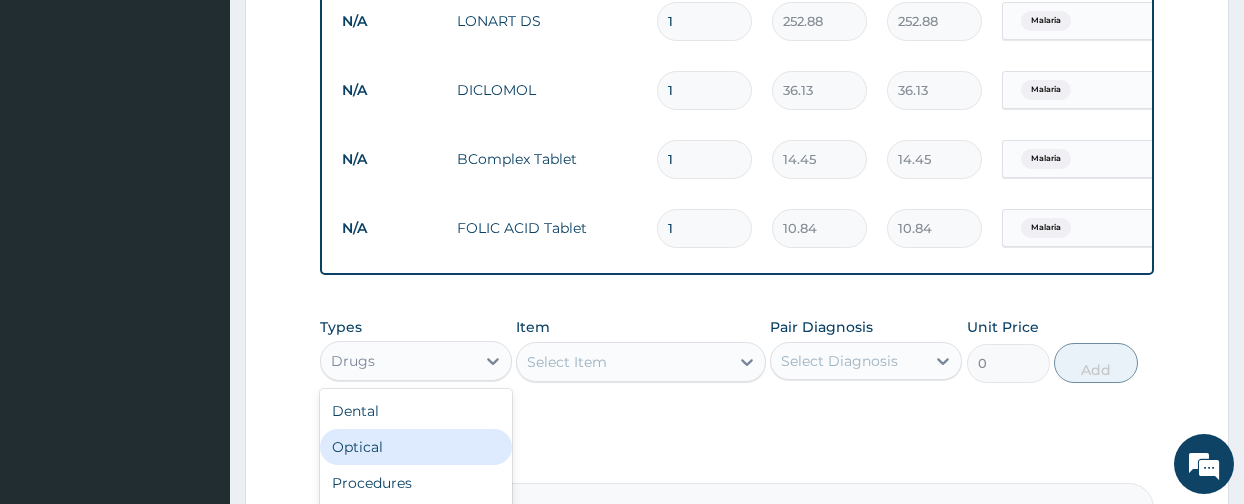 scroll, scrollTop: 68, scrollLeft: 0, axis: vertical 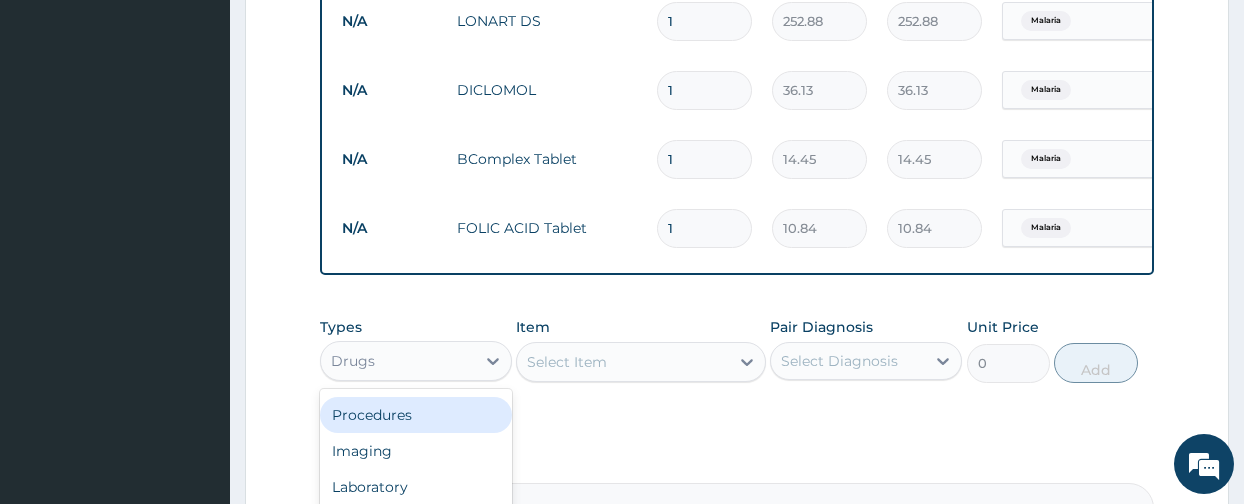 click on "Procedures" at bounding box center [416, 415] 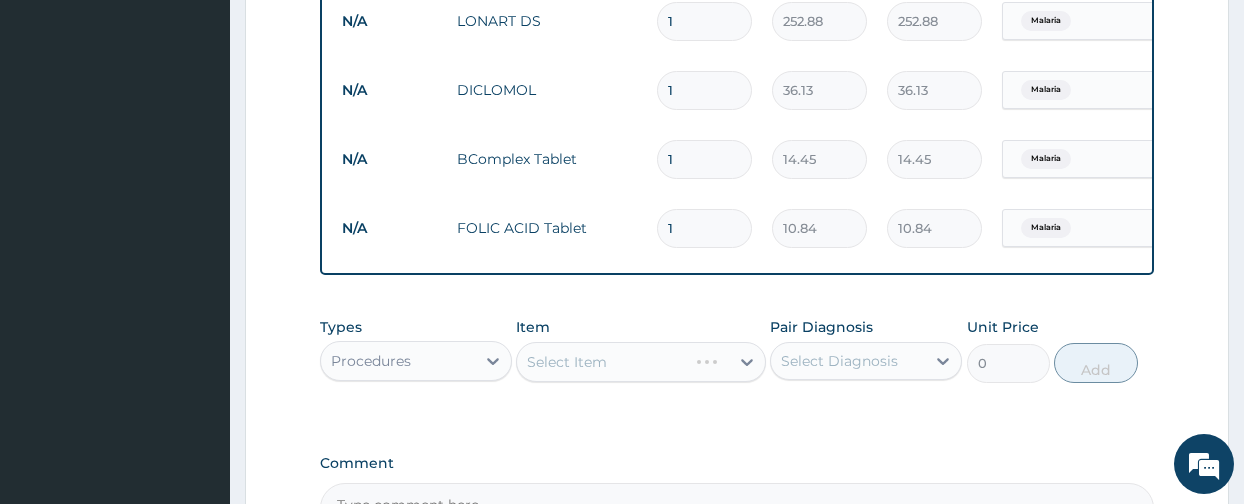 click on "Select Item" at bounding box center (641, 362) 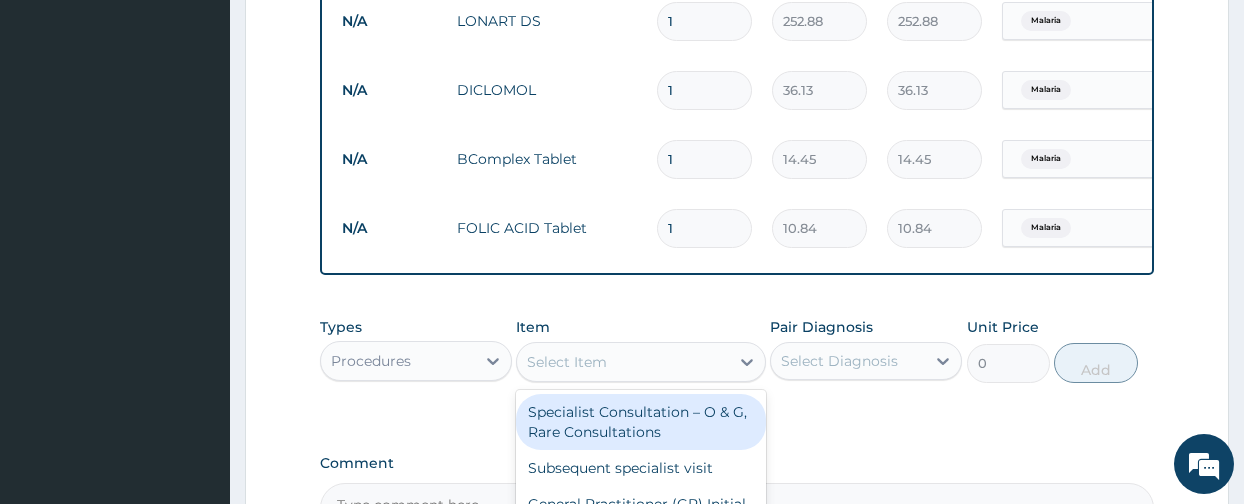 click on "Select Item" at bounding box center (623, 362) 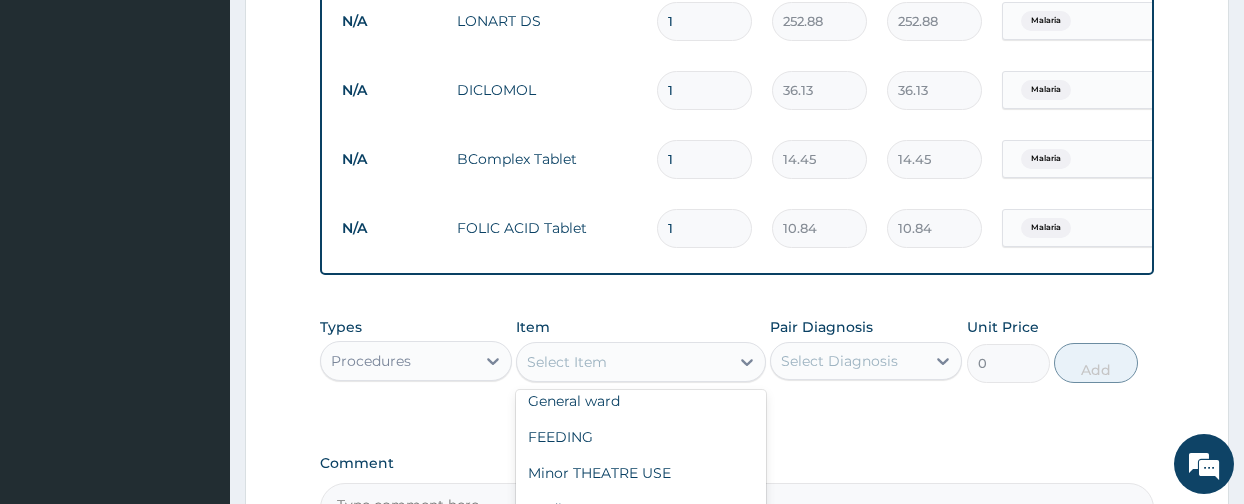 scroll, scrollTop: 334, scrollLeft: 0, axis: vertical 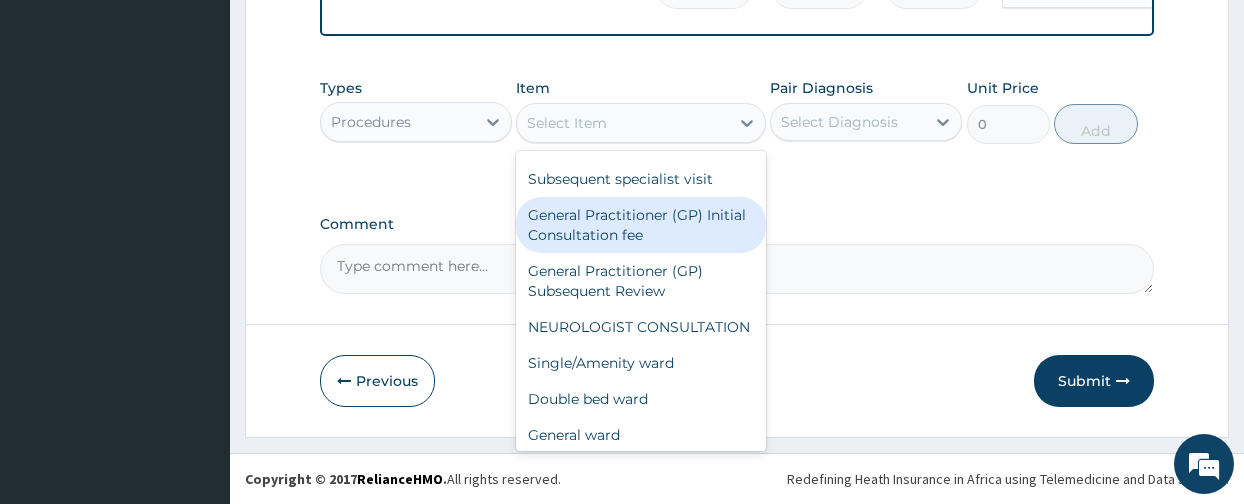 click on "General Practitioner (GP) Initial Consultation fee" at bounding box center (641, 225) 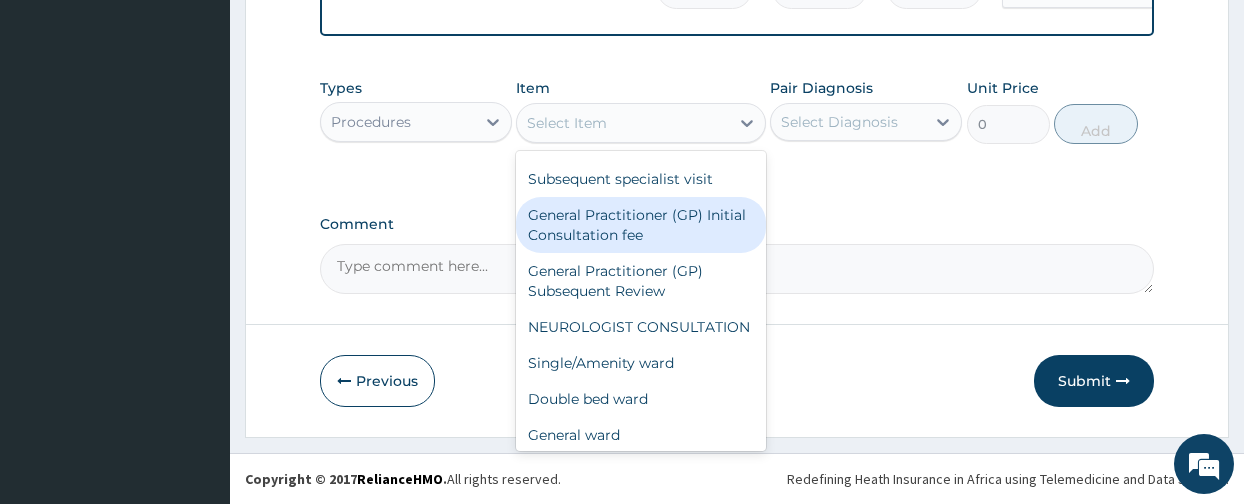 type on "2975" 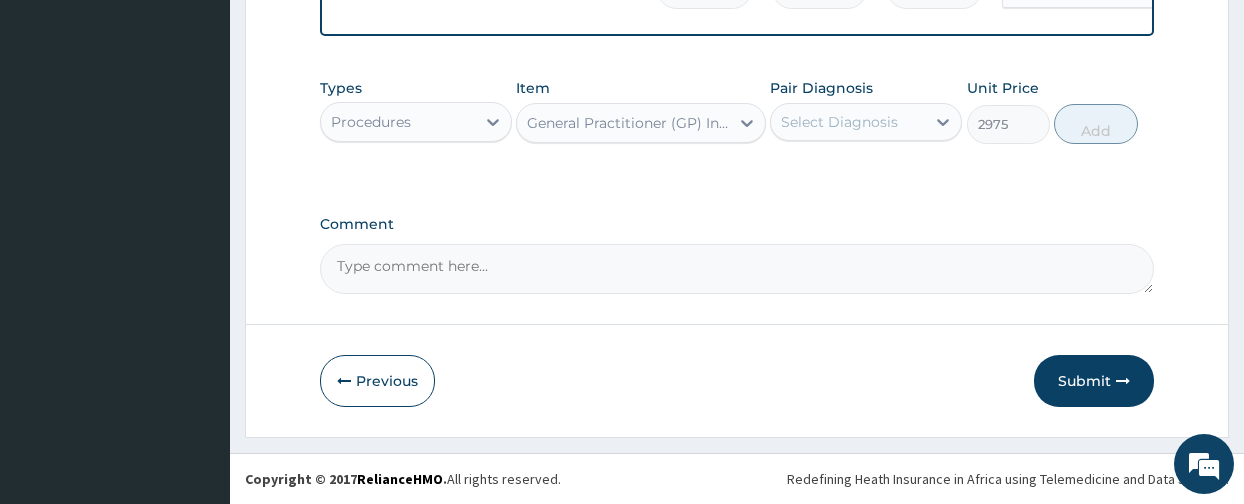 click on "Select Diagnosis" at bounding box center (848, 122) 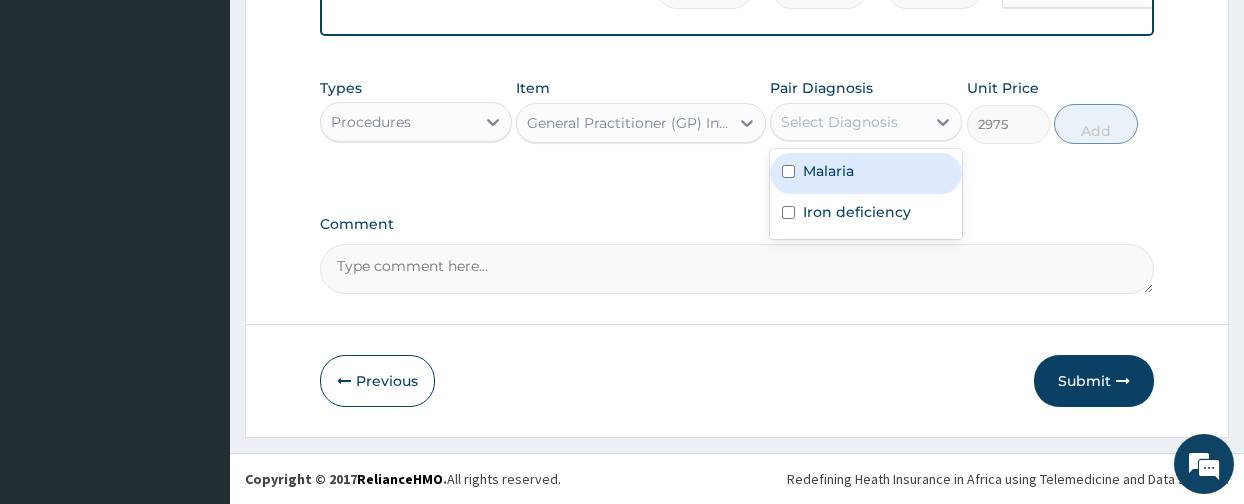 click on "Malaria" at bounding box center [866, 173] 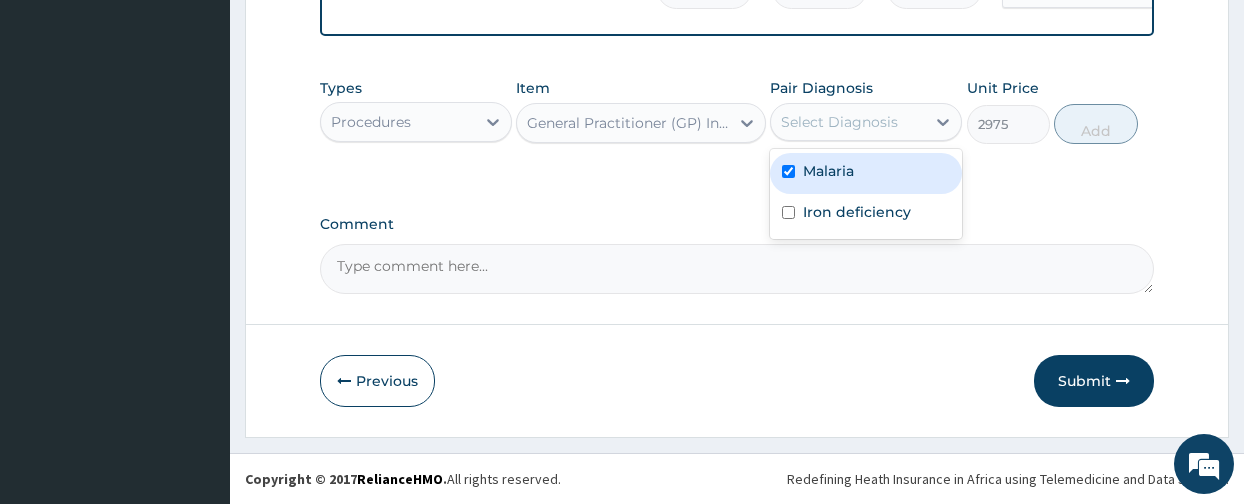checkbox on "true" 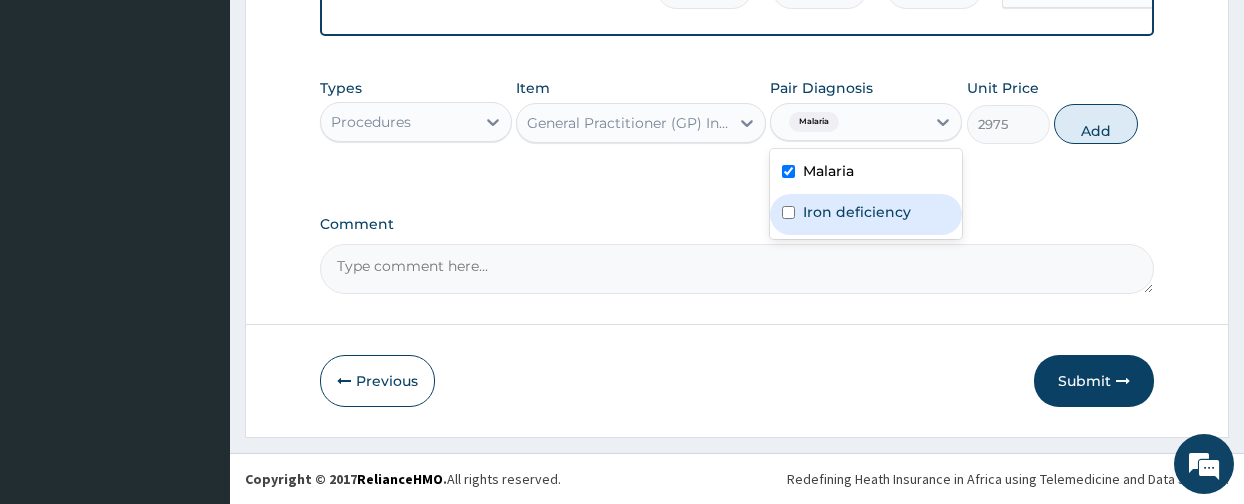 click on "Iron deficiency" at bounding box center [857, 212] 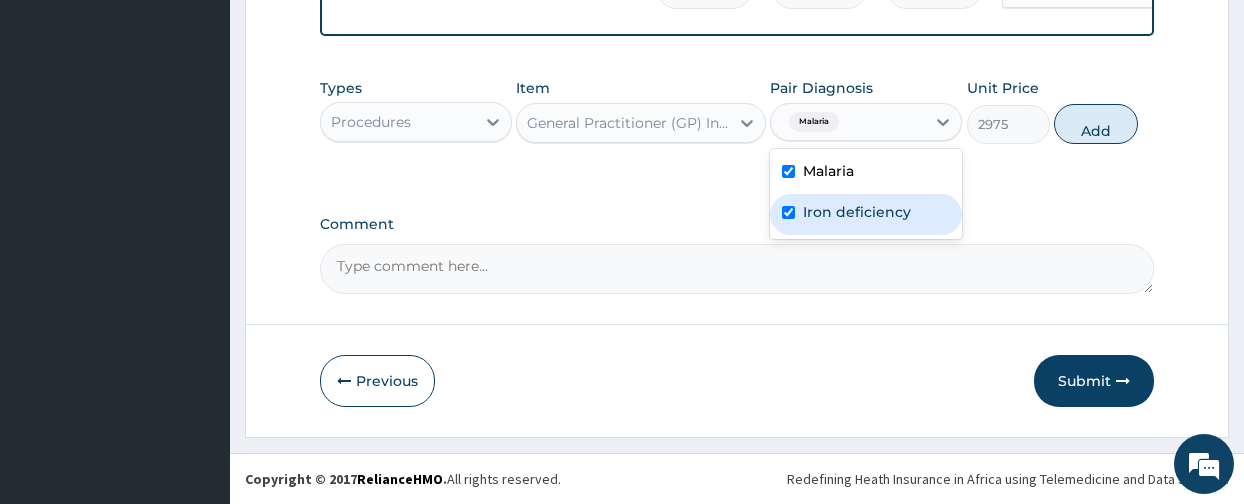 checkbox on "true" 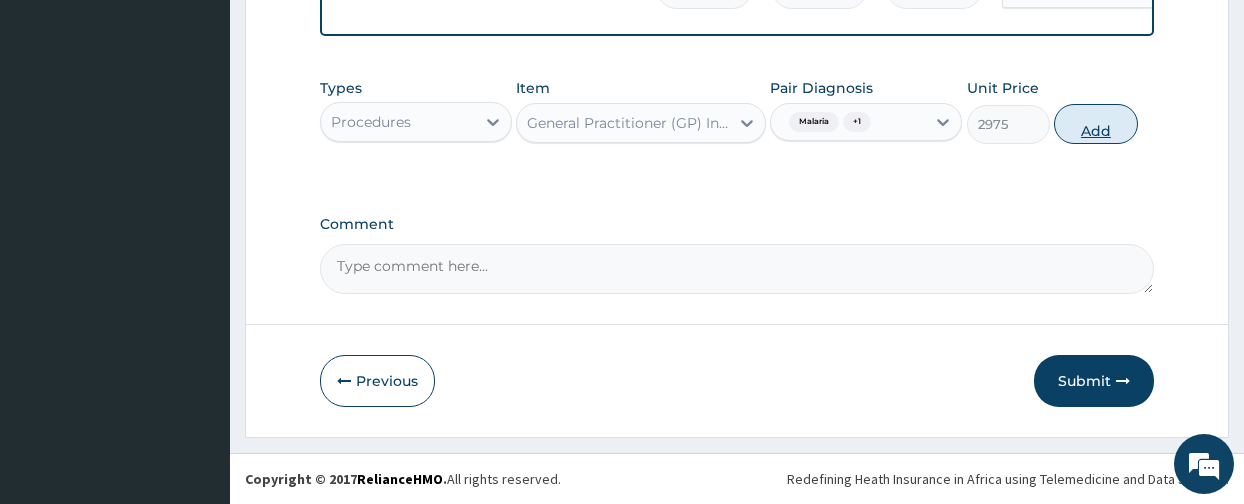 click on "Add" at bounding box center [1095, 124] 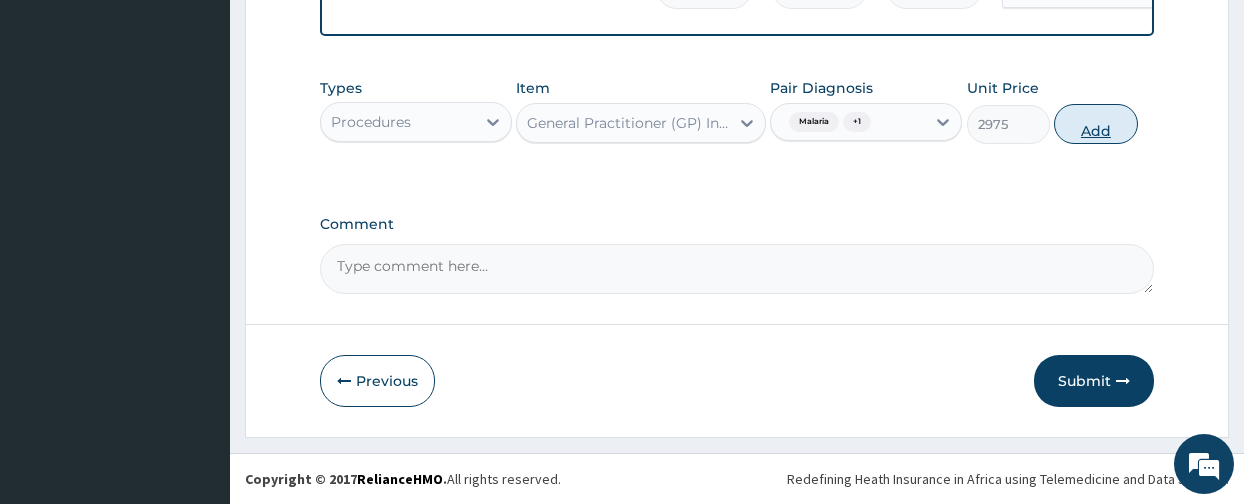 type on "0" 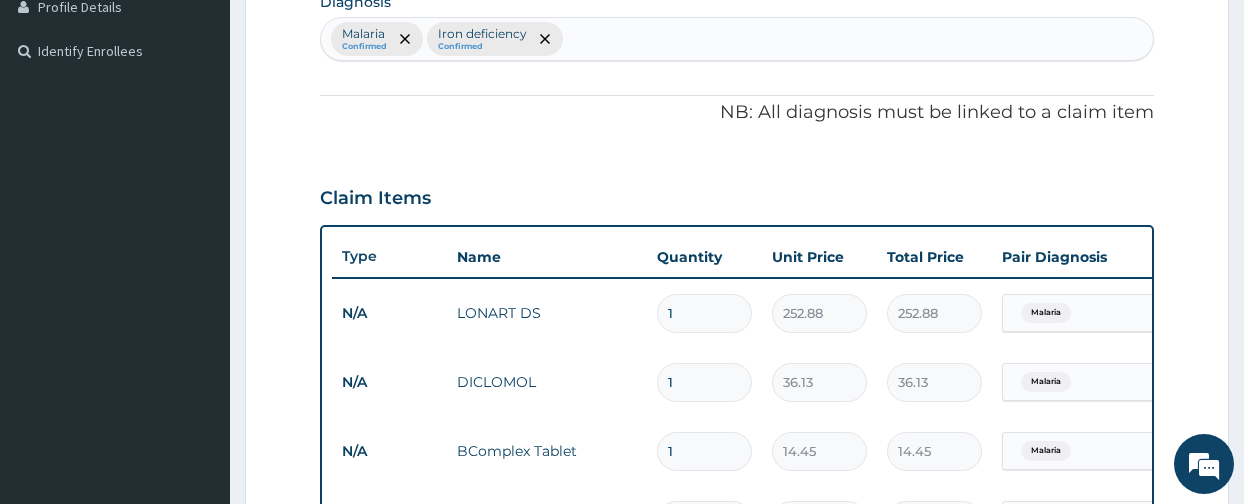 scroll, scrollTop: 518, scrollLeft: 0, axis: vertical 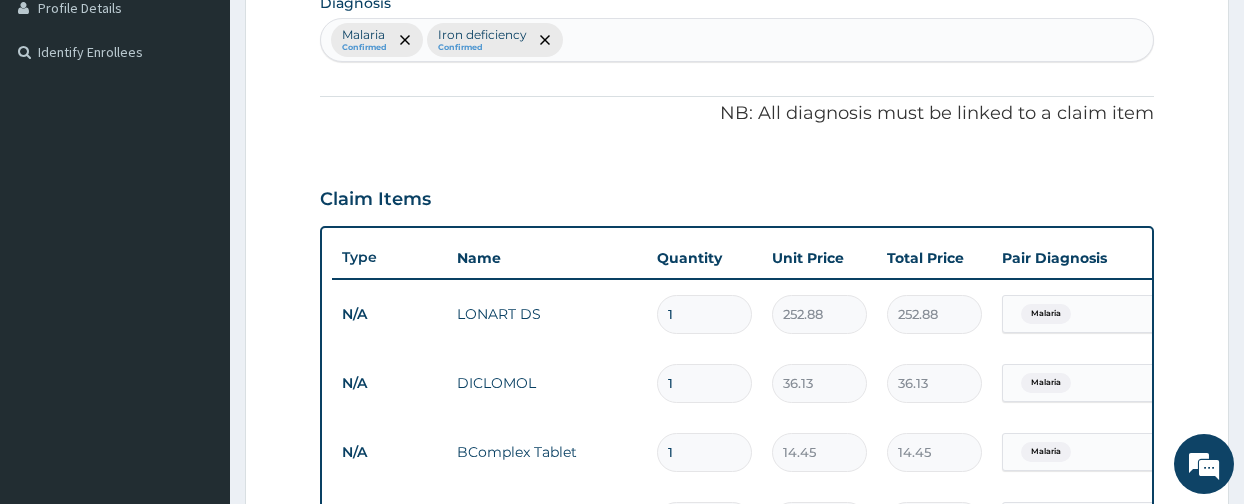 click on "1" at bounding box center [704, 314] 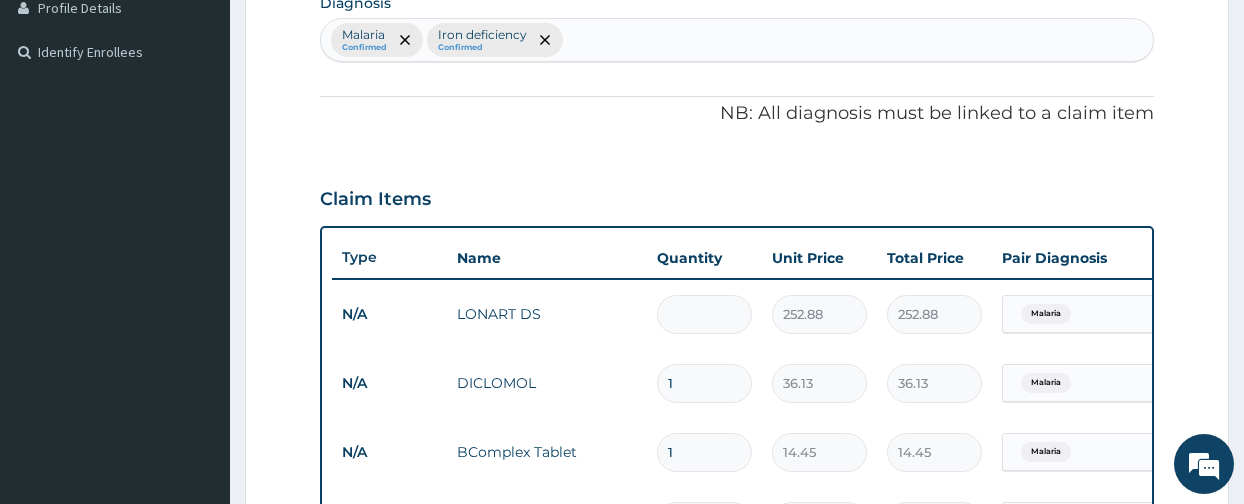 type on "0.00" 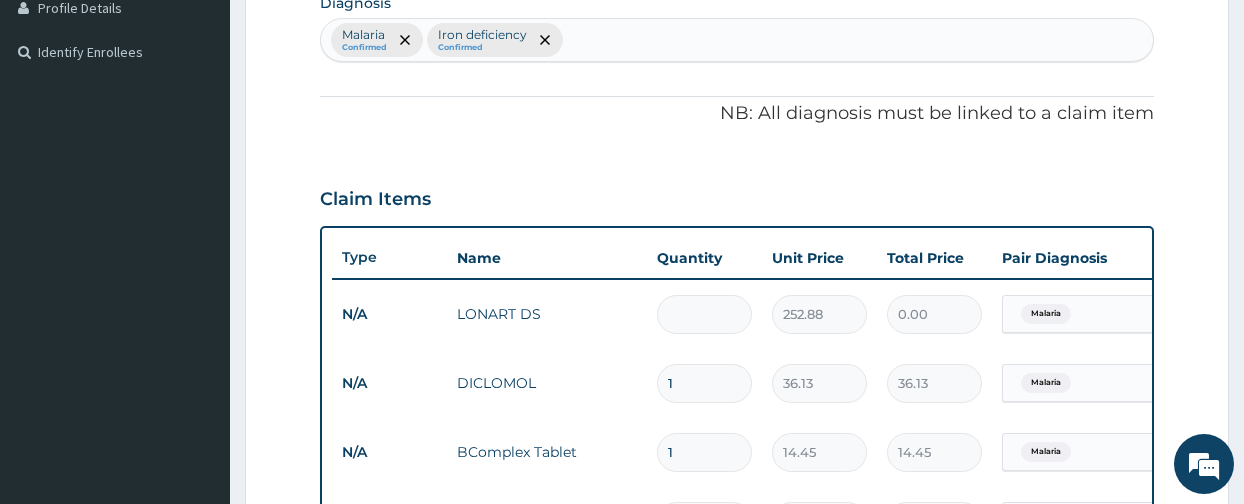 type on "6" 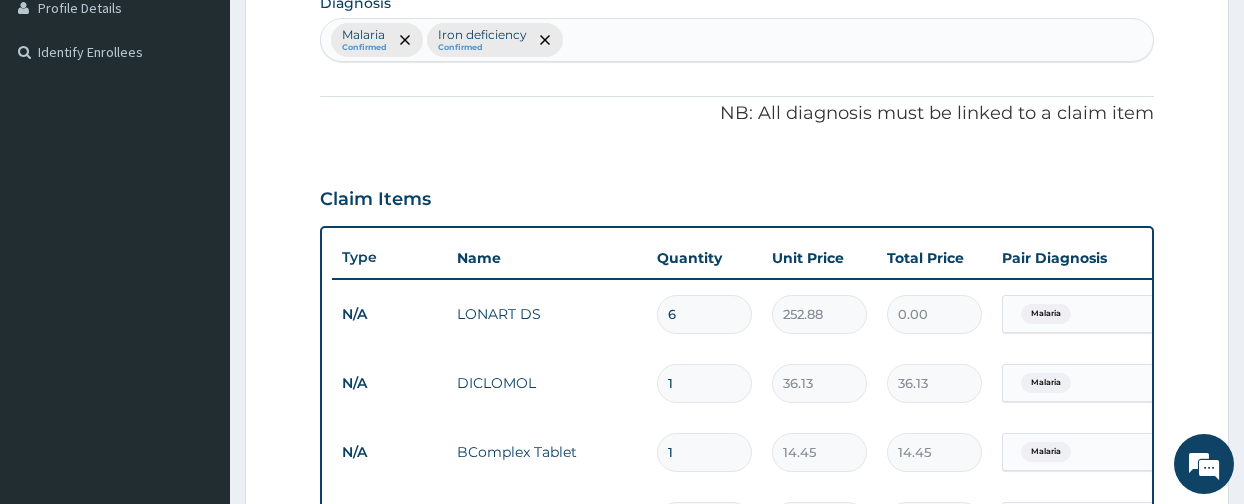 type on "1517.28" 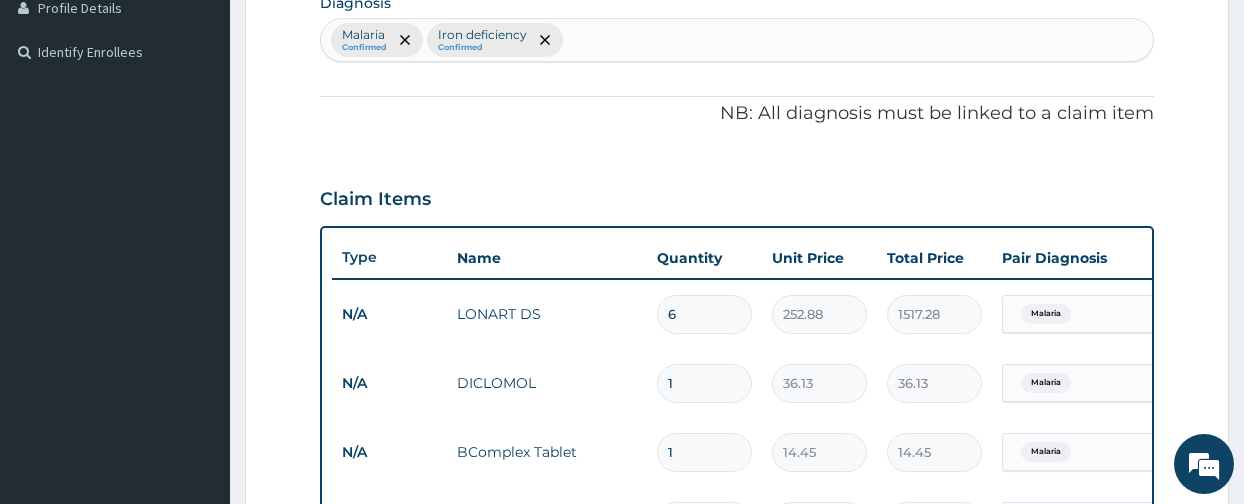 type on "6" 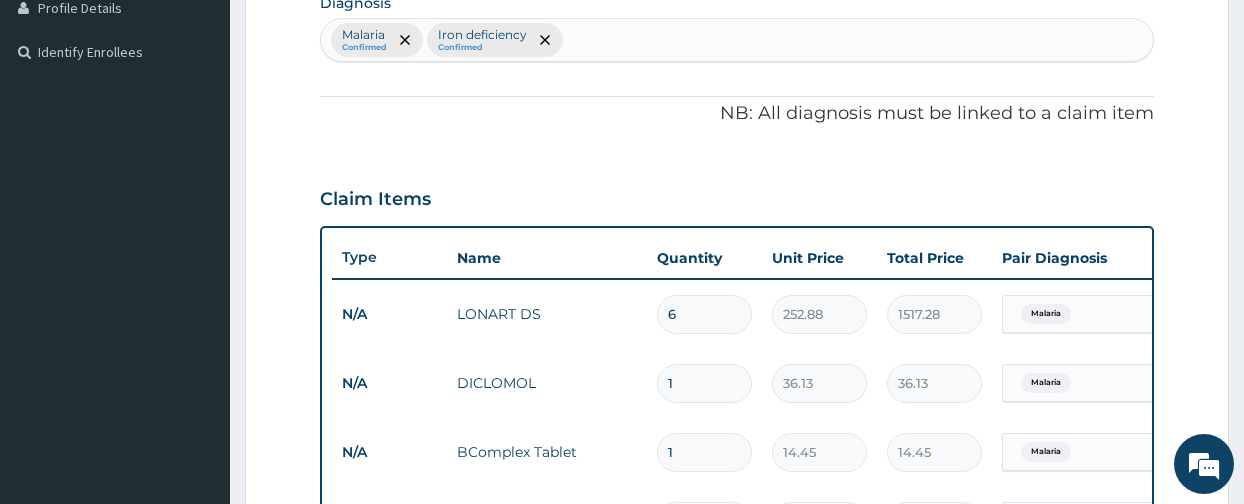 click on "1" at bounding box center (704, 383) 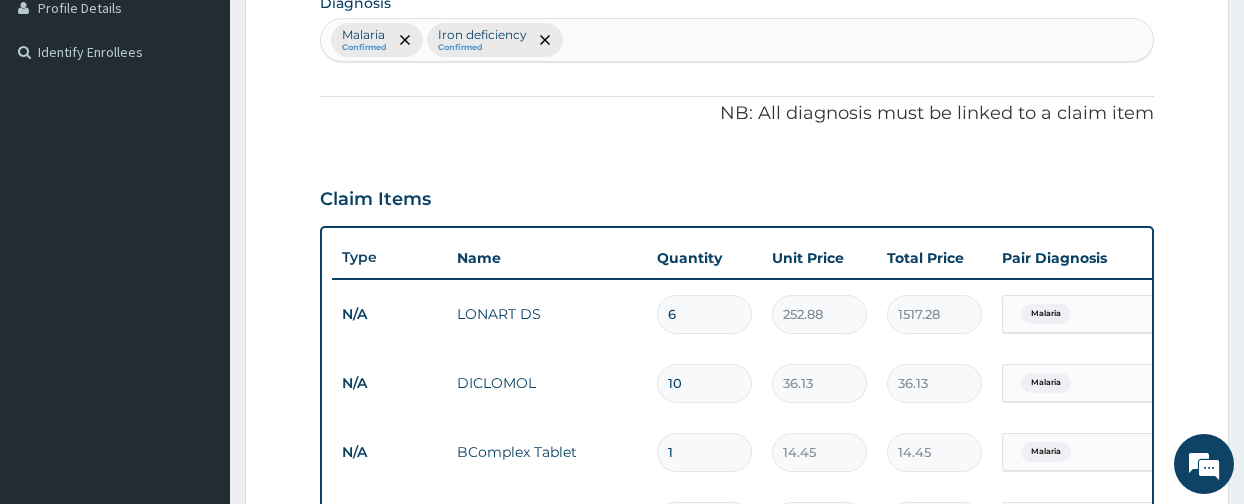 type on "361.30" 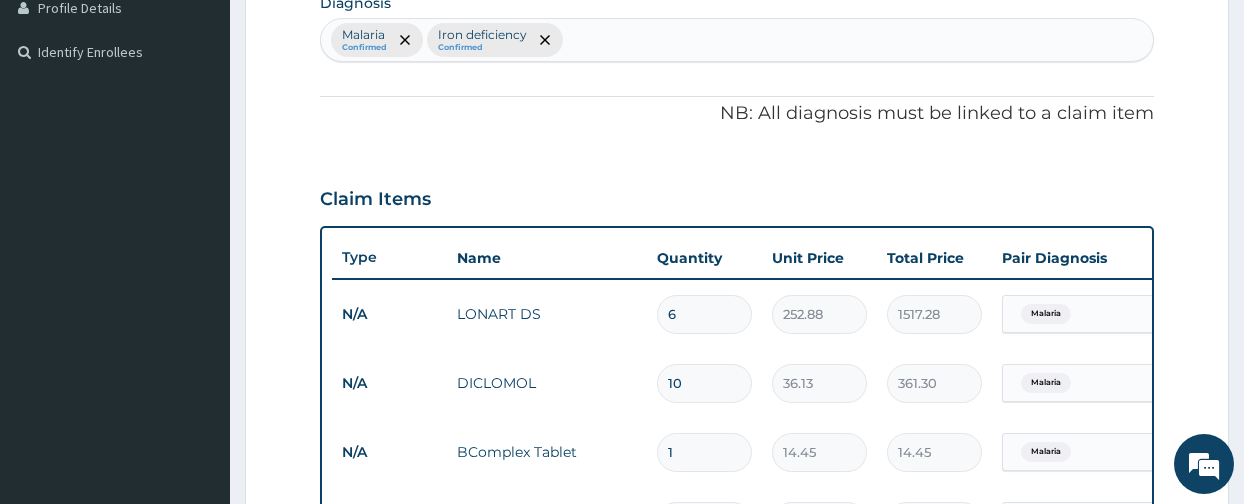 type on "9" 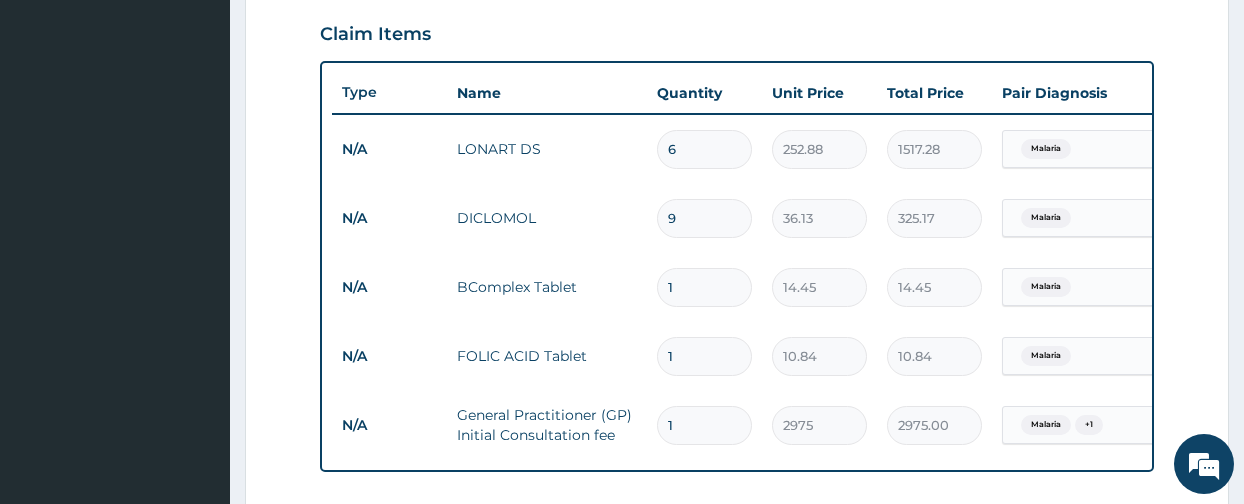 scroll, scrollTop: 688, scrollLeft: 0, axis: vertical 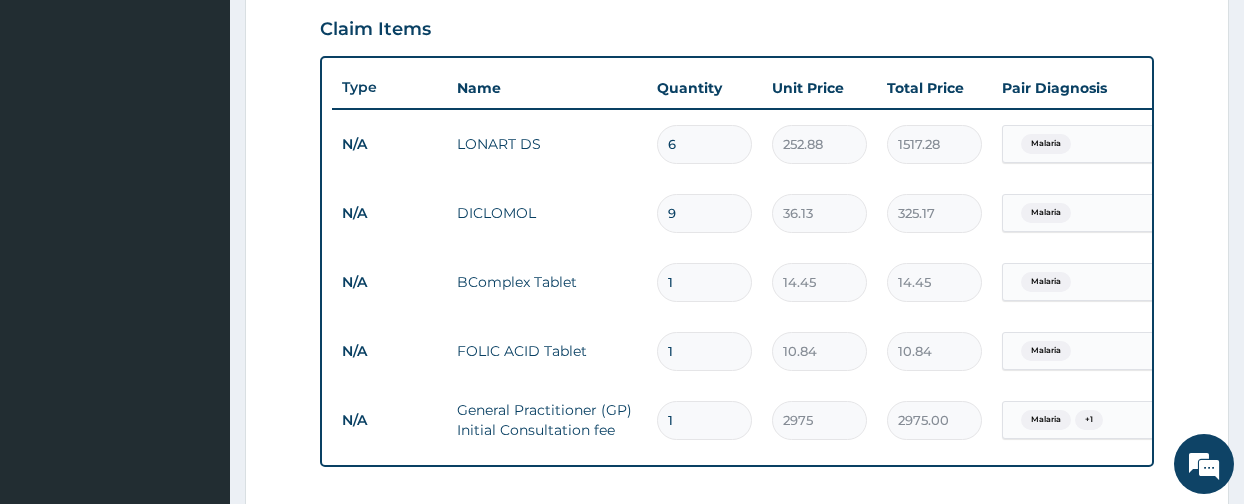 type on "9" 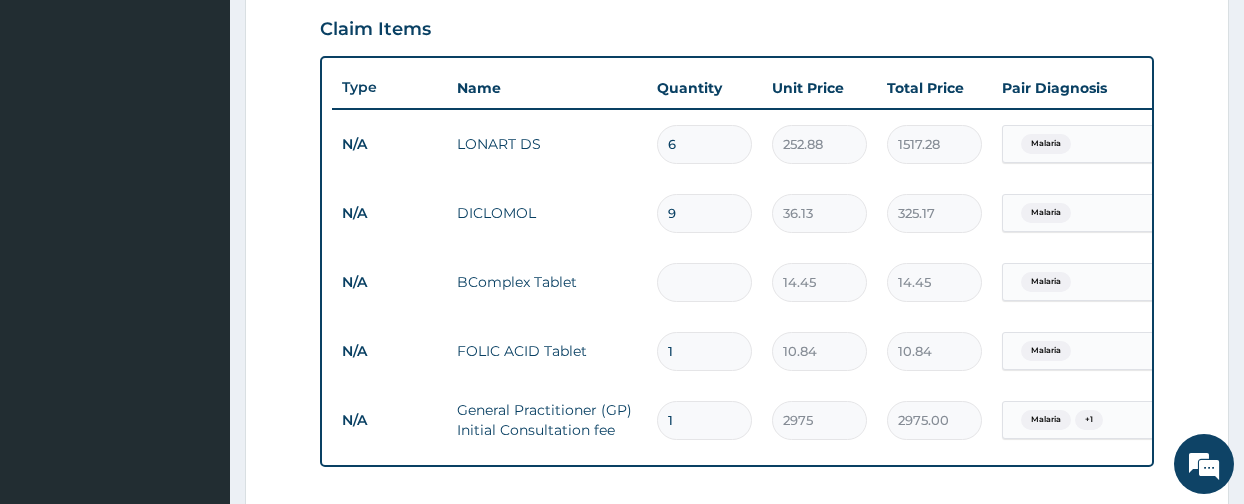 type on "0.00" 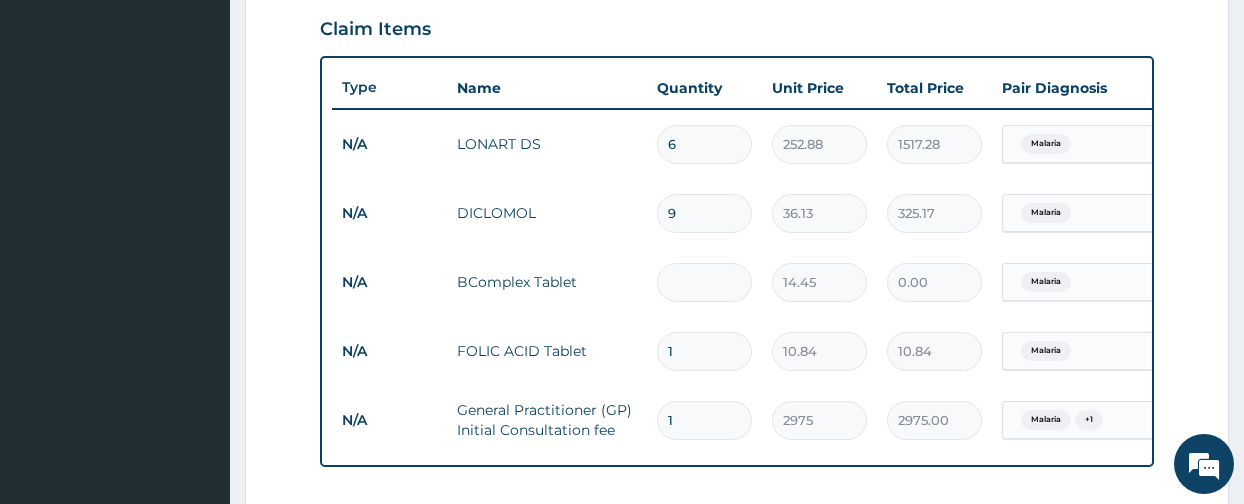 type on "2" 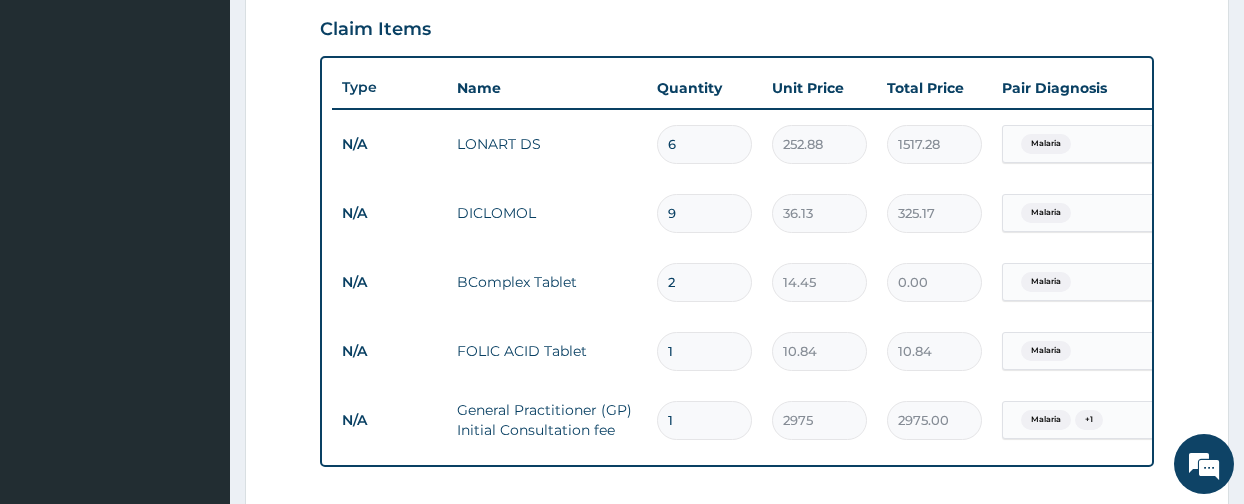 type on "28.90" 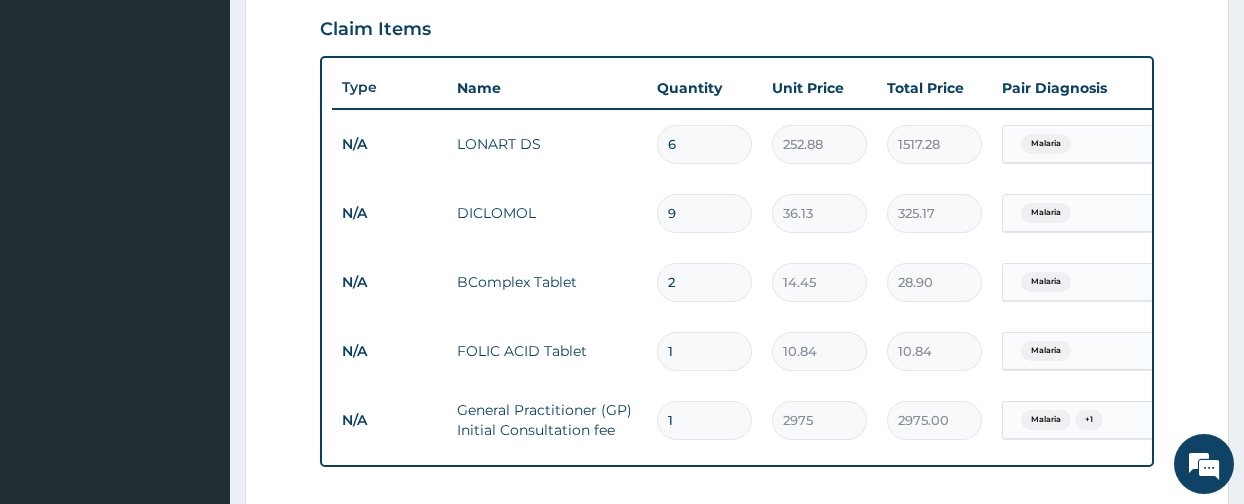 type on "21" 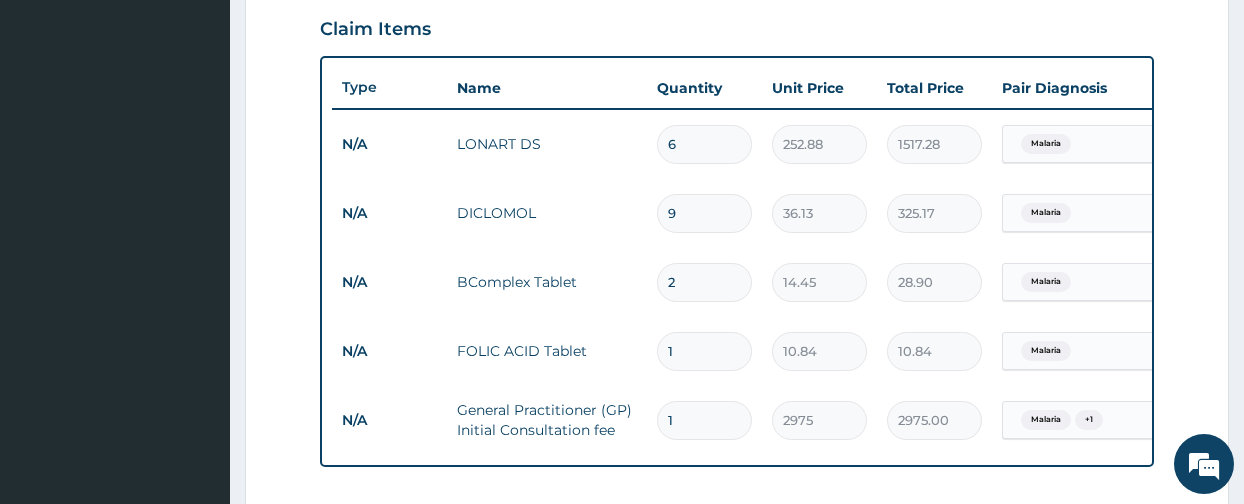 type on "303.45" 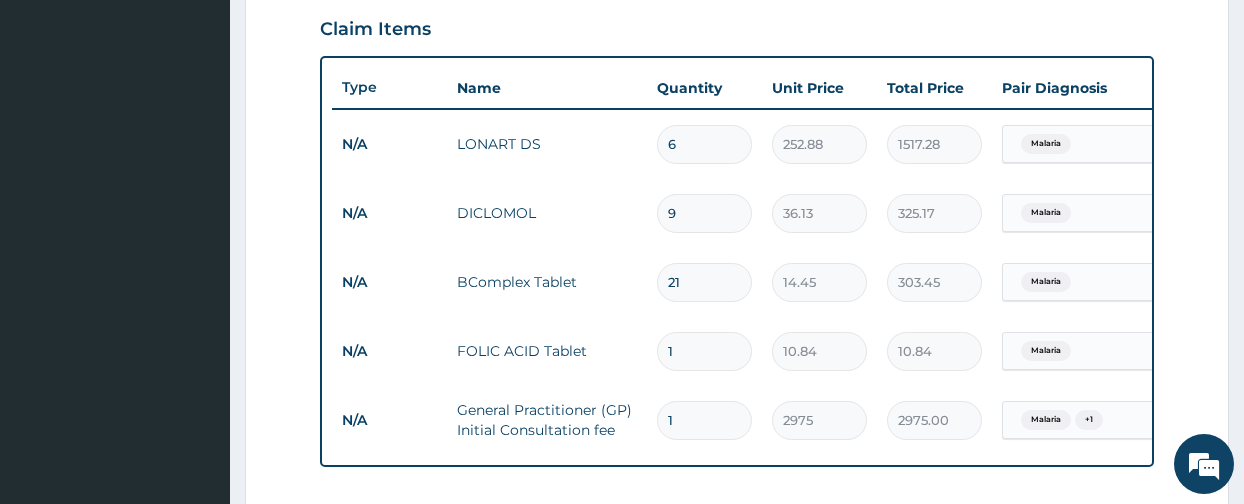 type on "21" 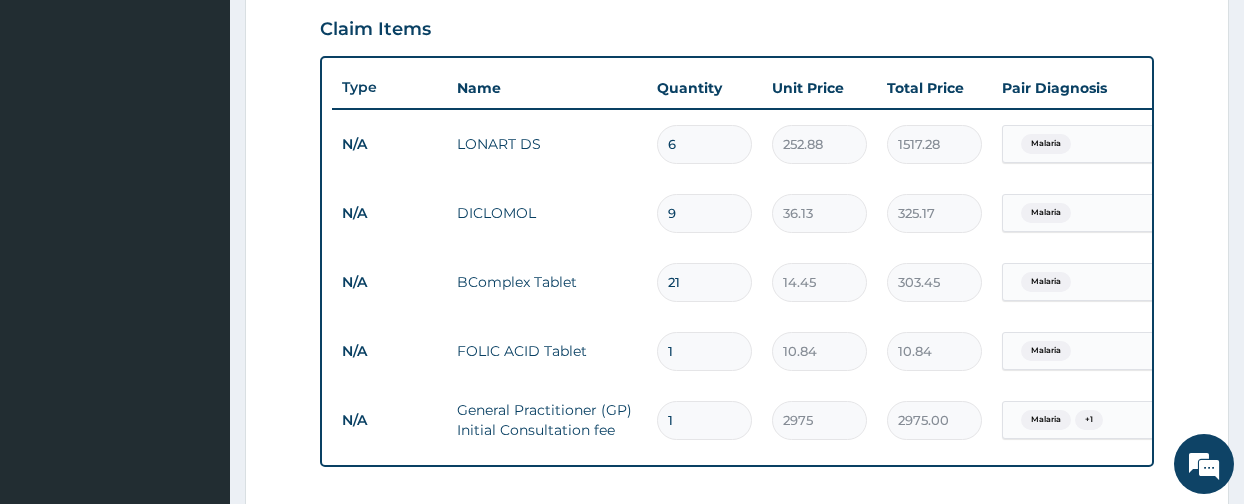 click on "1" at bounding box center [704, 351] 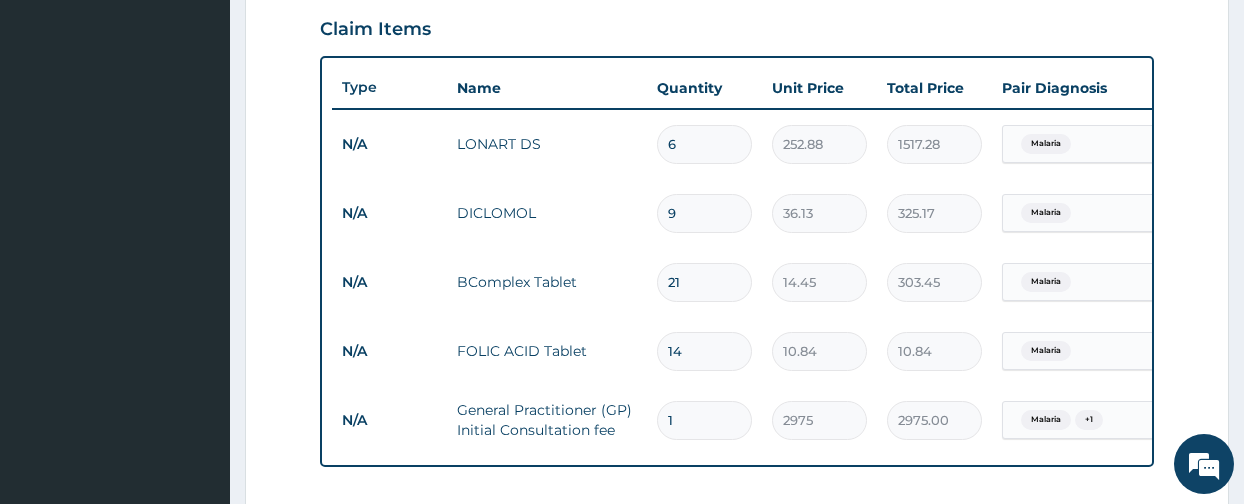 type on "151.76" 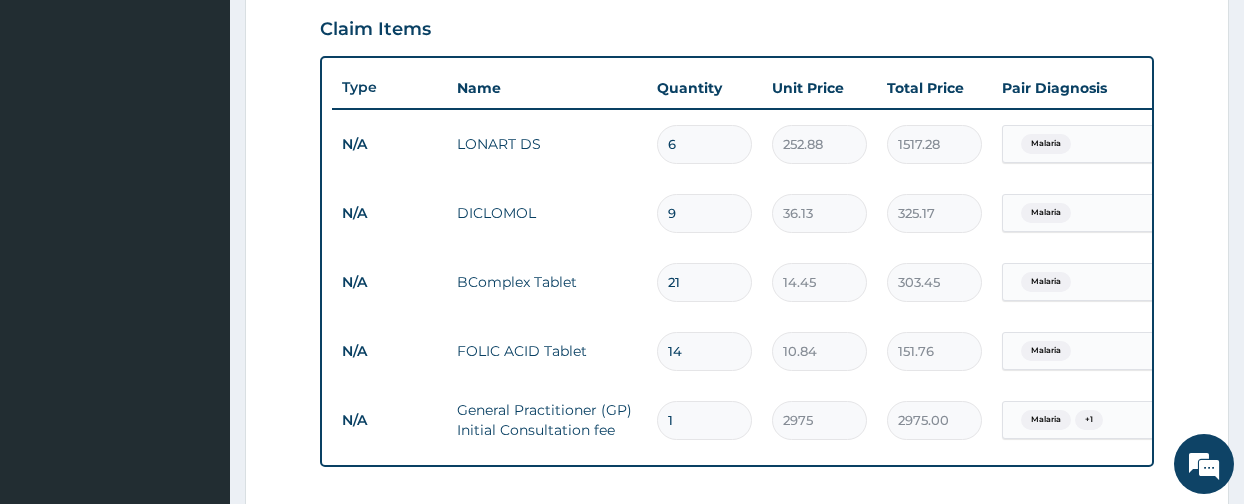 type on "13" 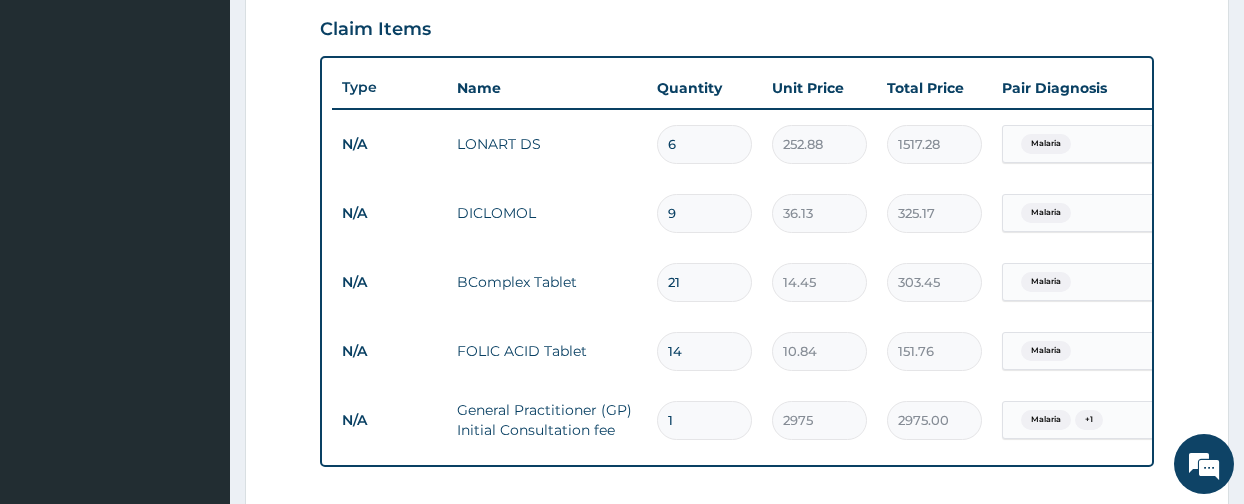 type on "140.92" 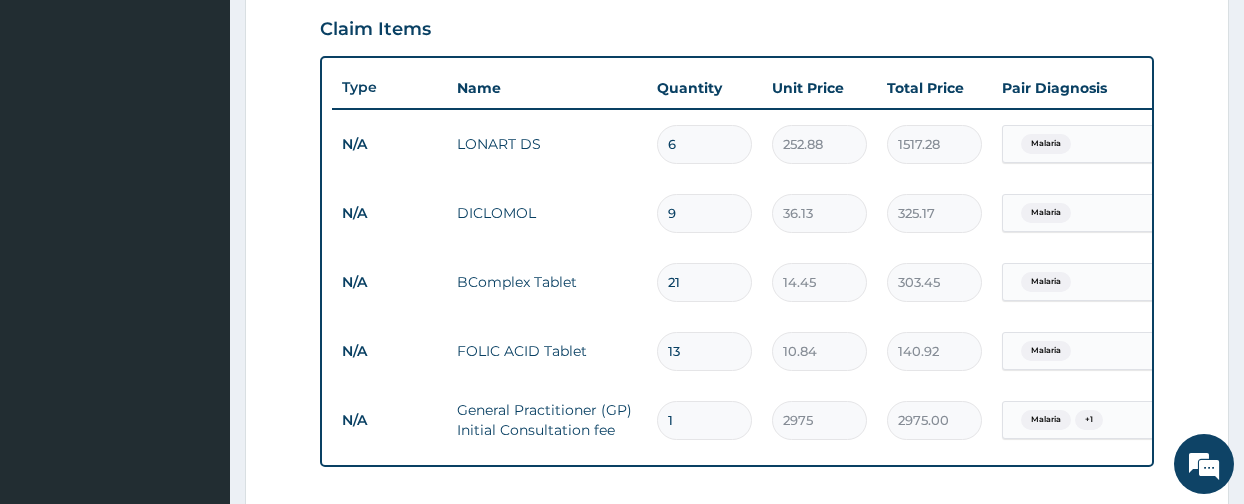 scroll, scrollTop: 821, scrollLeft: 0, axis: vertical 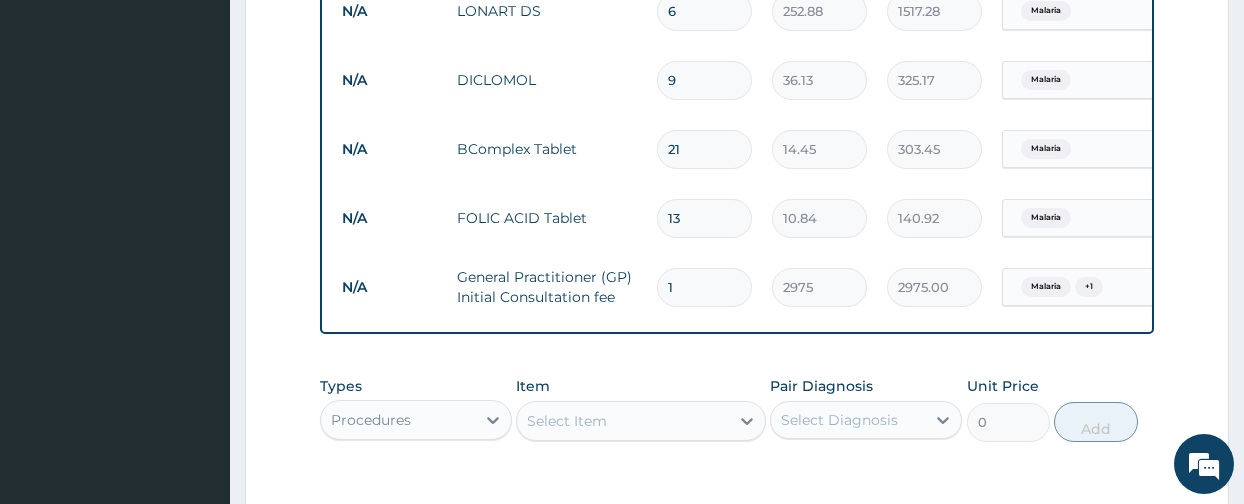 type on "1" 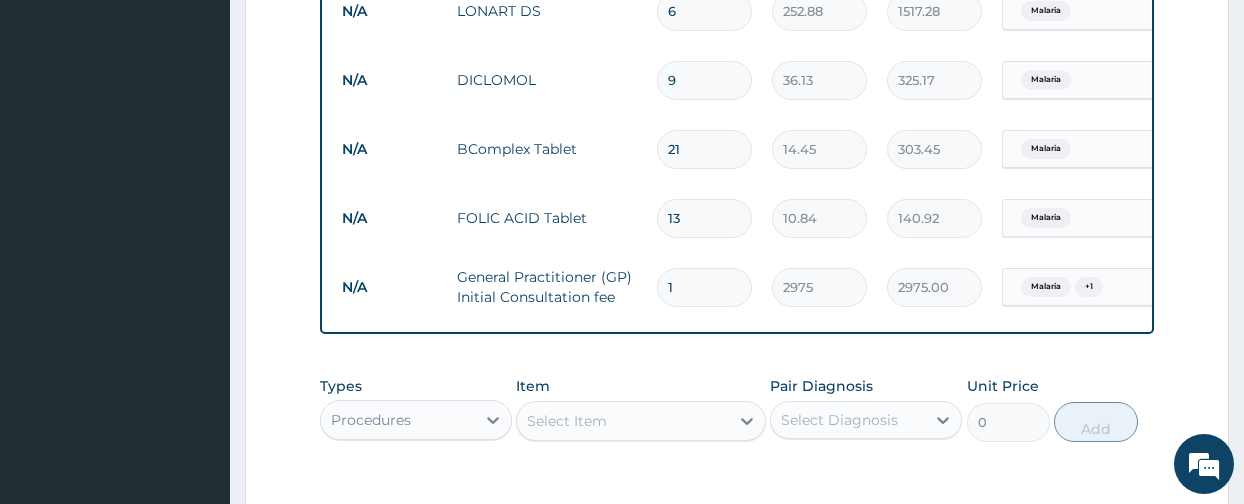 type on "10.84" 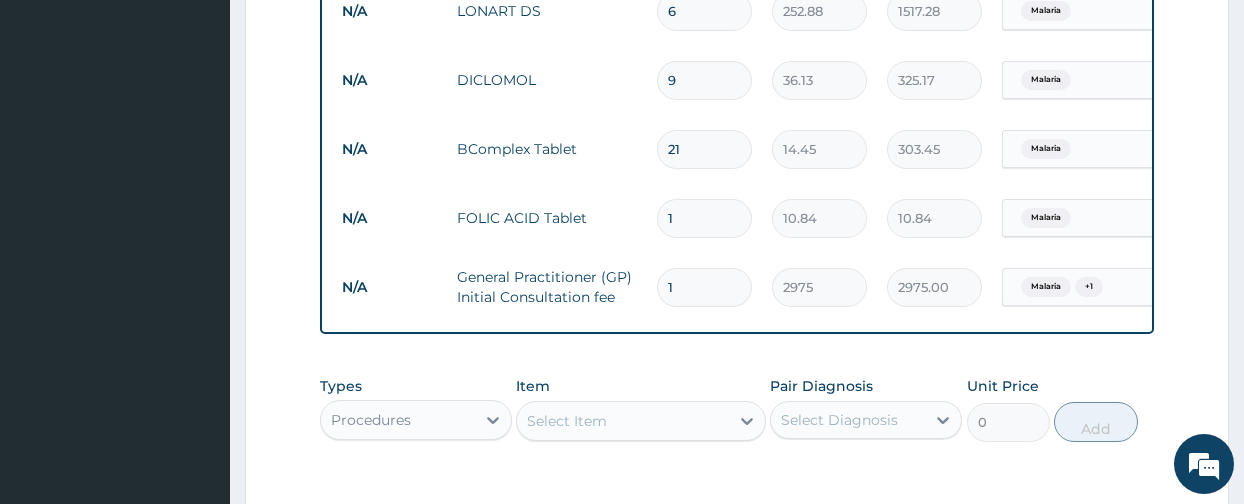 type on "14" 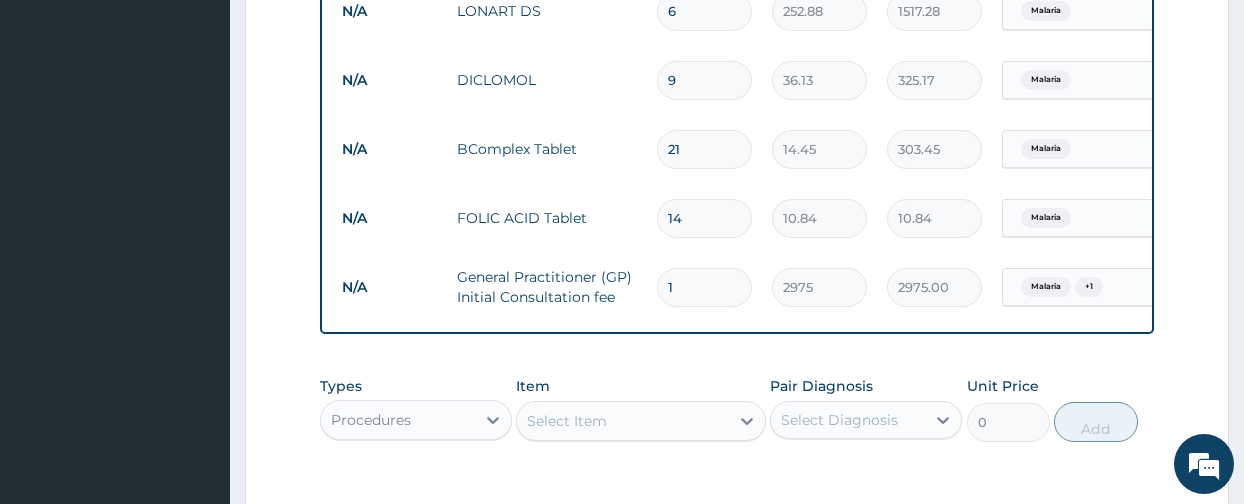 type on "151.76" 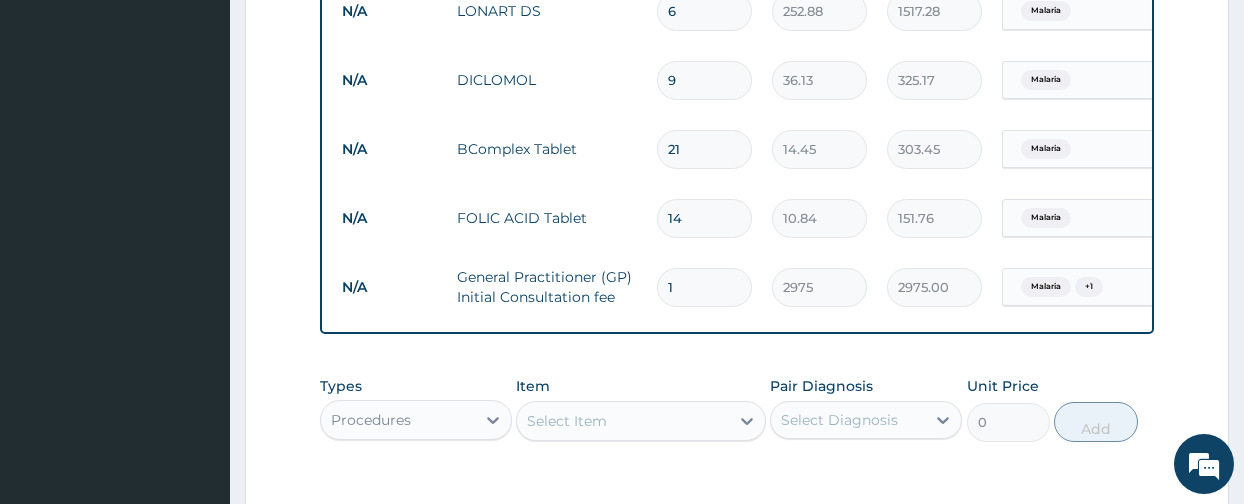 type on "13" 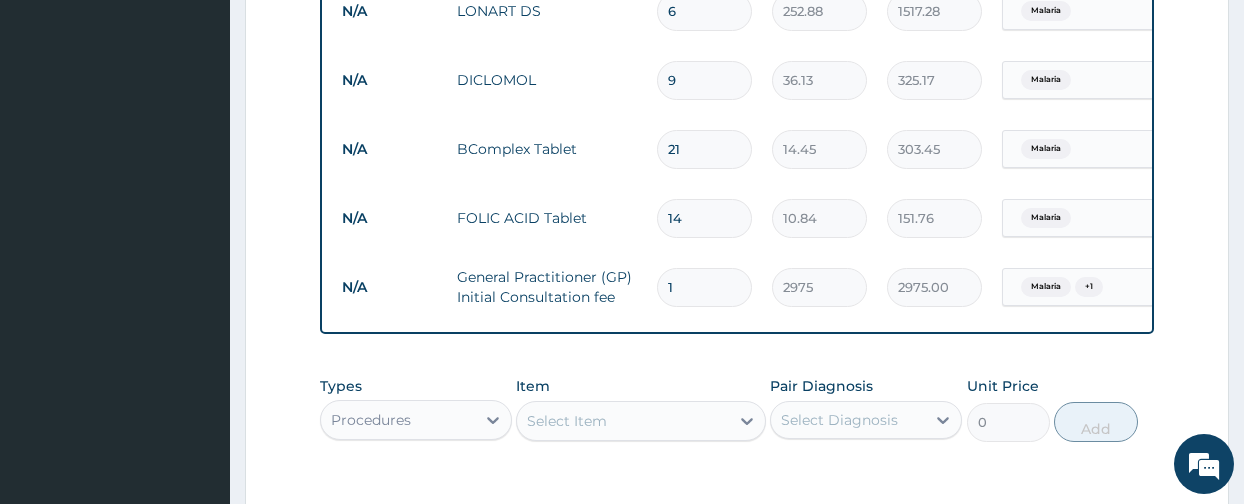 type on "140.92" 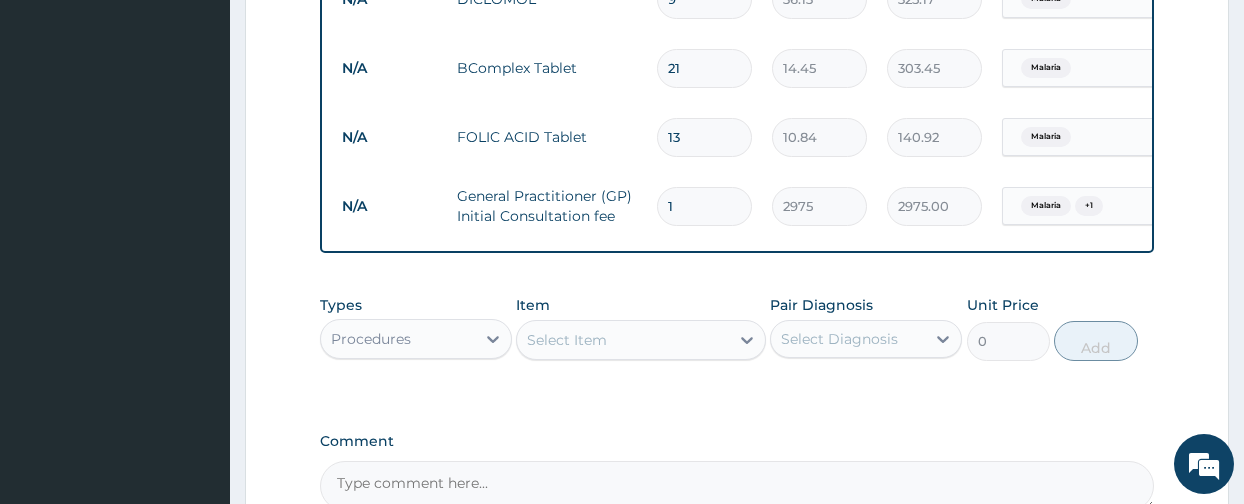 scroll, scrollTop: 903, scrollLeft: 0, axis: vertical 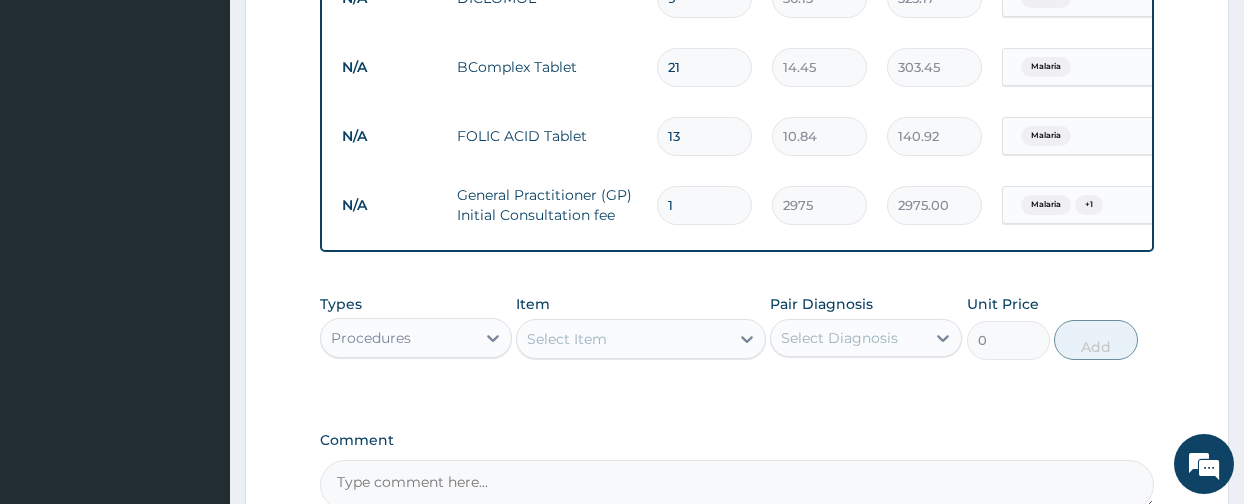 type on "1" 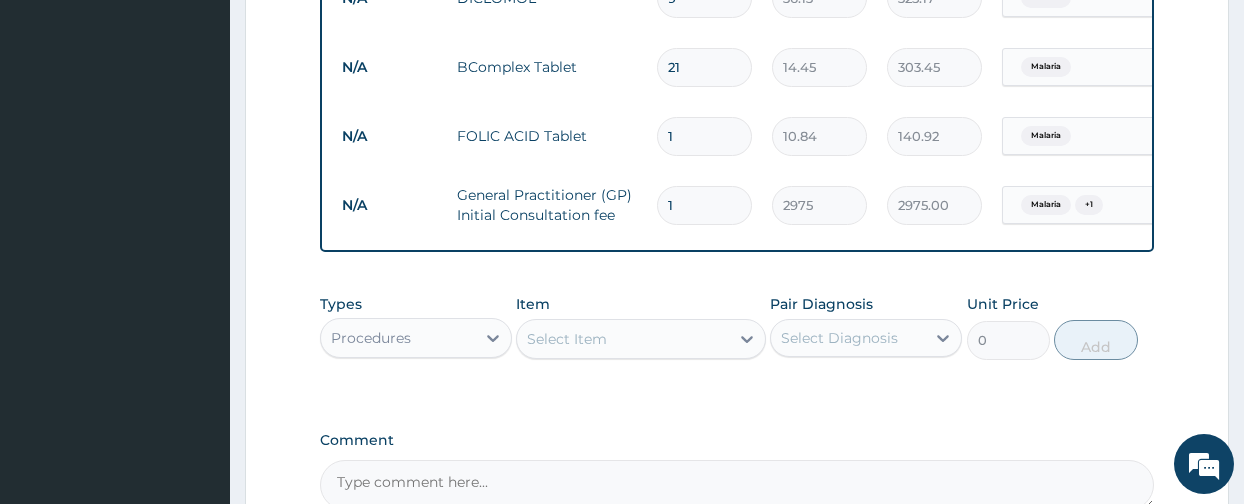 type on "10.84" 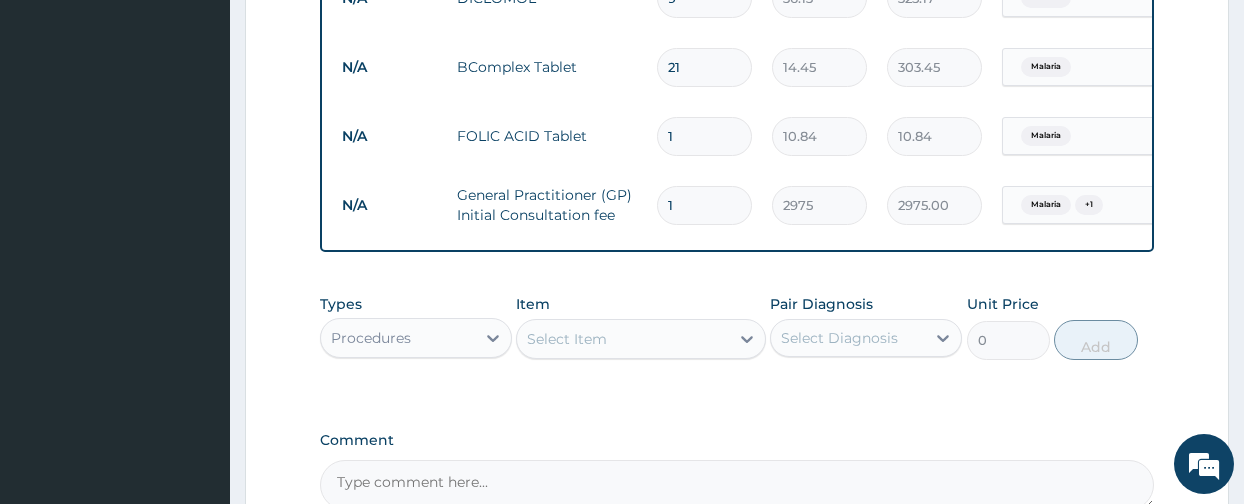 type on "14" 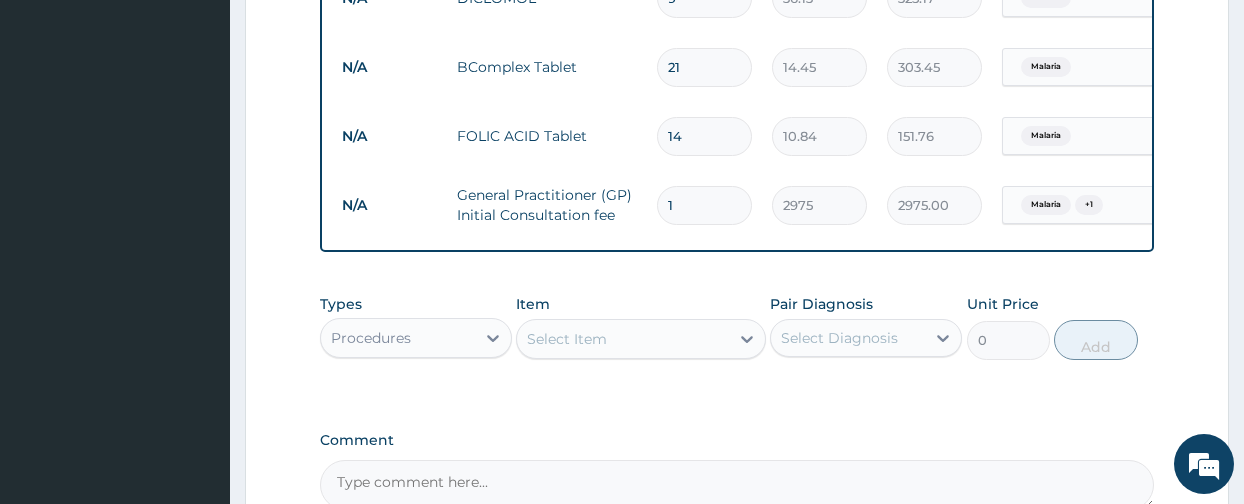 type on "14" 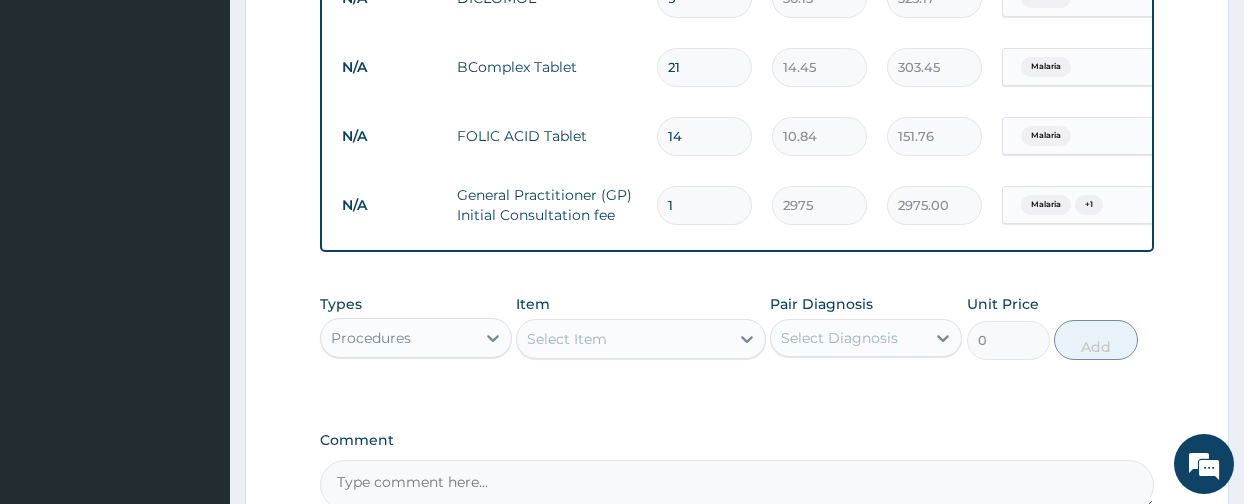 click on "PA Code / Prescription Code Enter Code(Secondary Care Only) Encounter Date 30-07-2025 Important Notice Please enter PA codes before entering items that are not attached to a PA code   All diagnoses entered must be linked to a claim item. Diagnosis & Claim Items that are visible but inactive cannot be edited because they were imported from an already approved PA code. Diagnosis Malaria Confirmed Iron deficiency Confirmed NB: All diagnosis must be linked to a claim item Claim Items Type Name Quantity Unit Price Total Price Pair Diagnosis Actions N/A LONART DS 6 252.88 1517.28 Malaria Delete N/A DICLOMOL 9 36.13 325.17 Malaria Delete N/A BComplex Tablet 21 14.45 303.45 Malaria Delete N/A FOLIC ACID Tablet 14 10.84 151.76 Malaria Delete N/A General Practitioner (GP) Initial Consultation fee 1 2975 2975.00 Malaria  + 1 Delete Types Procedures Item Select Item Pair Diagnosis Select Diagnosis Unit Price 0 Add Comment" at bounding box center (737, -101) 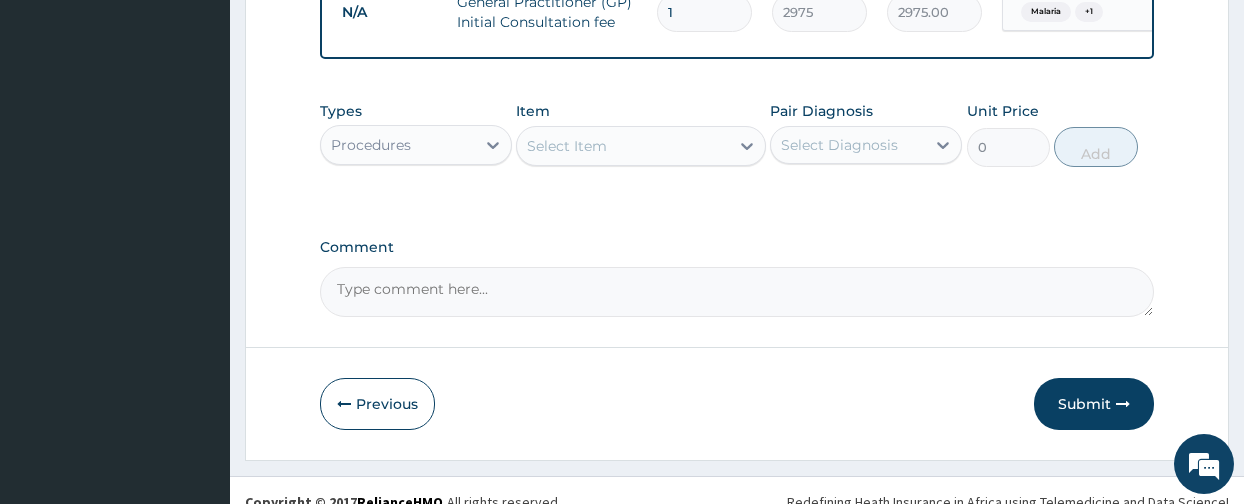 scroll, scrollTop: 1097, scrollLeft: 0, axis: vertical 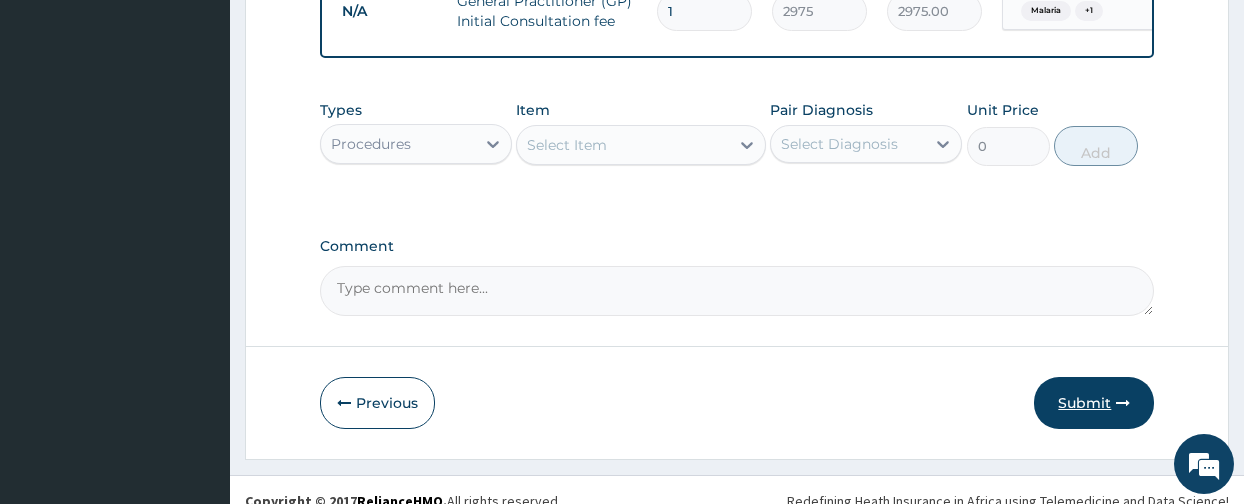 click on "Submit" at bounding box center (1094, 403) 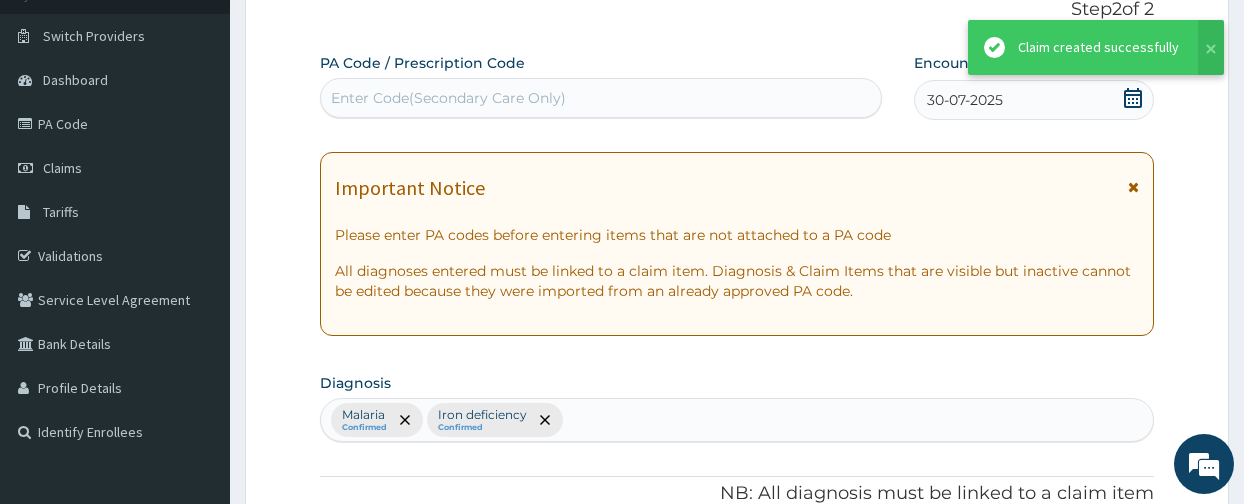 scroll, scrollTop: 1097, scrollLeft: 0, axis: vertical 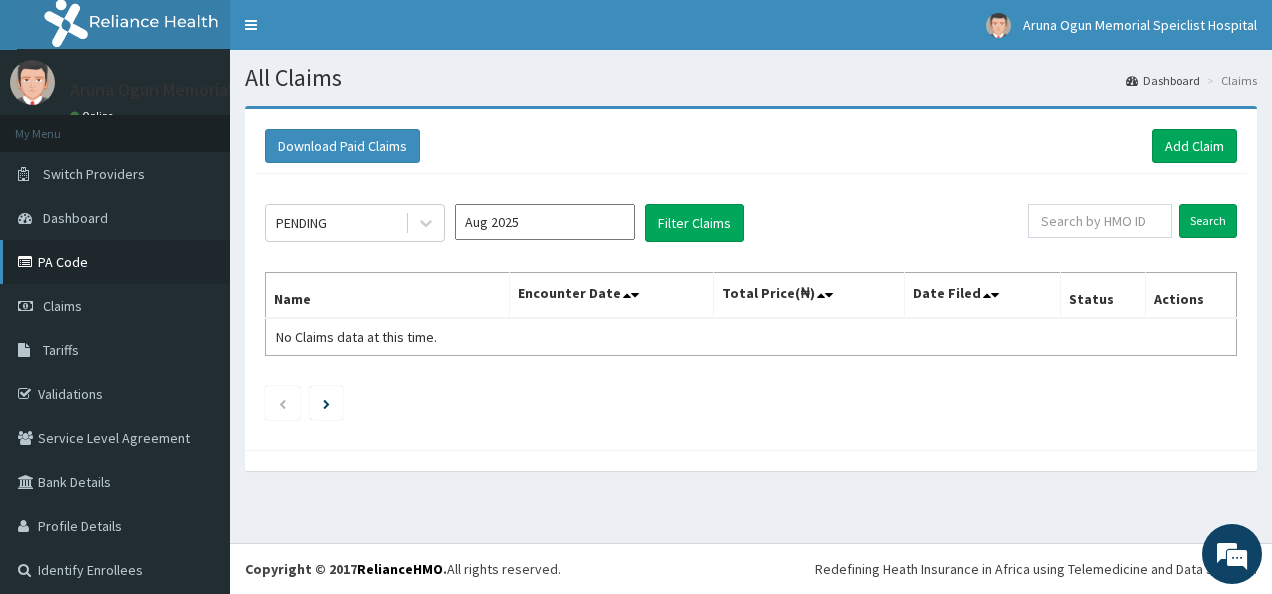 click on "PA Code" at bounding box center (115, 262) 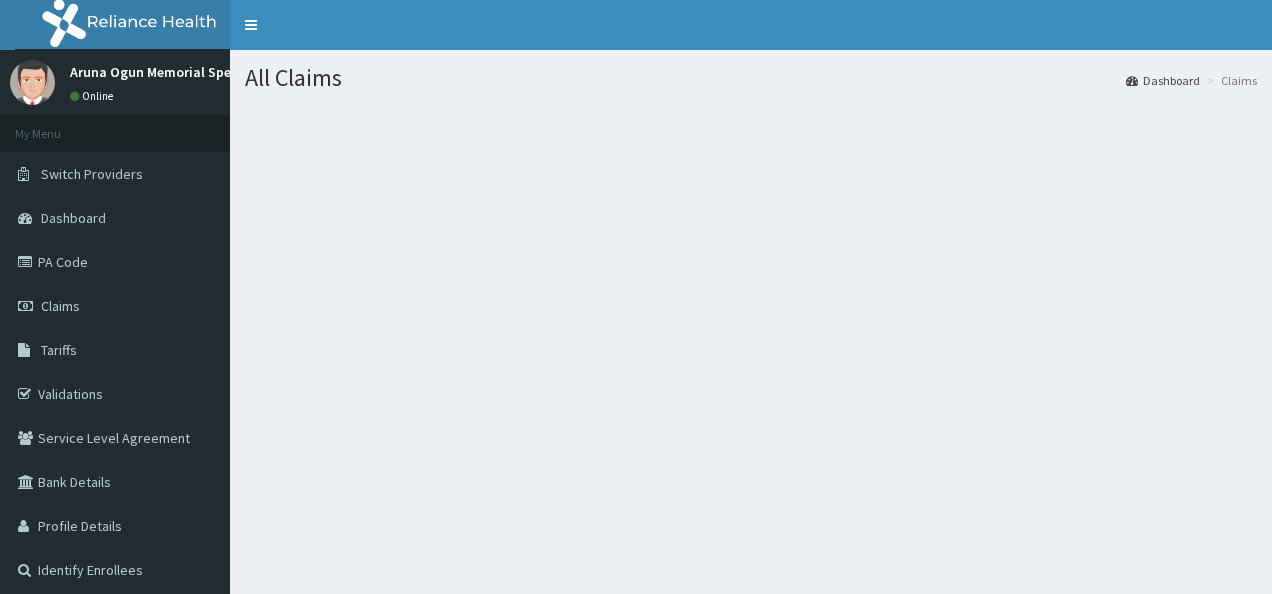 scroll, scrollTop: 0, scrollLeft: 0, axis: both 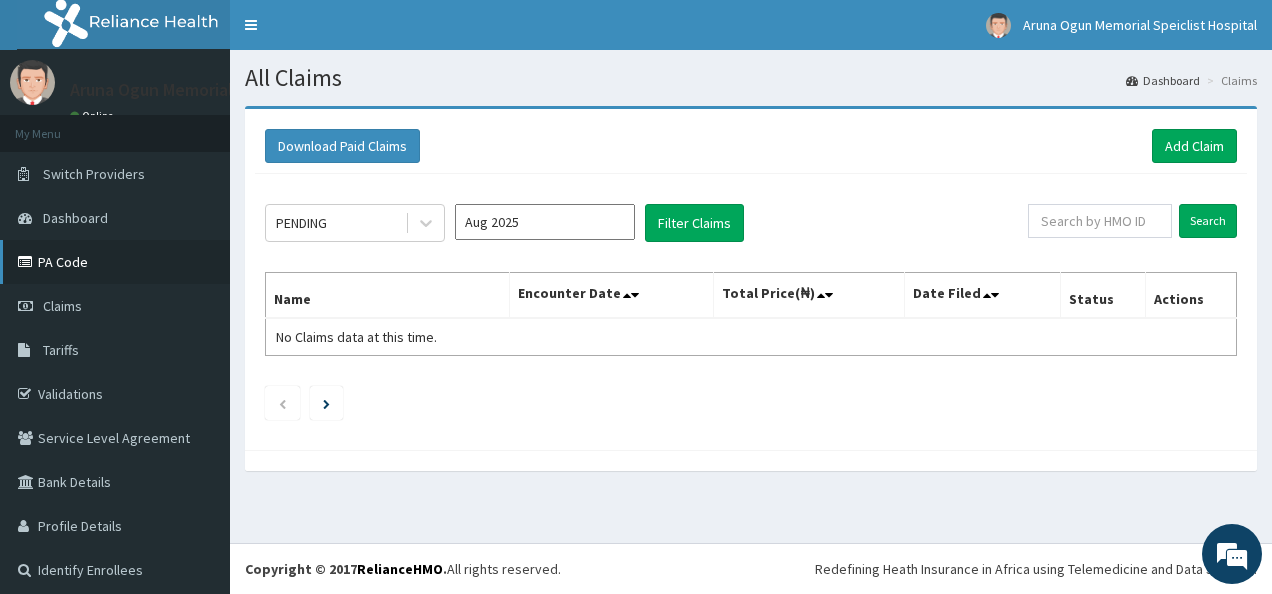 click on "PA Code" at bounding box center (115, 262) 